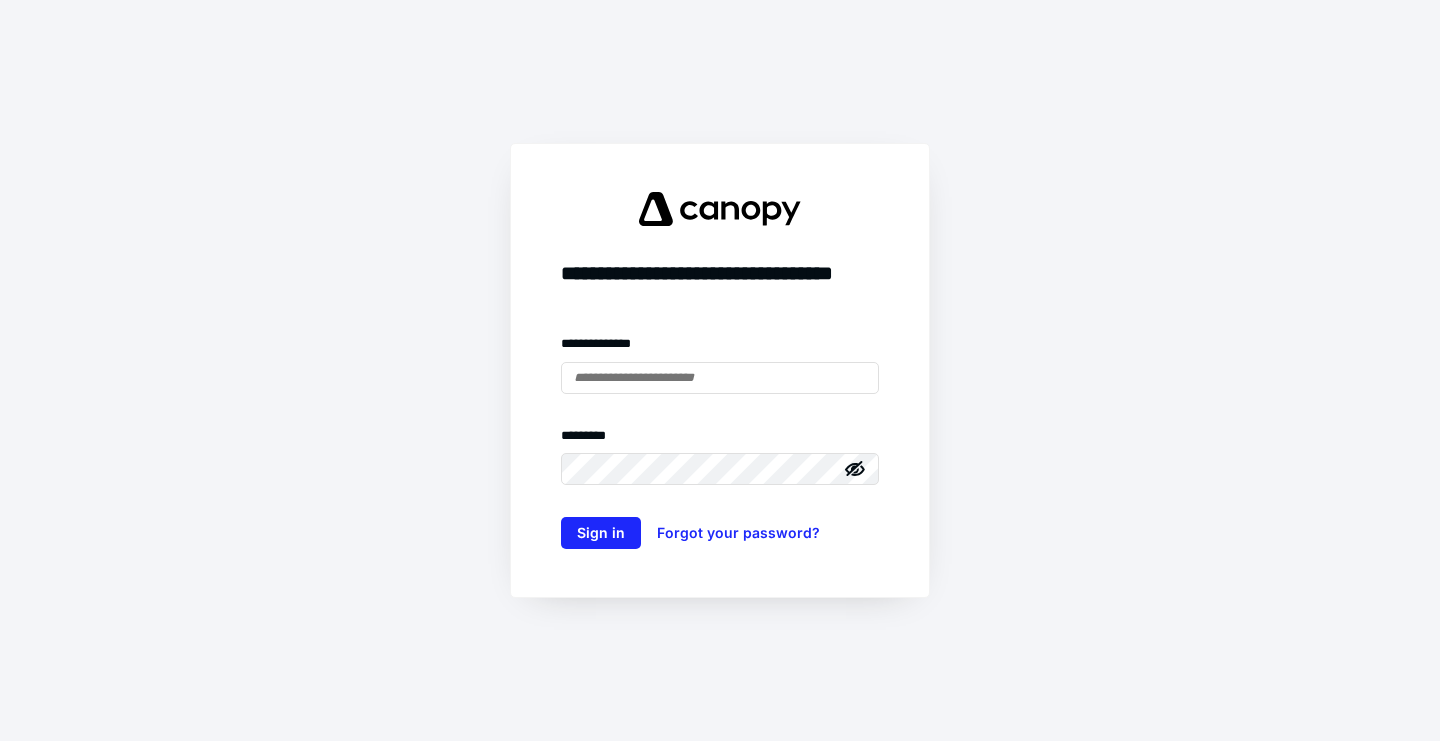 scroll, scrollTop: 0, scrollLeft: 0, axis: both 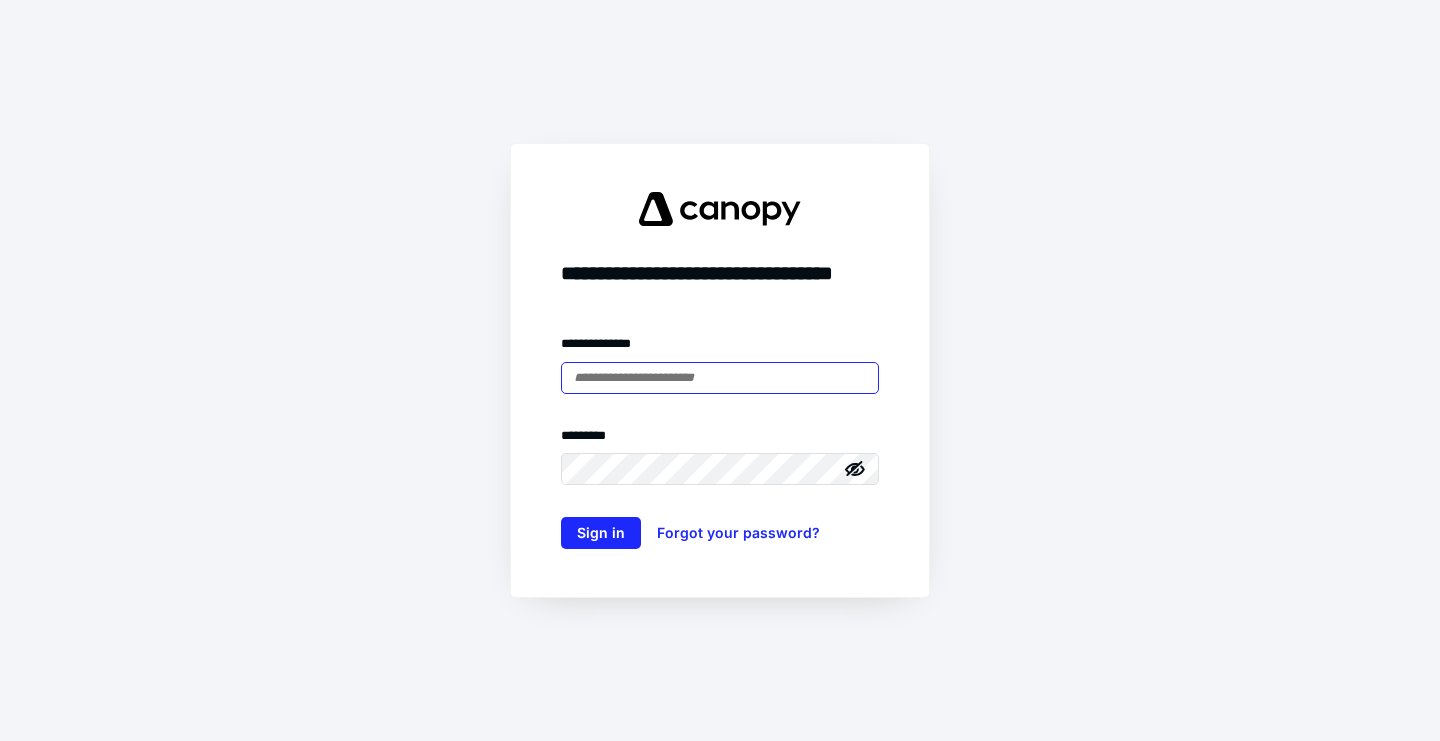 type on "**********" 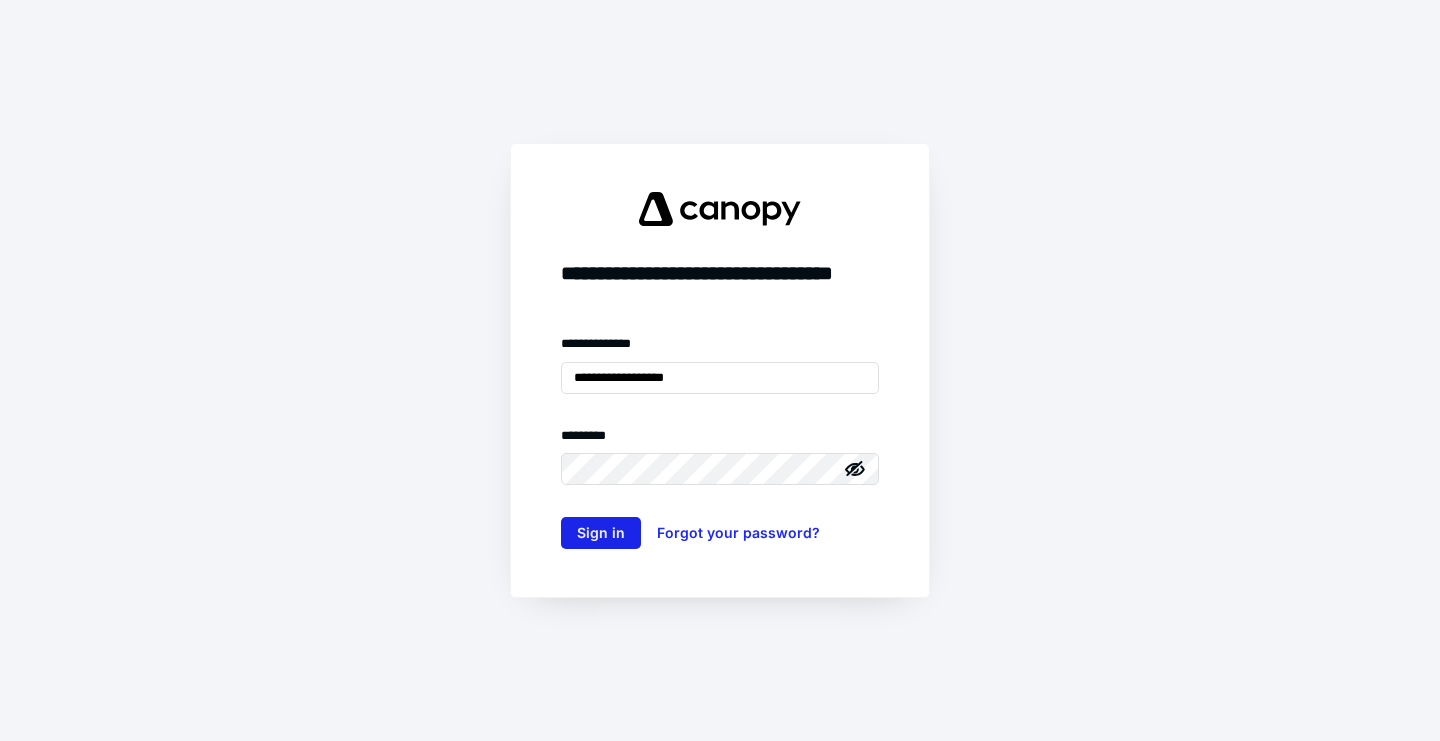 click on "Sign in" at bounding box center (601, 533) 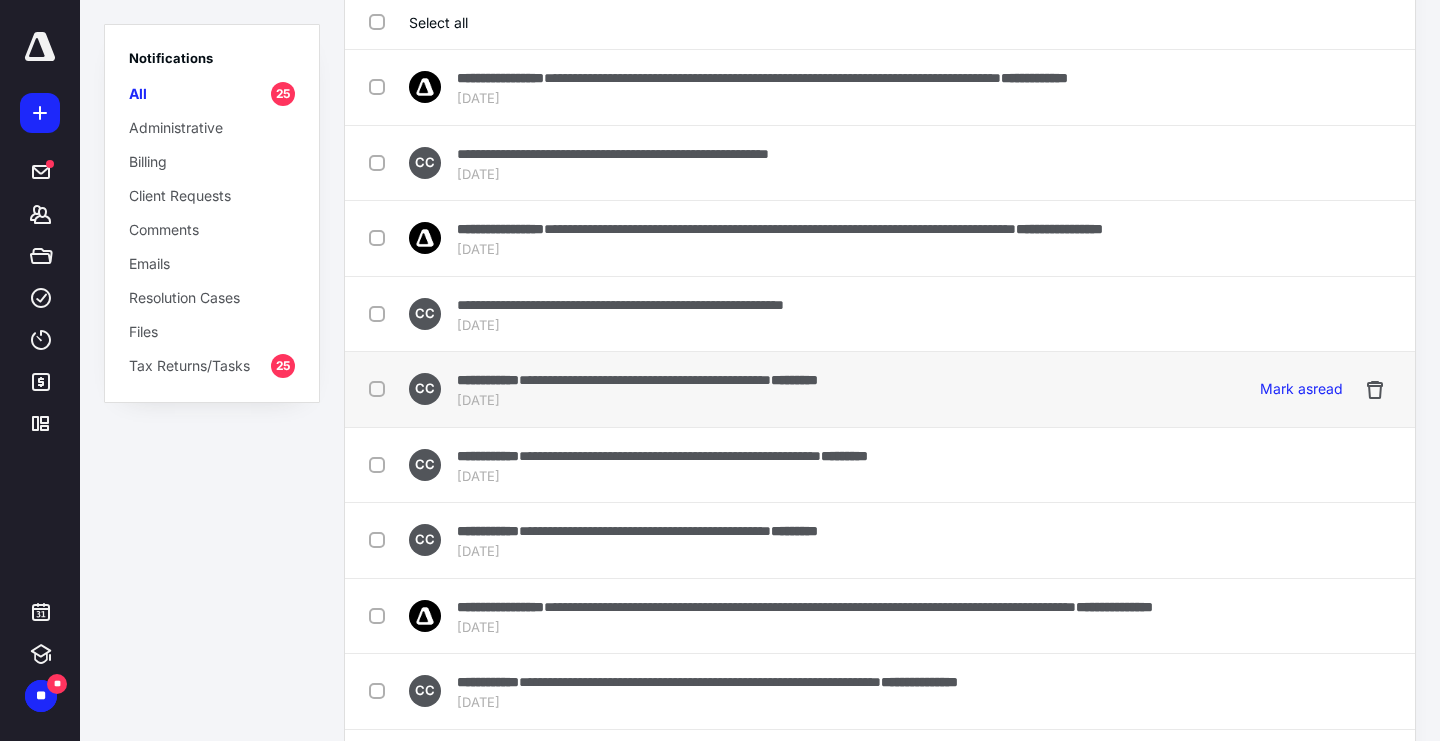 scroll, scrollTop: 100, scrollLeft: 0, axis: vertical 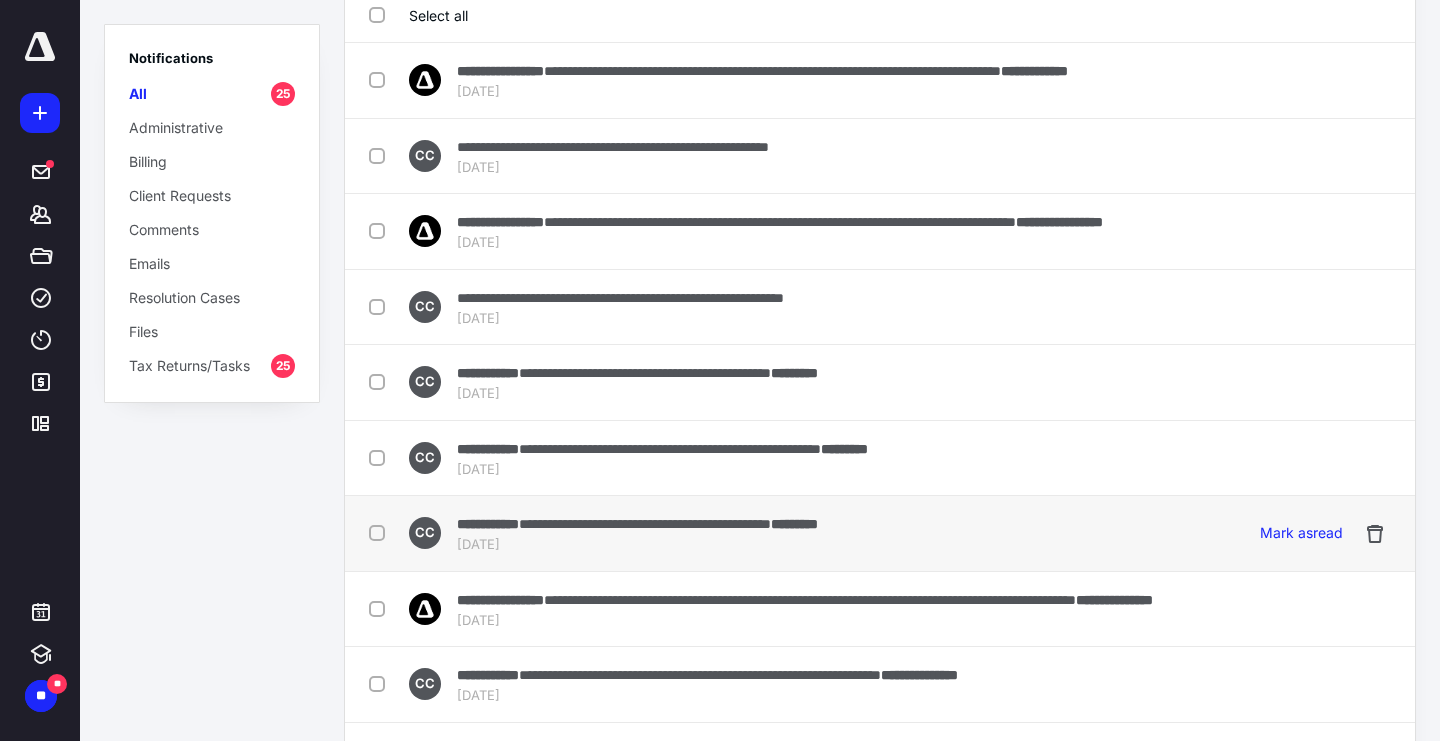 click at bounding box center (381, 532) 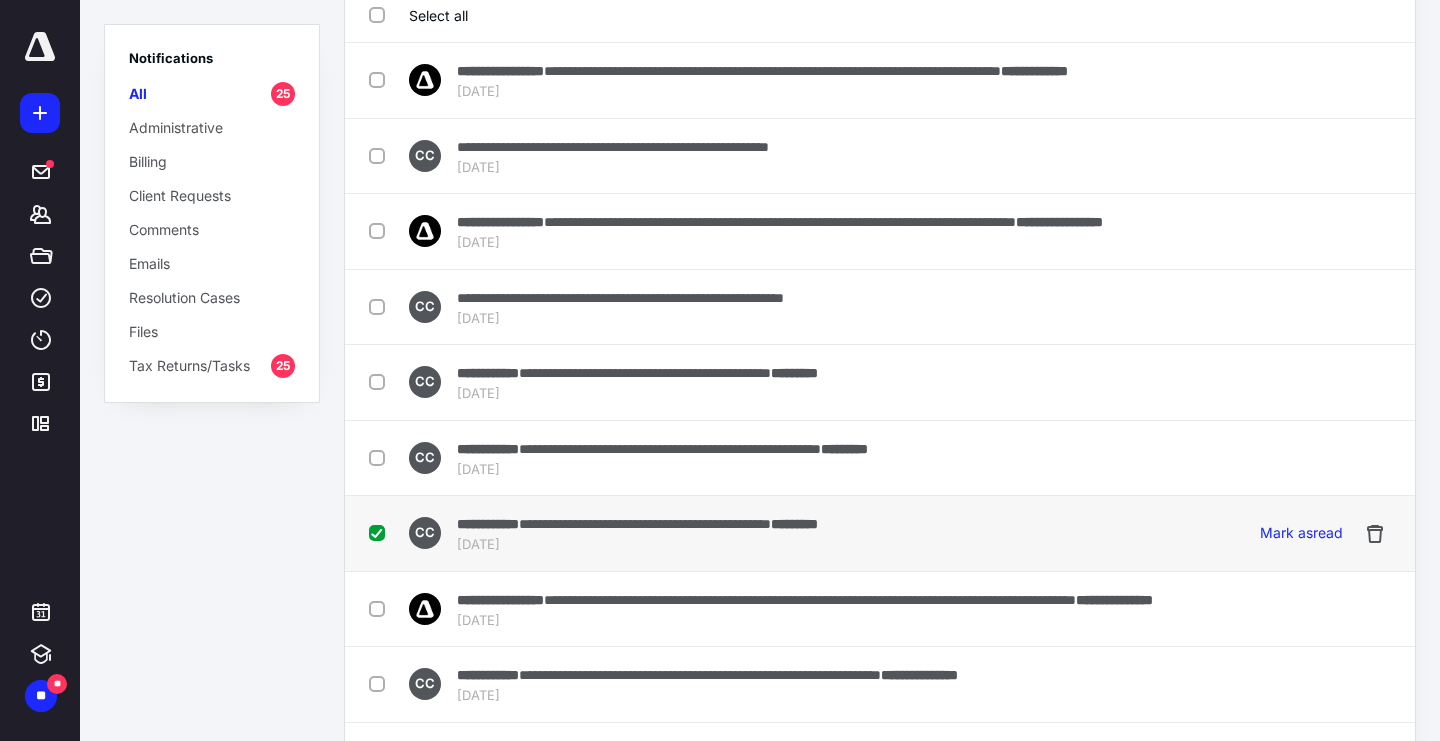 checkbox on "true" 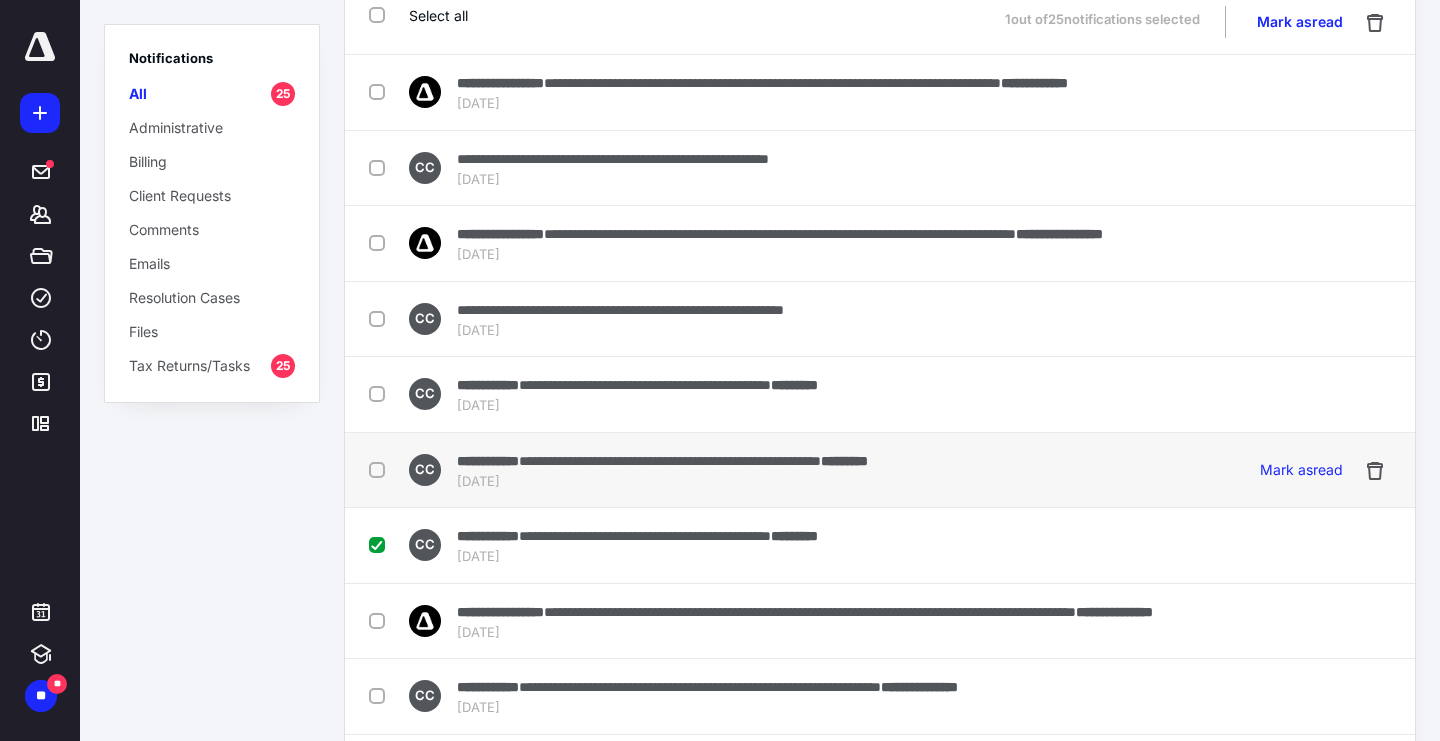 click at bounding box center (381, 469) 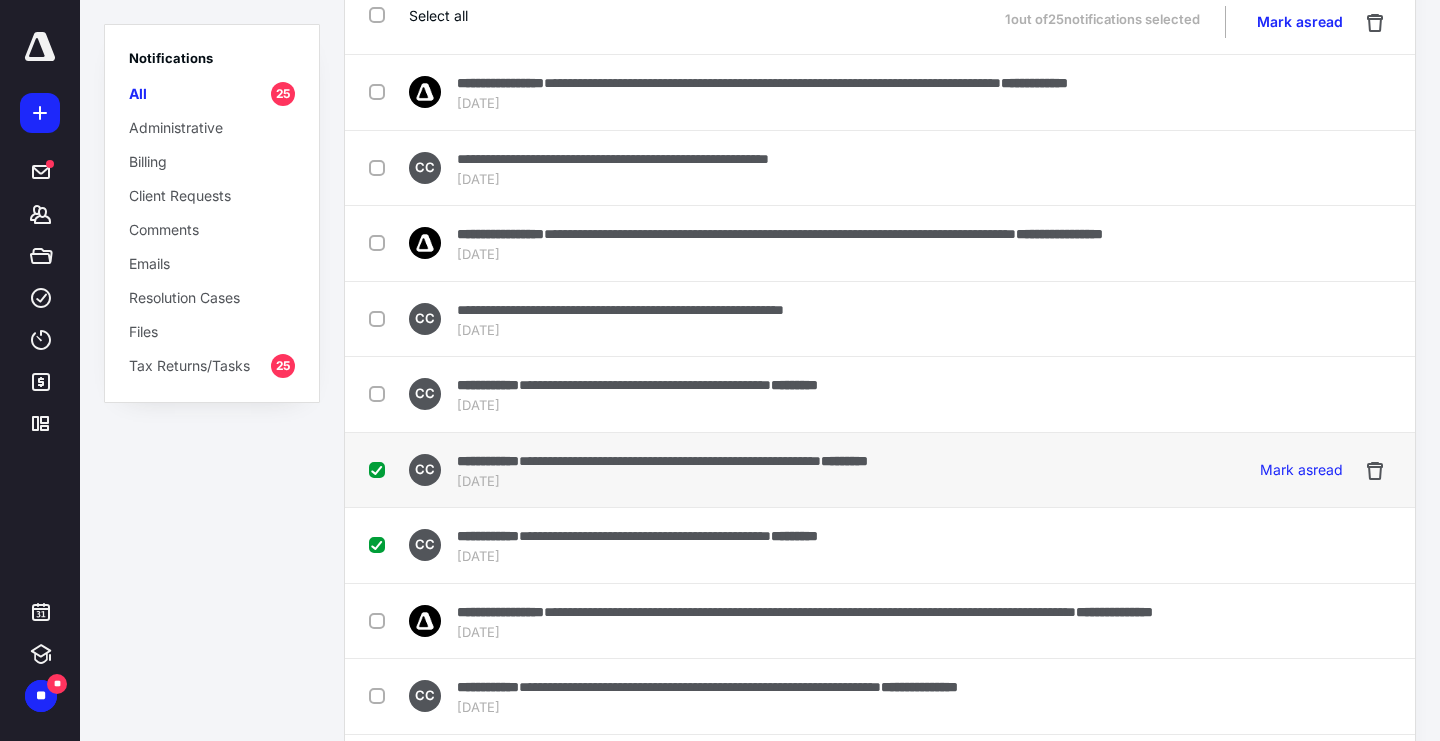 checkbox on "true" 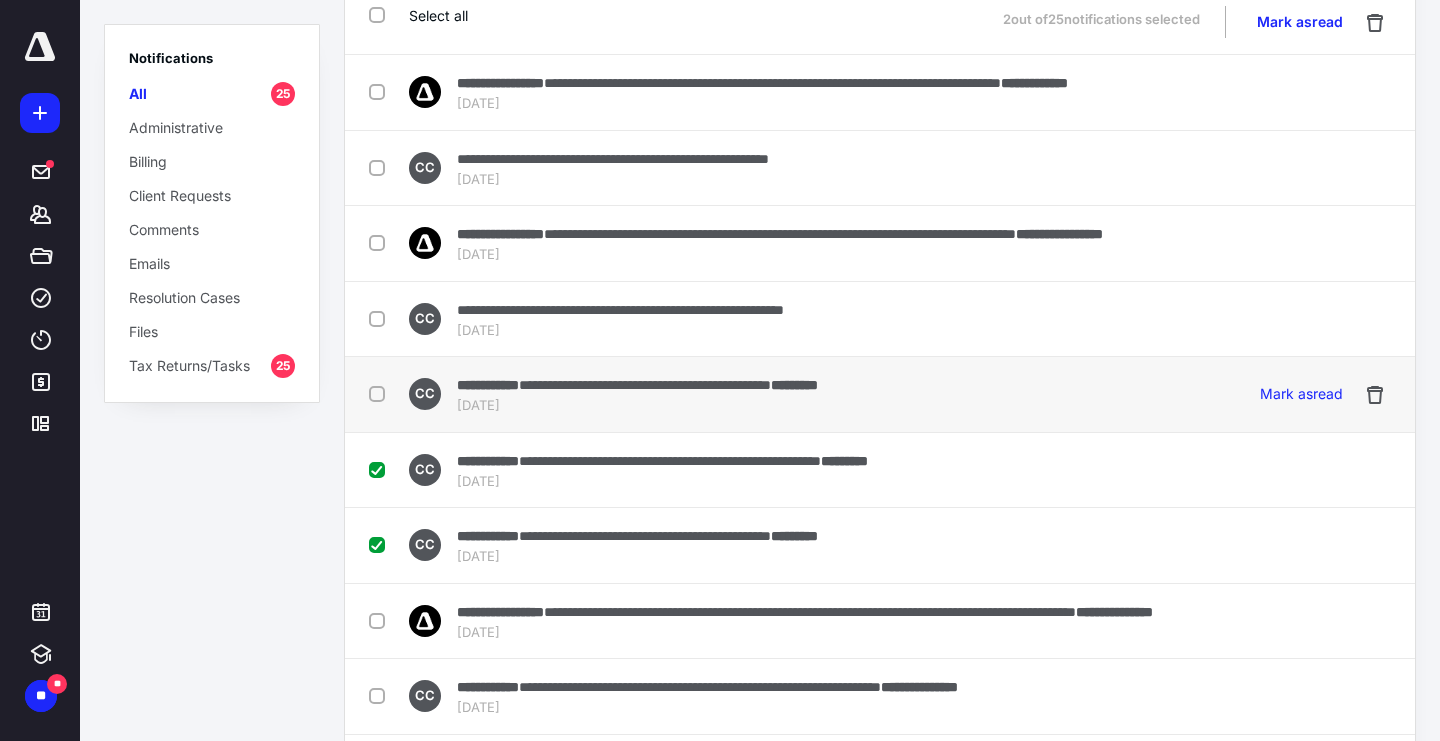 click at bounding box center (381, 393) 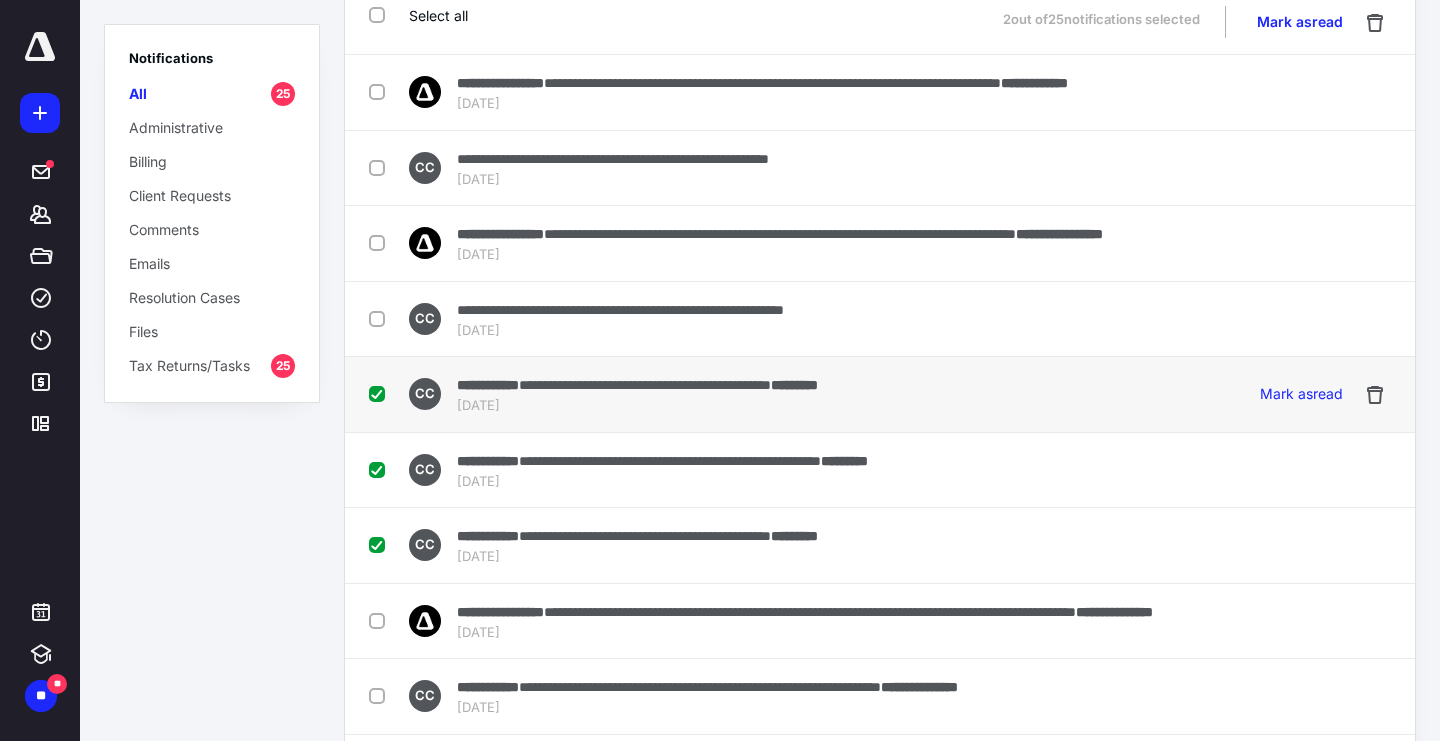 checkbox on "true" 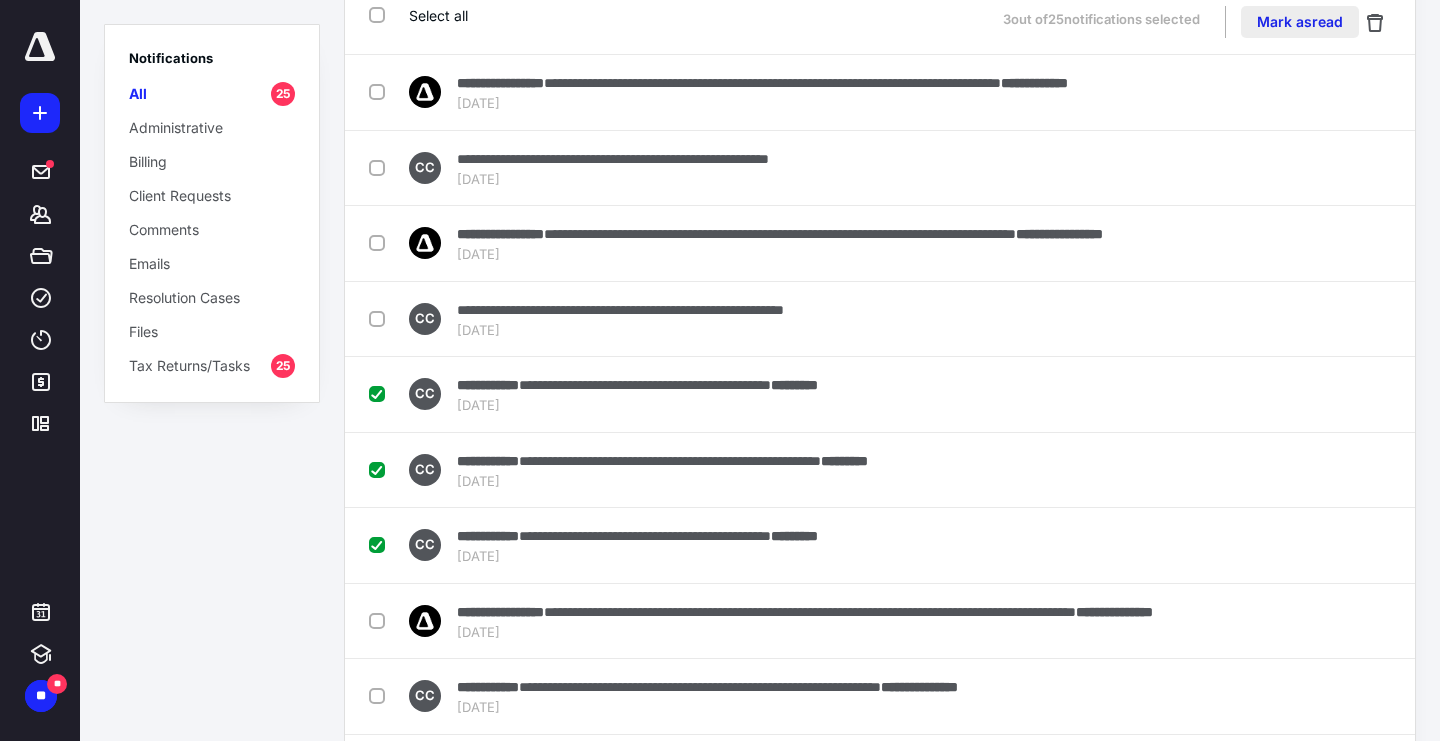 click on "Mark as  read" at bounding box center (1300, 22) 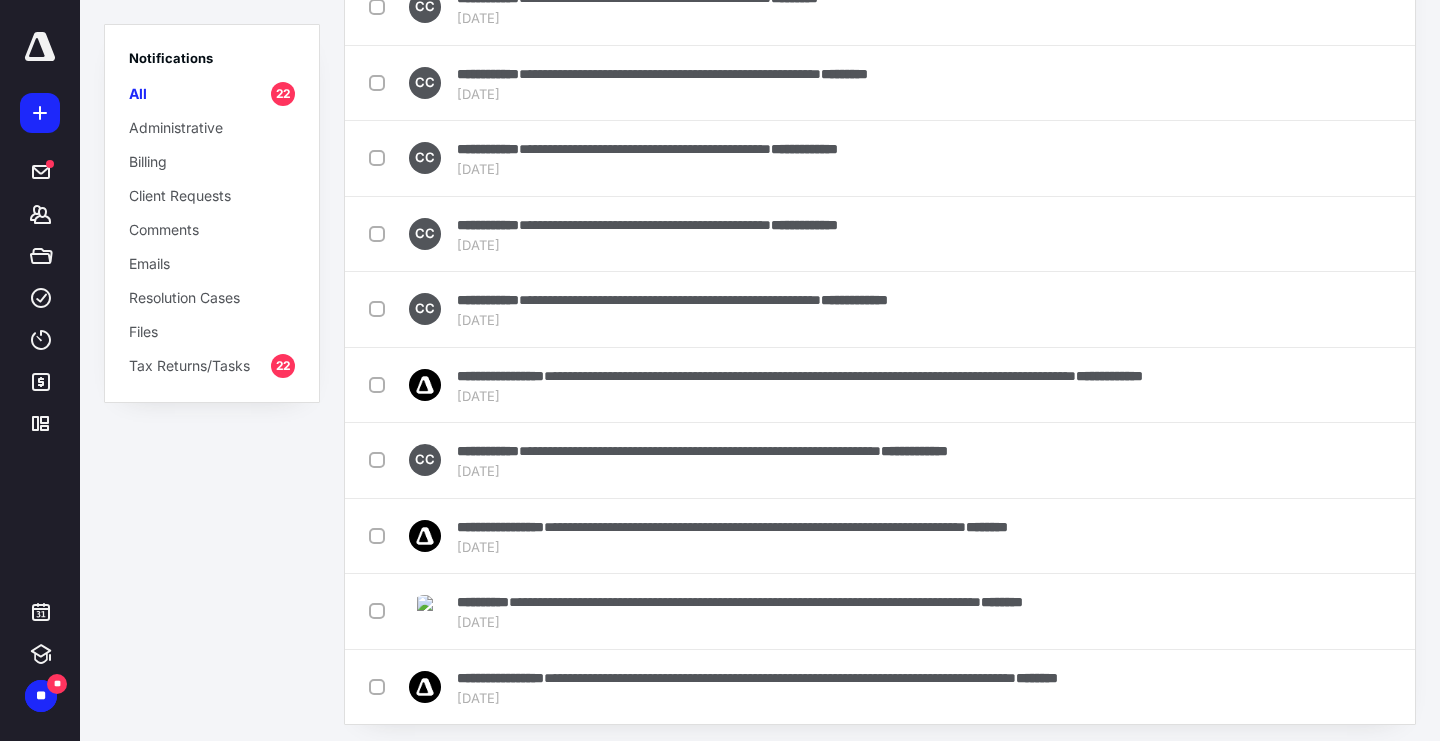 scroll, scrollTop: 1084, scrollLeft: 0, axis: vertical 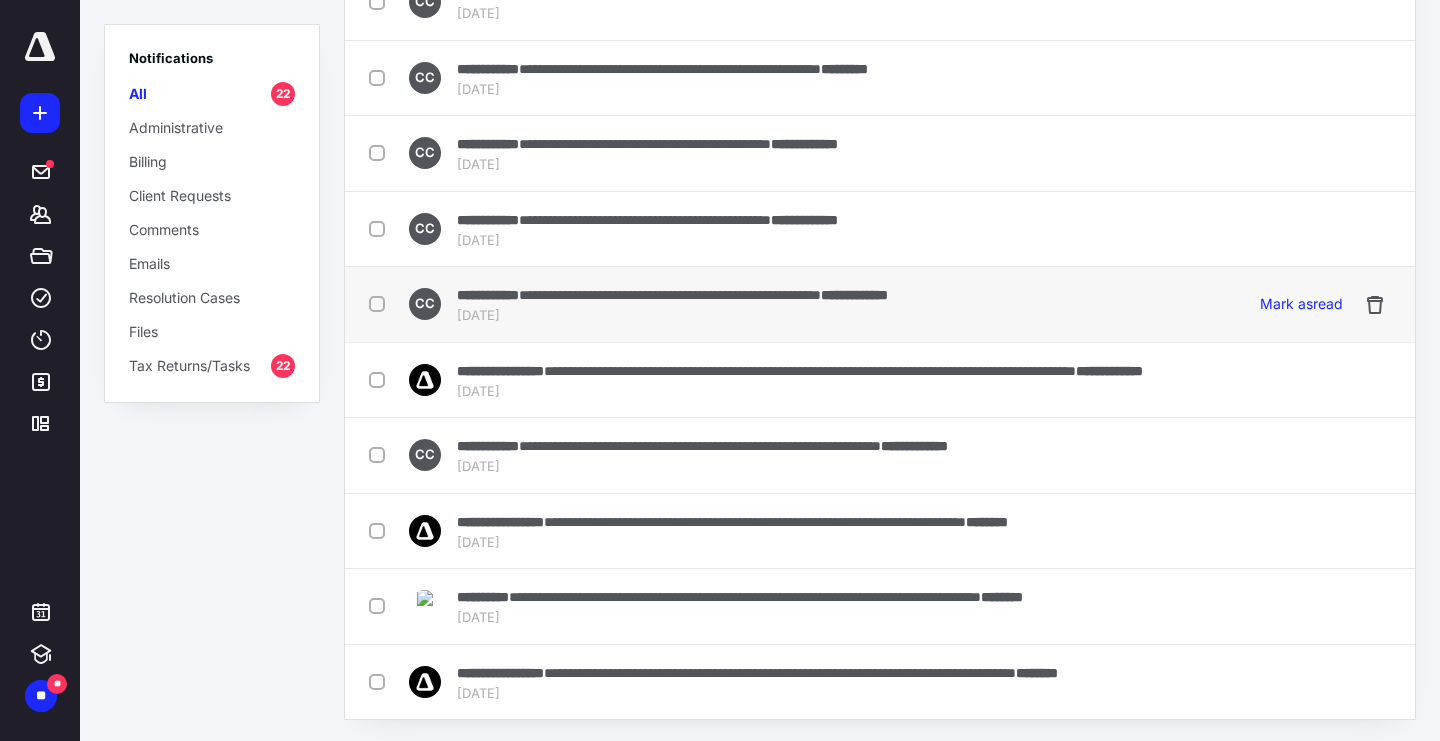 click at bounding box center (381, 303) 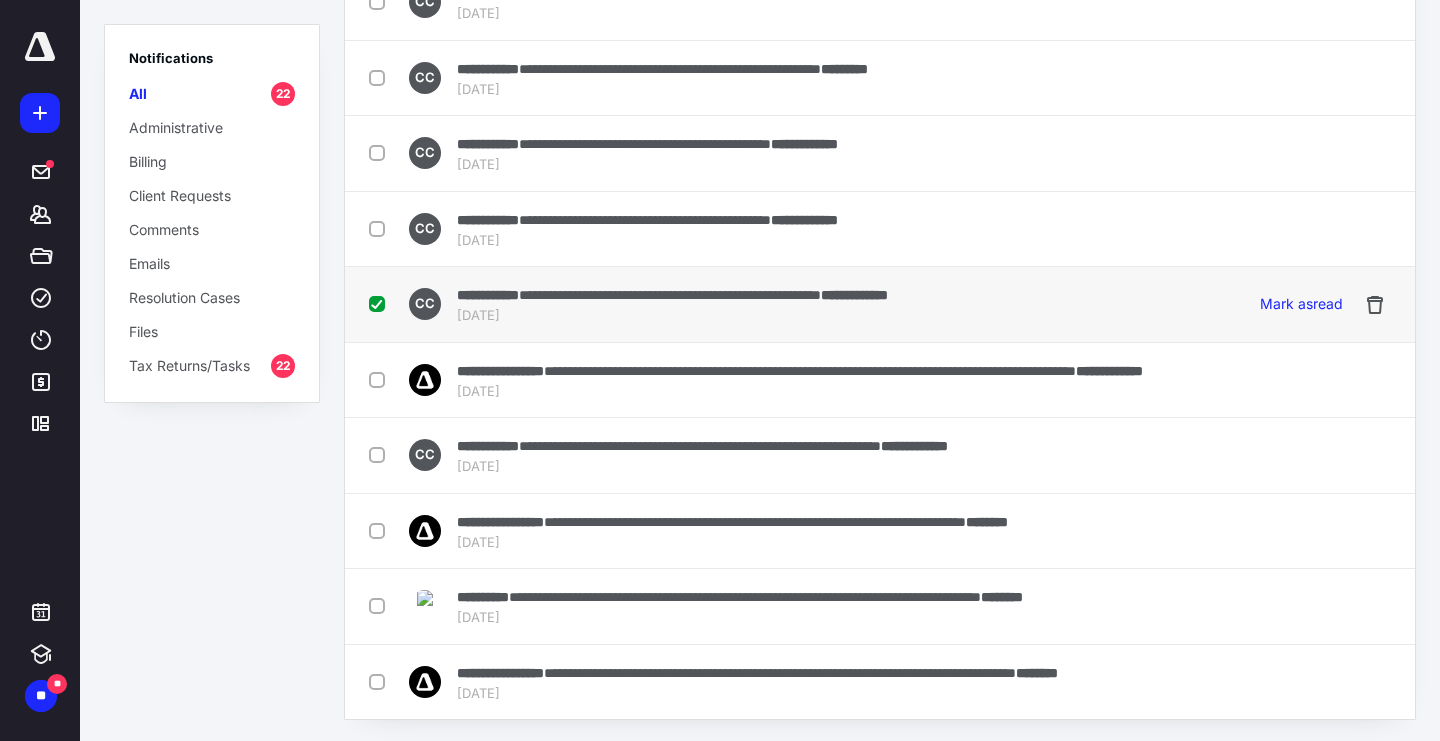 checkbox on "true" 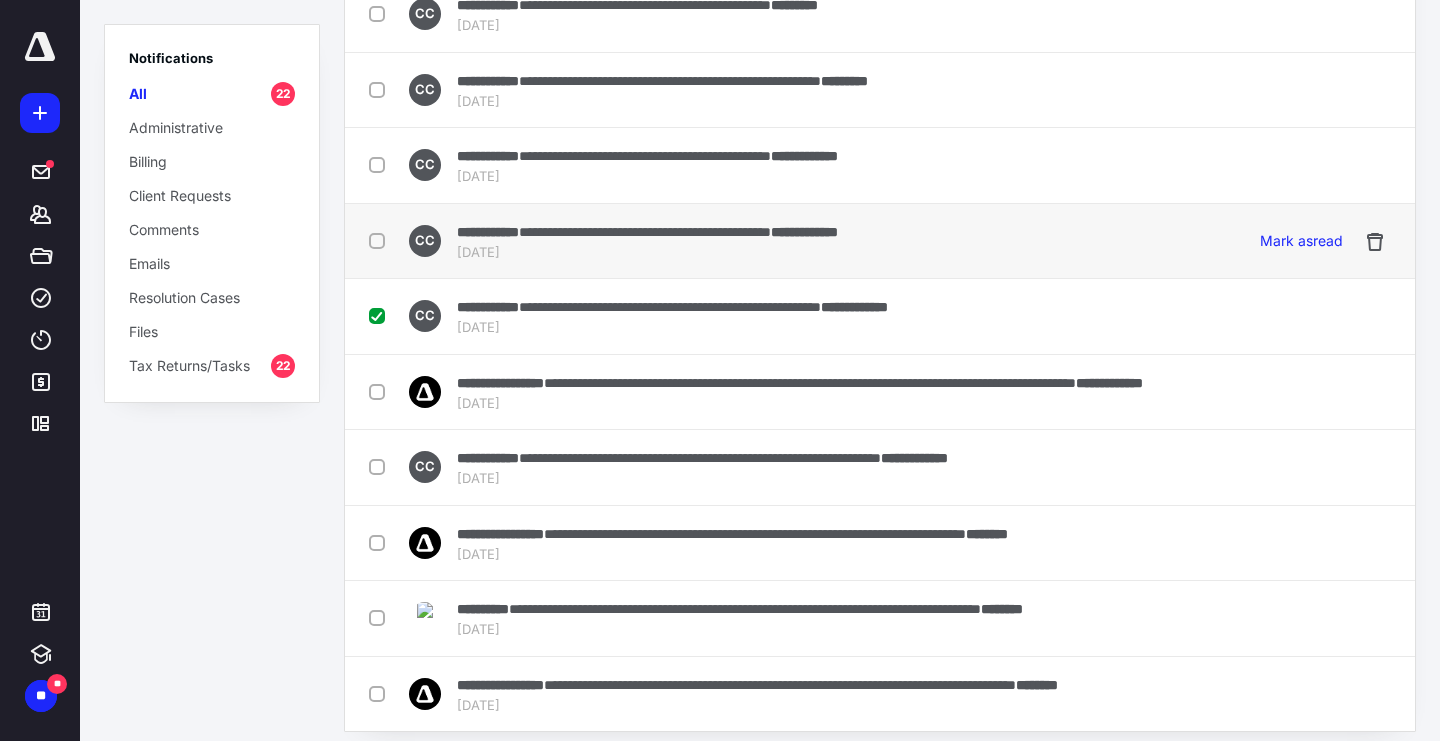 click at bounding box center (381, 240) 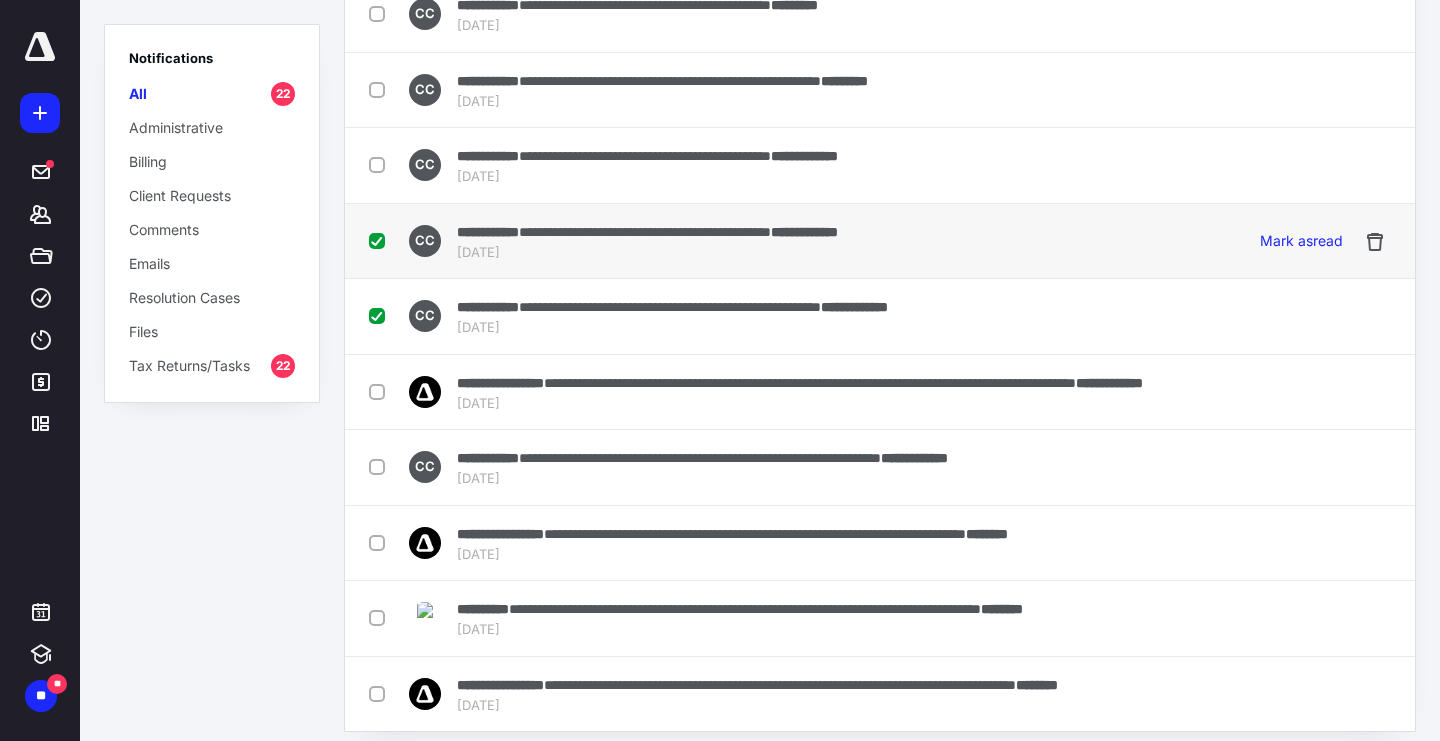 checkbox on "true" 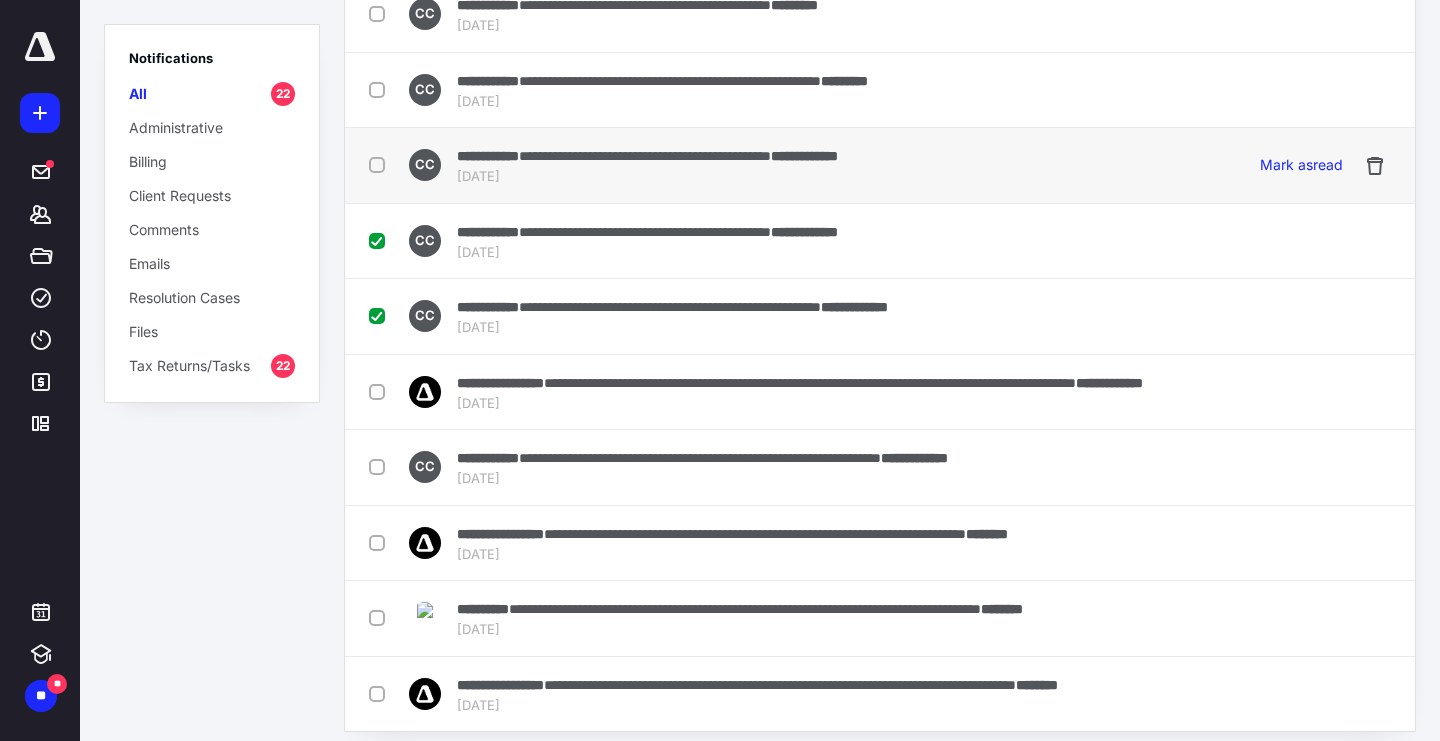 click at bounding box center [381, 164] 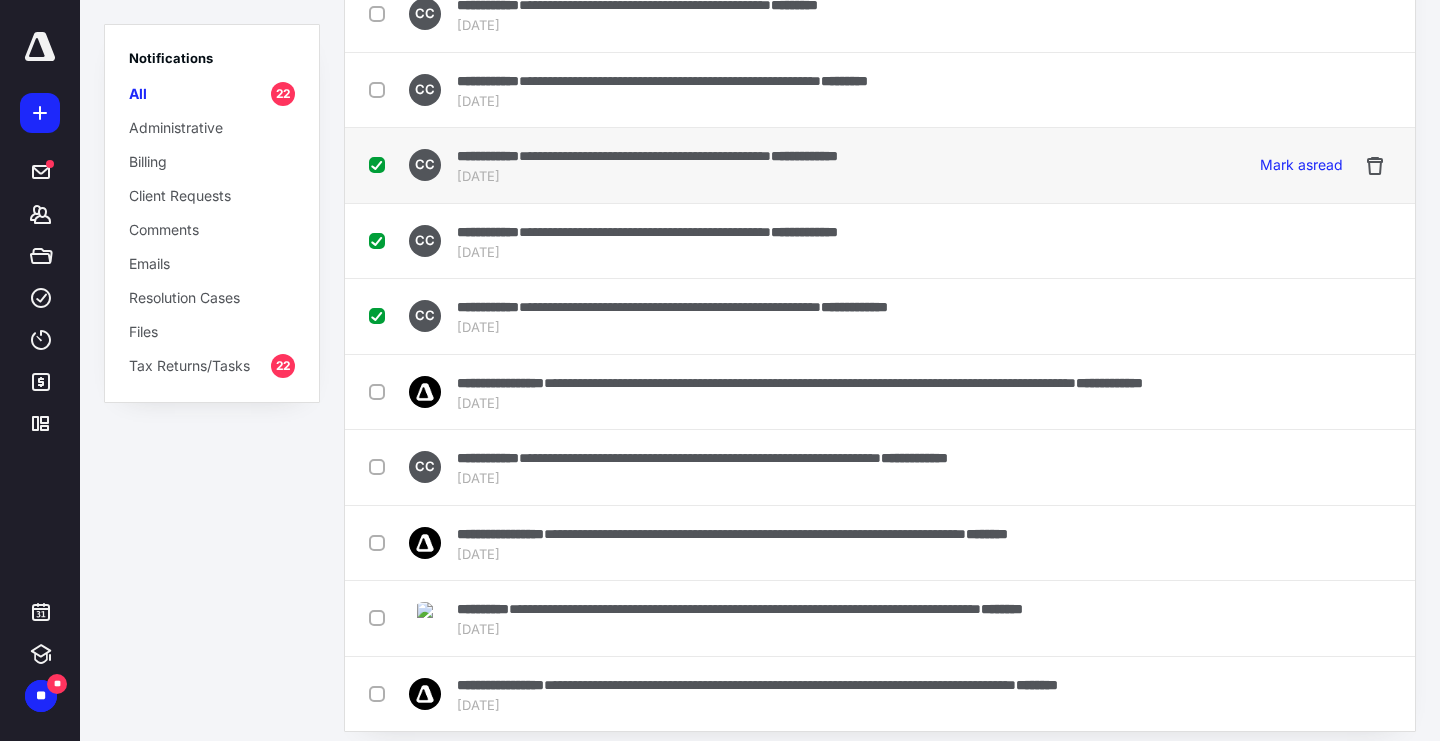 checkbox on "true" 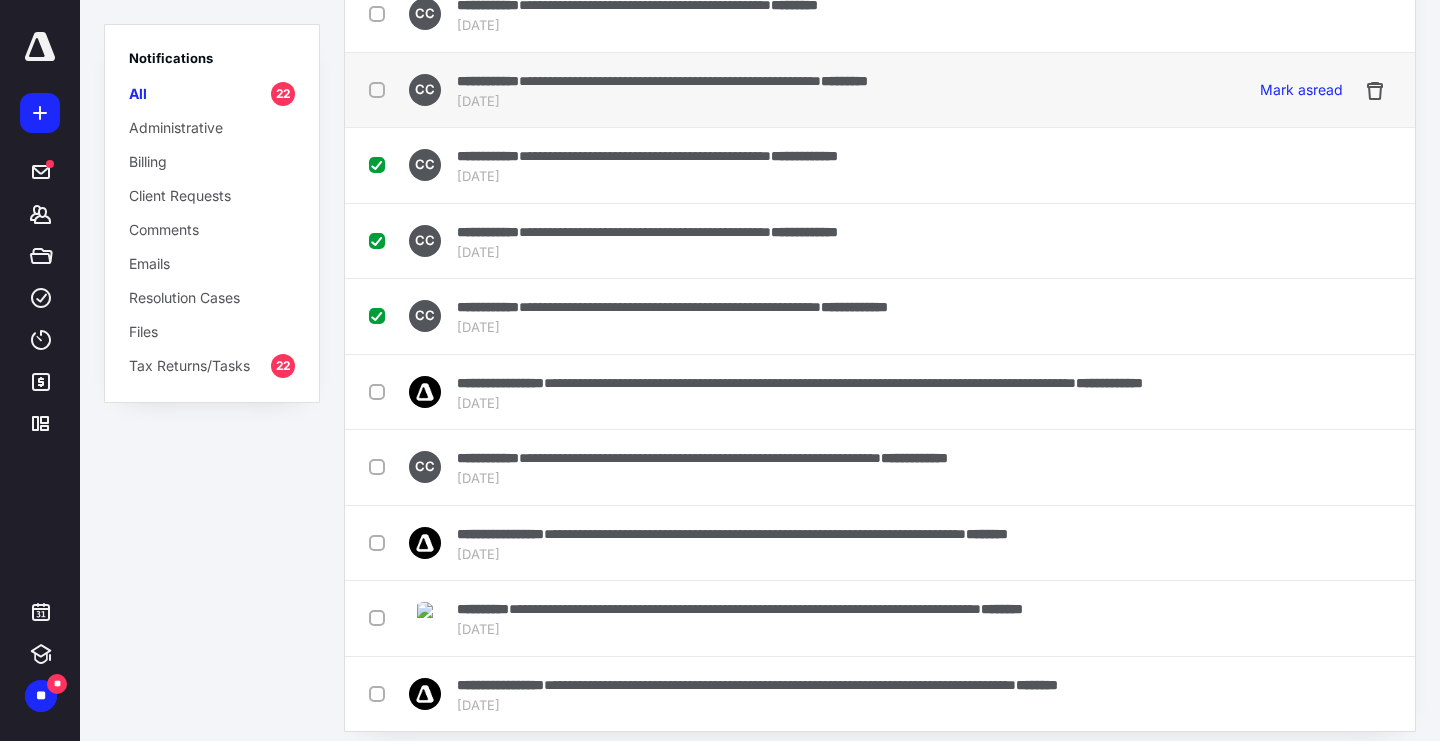 click at bounding box center (381, 89) 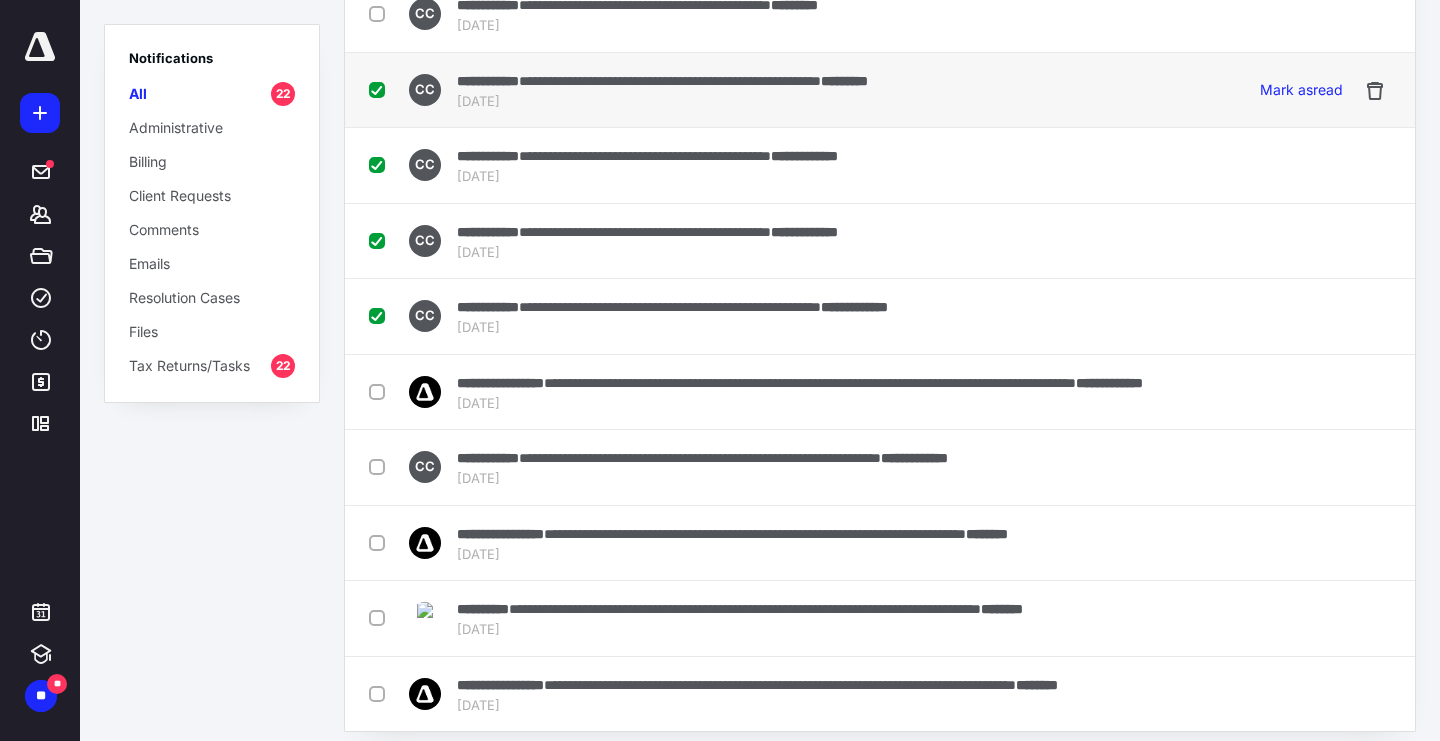 checkbox on "true" 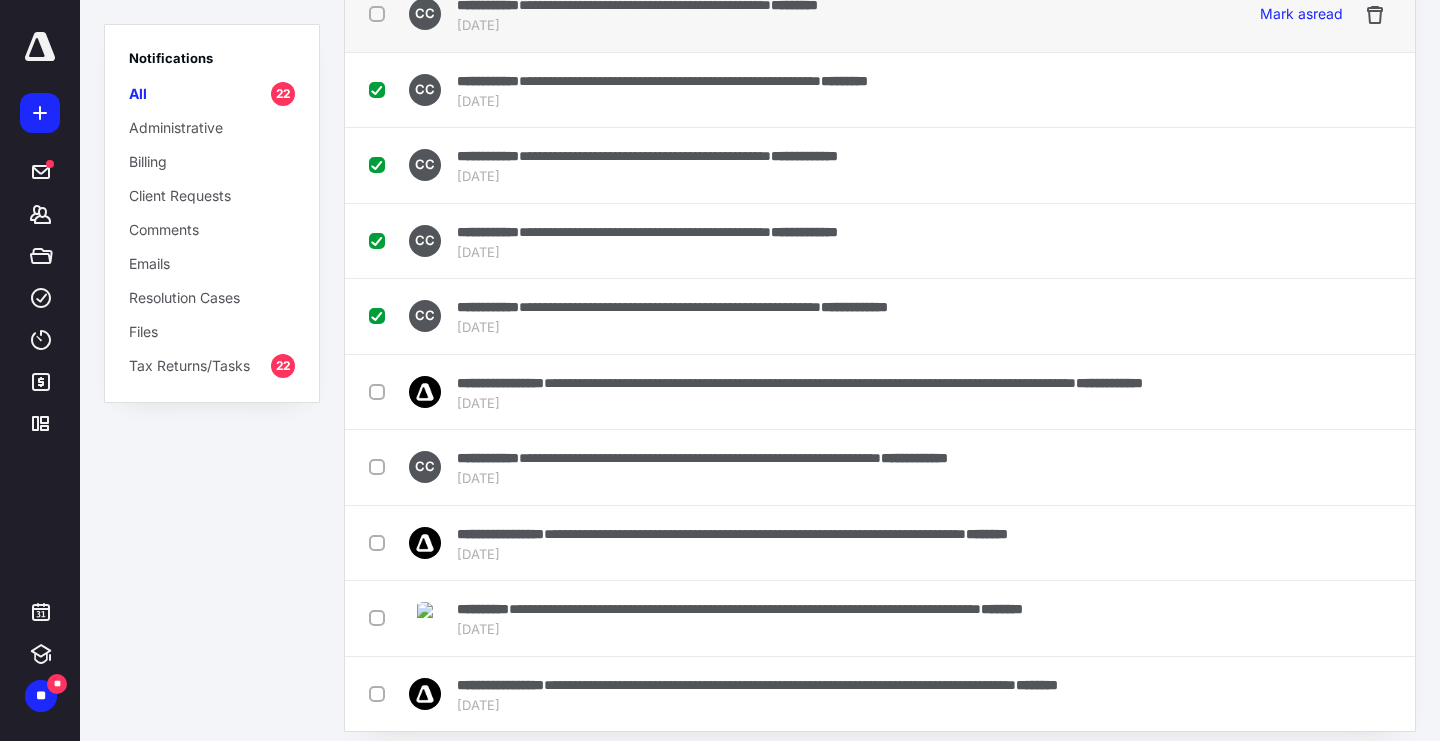 click at bounding box center [381, 13] 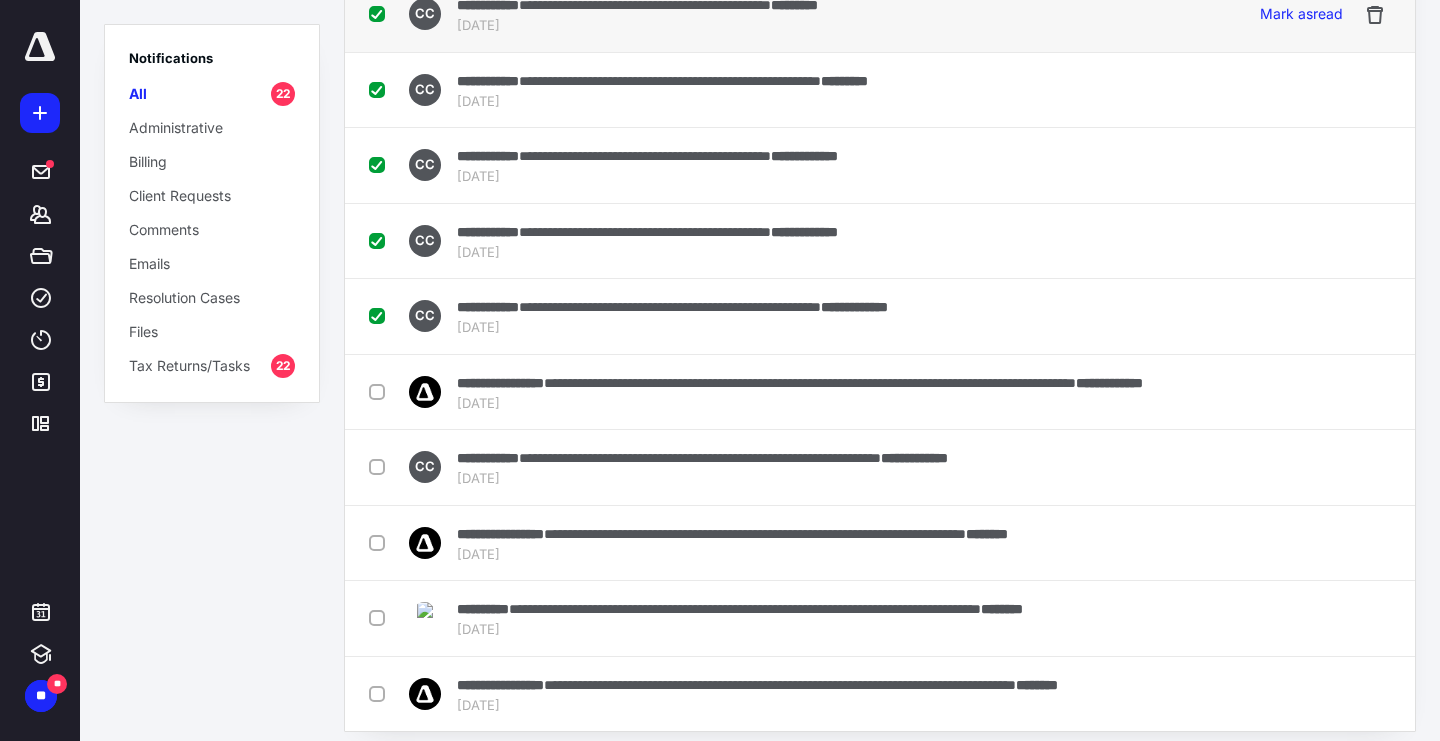 checkbox on "true" 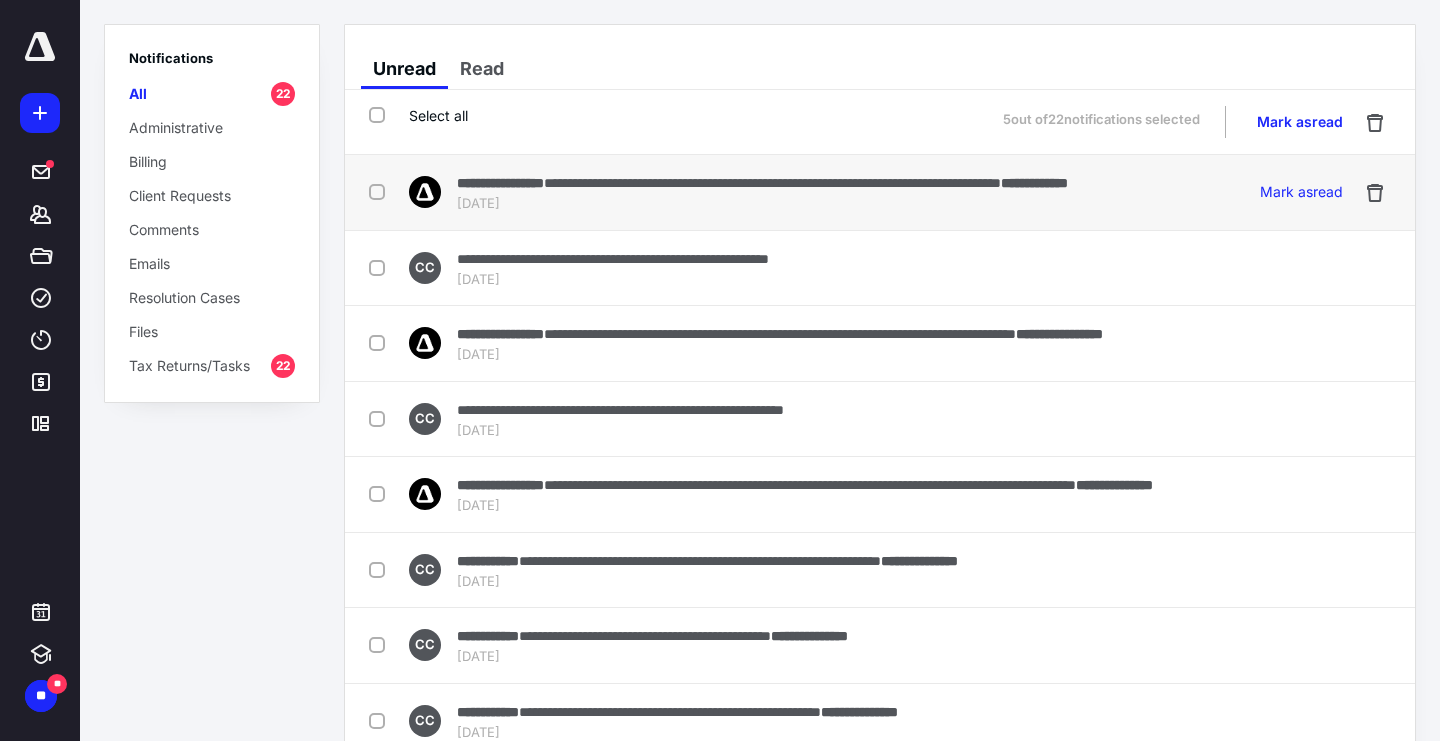 scroll, scrollTop: 0, scrollLeft: 0, axis: both 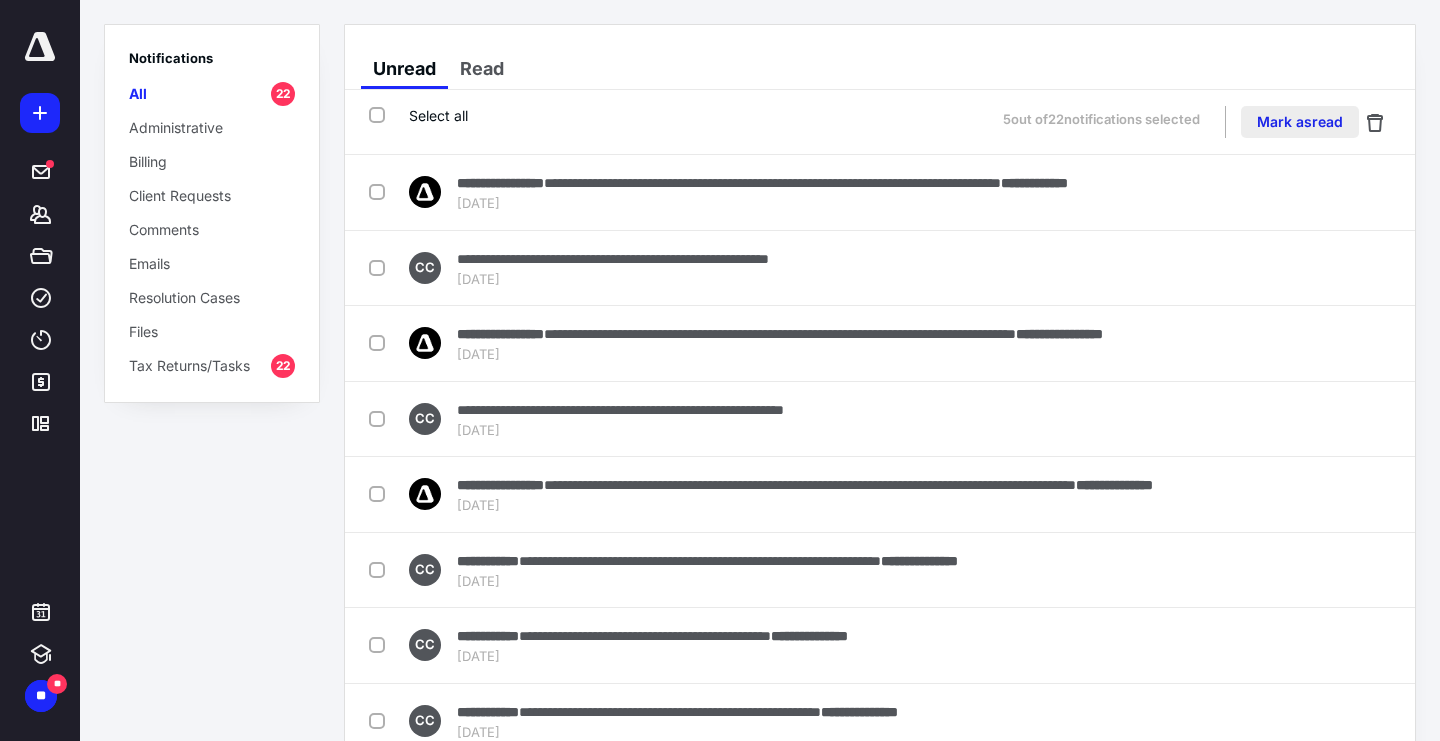 click on "Mark as  read" at bounding box center [1300, 122] 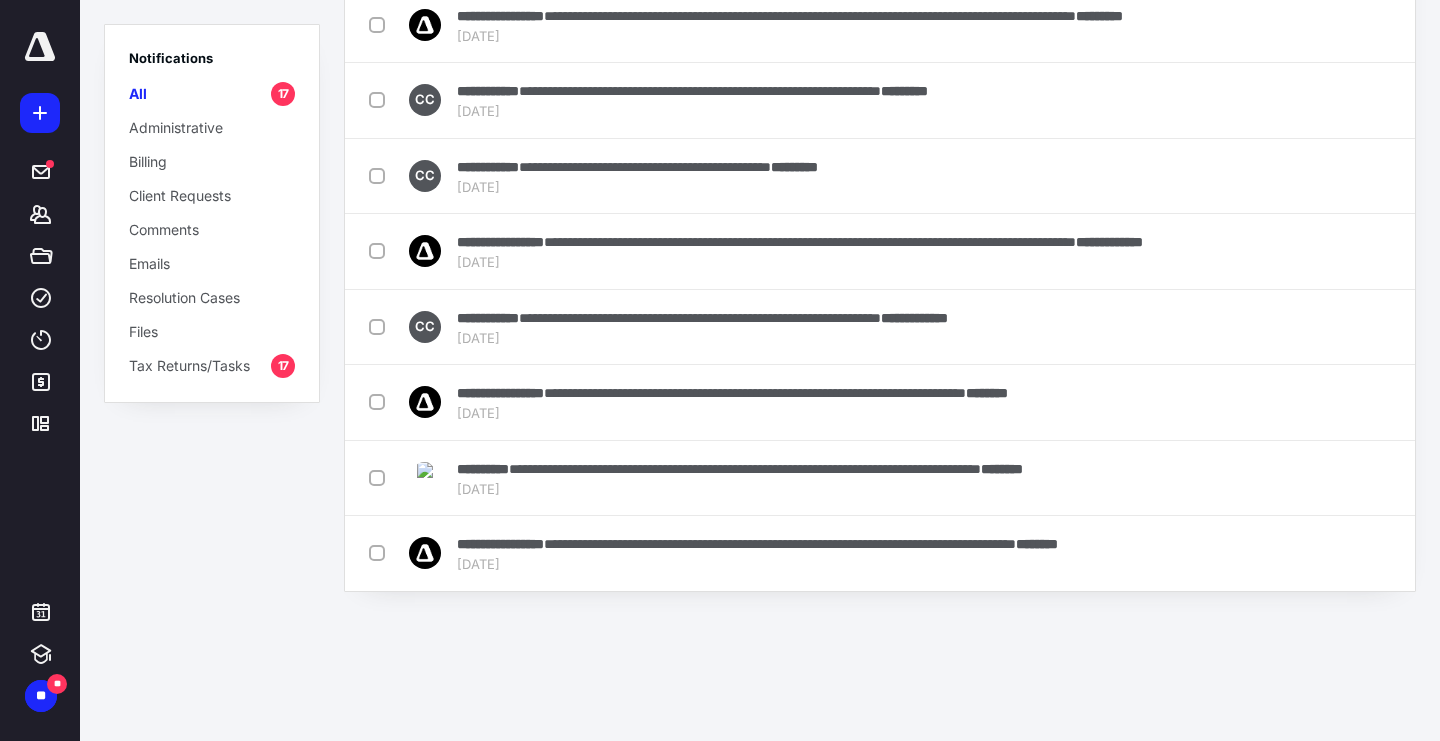scroll, scrollTop: 835, scrollLeft: 0, axis: vertical 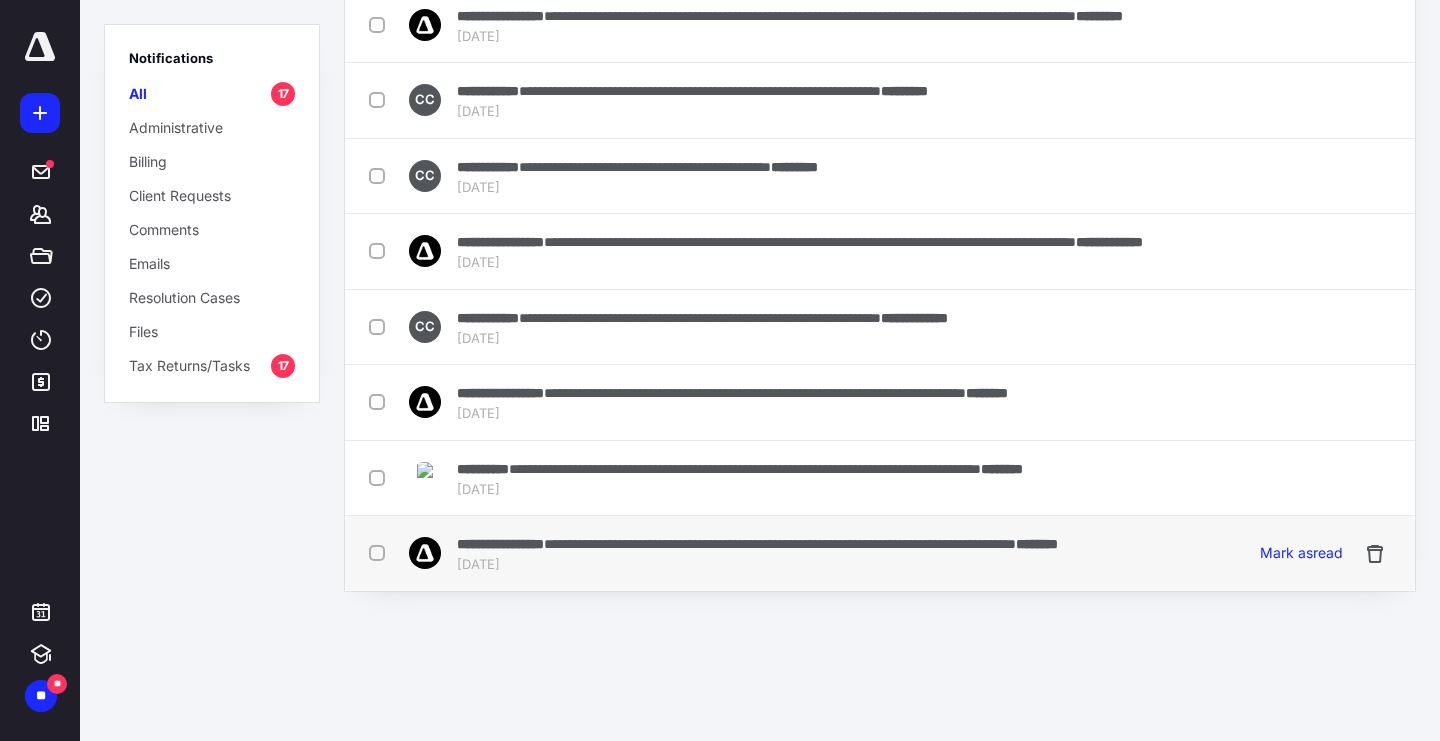 click on "**********" at bounding box center [500, 544] 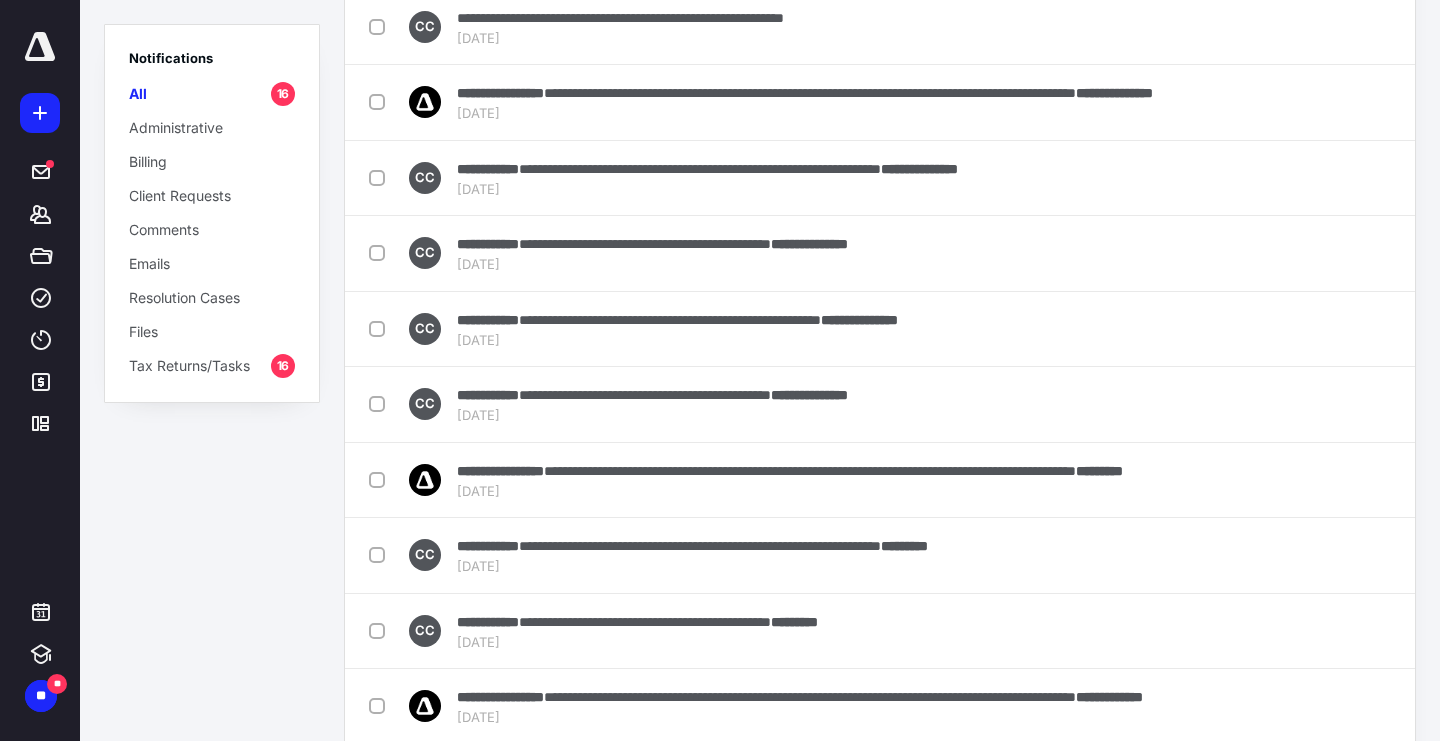 scroll, scrollTop: 0, scrollLeft: 0, axis: both 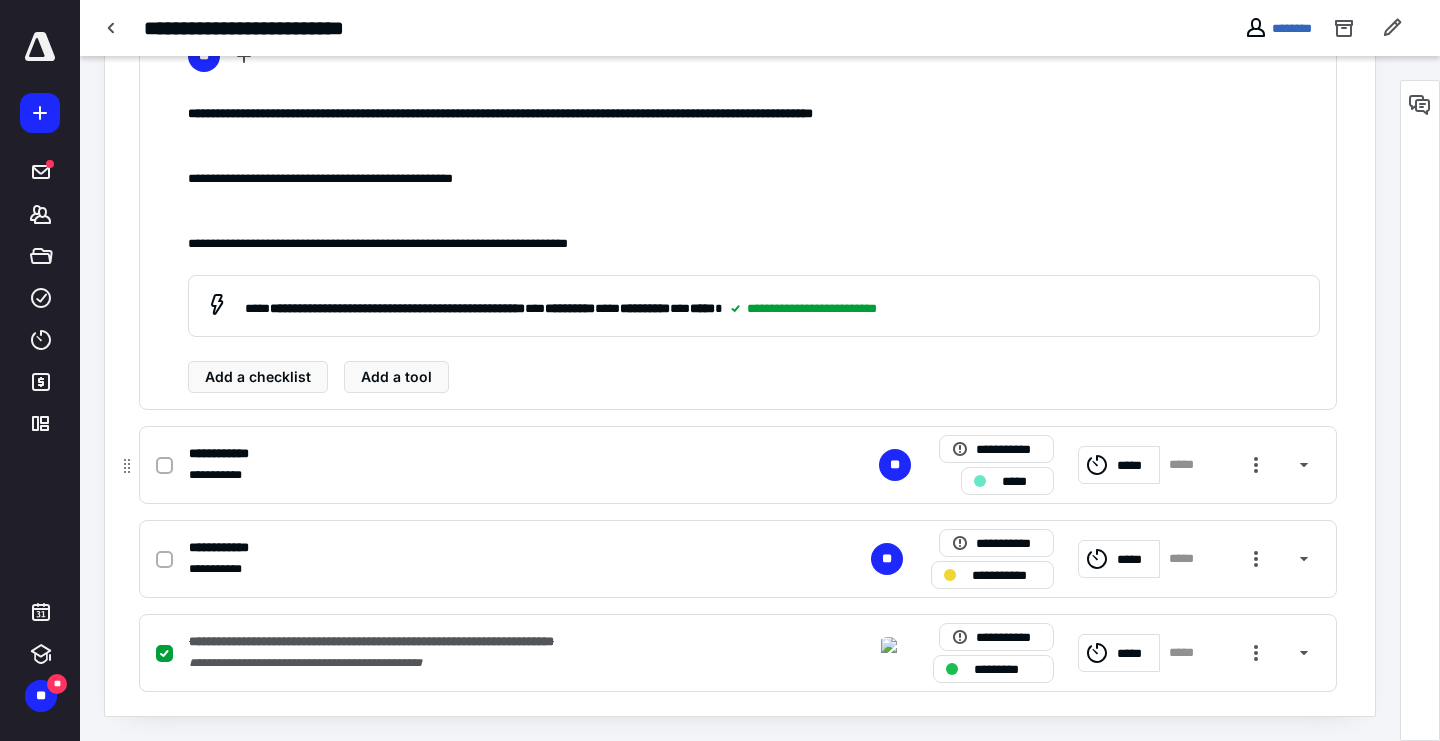 click at bounding box center (168, 465) 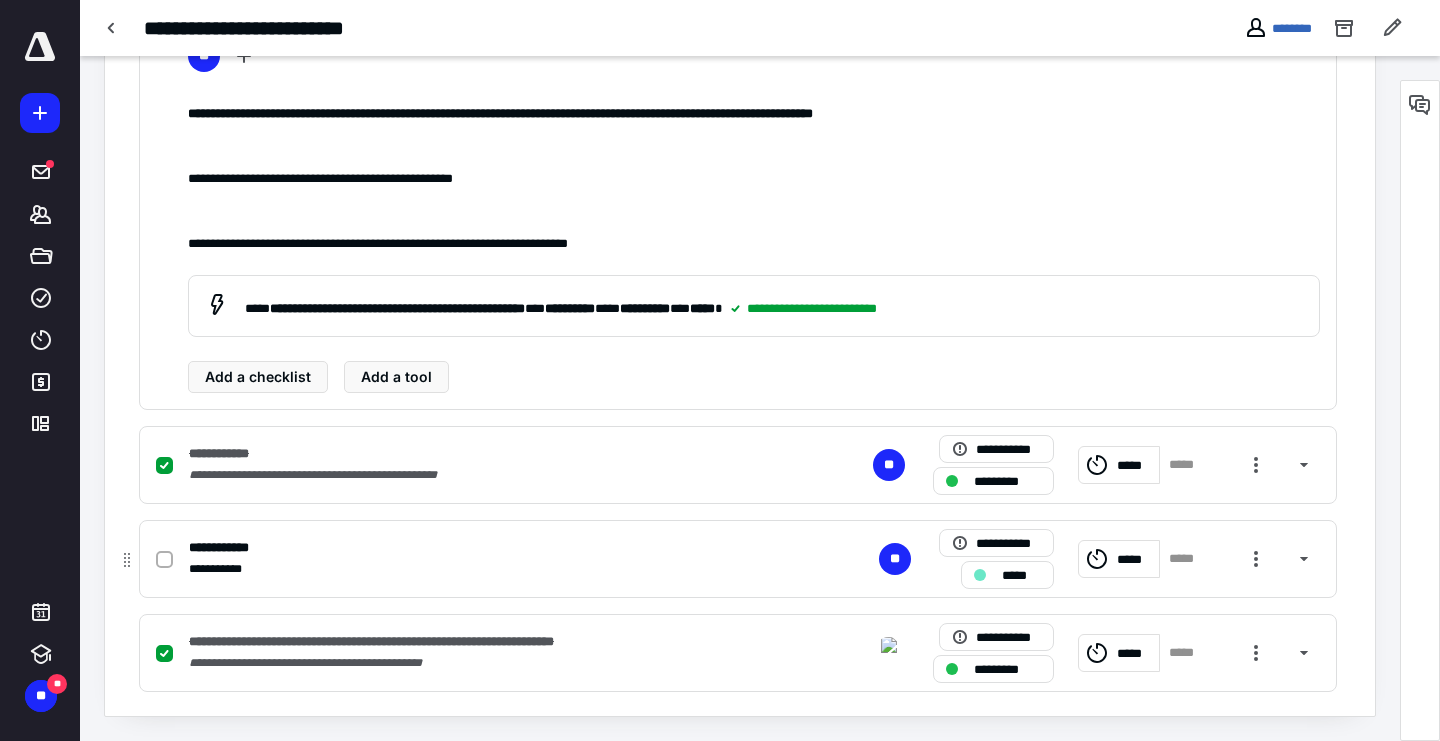 click at bounding box center [980, 575] 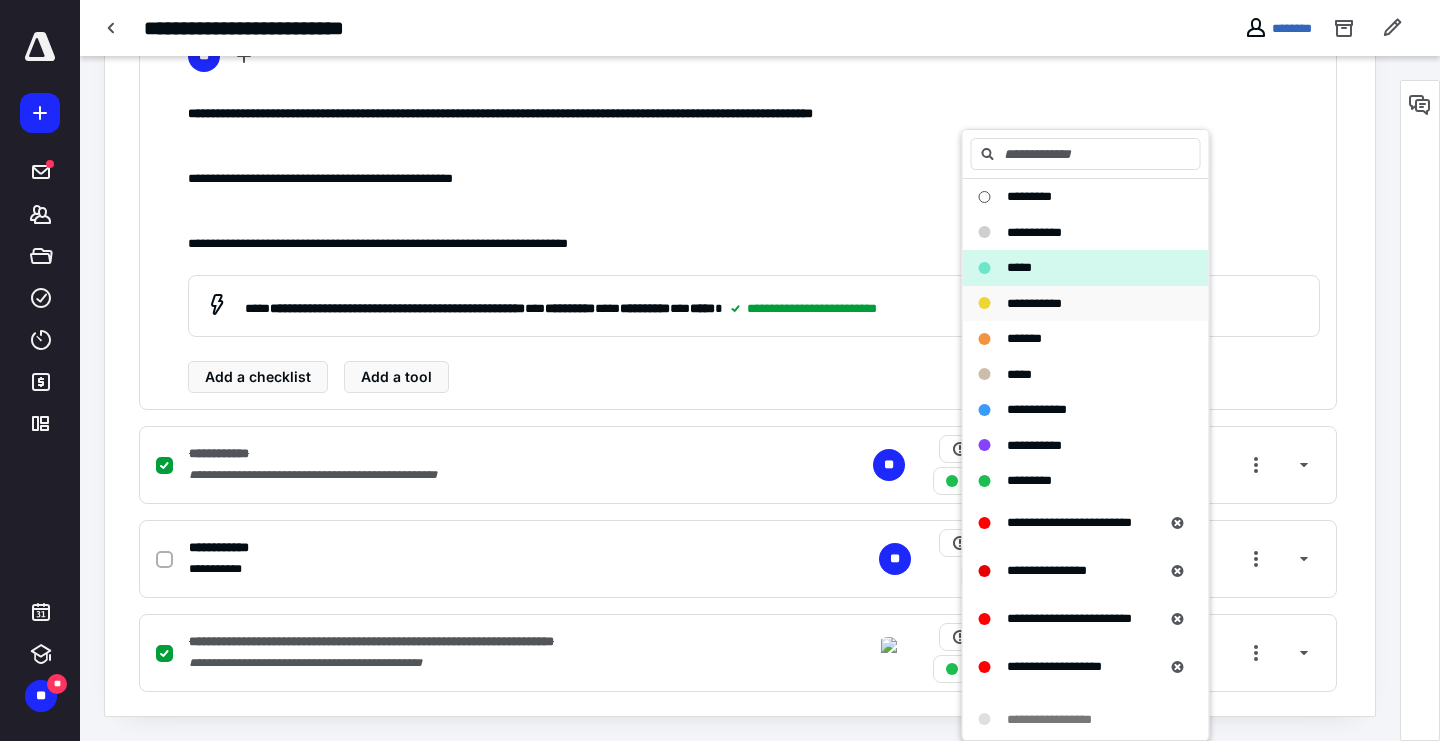 click on "**********" at bounding box center (1034, 303) 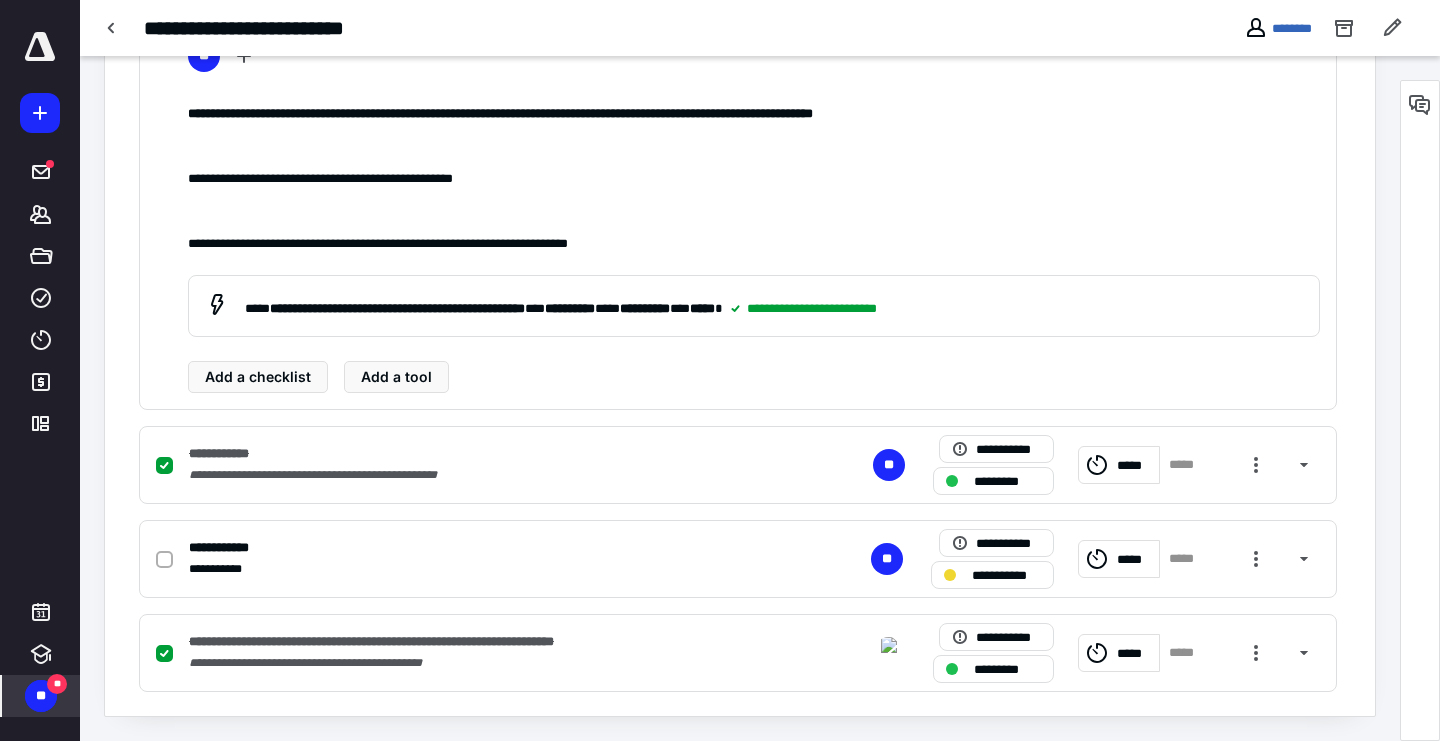 click on "**" at bounding box center [41, 696] 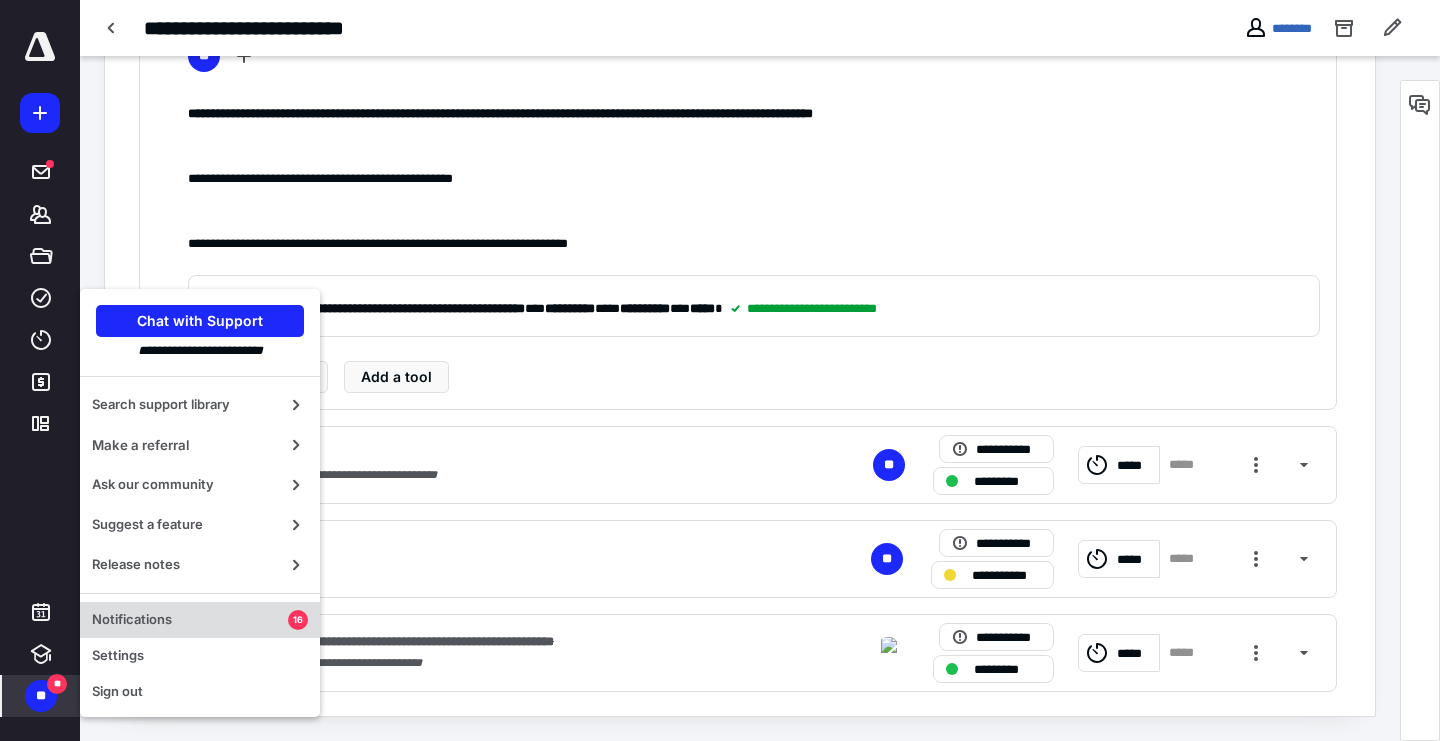 click on "Notifications" at bounding box center [190, 620] 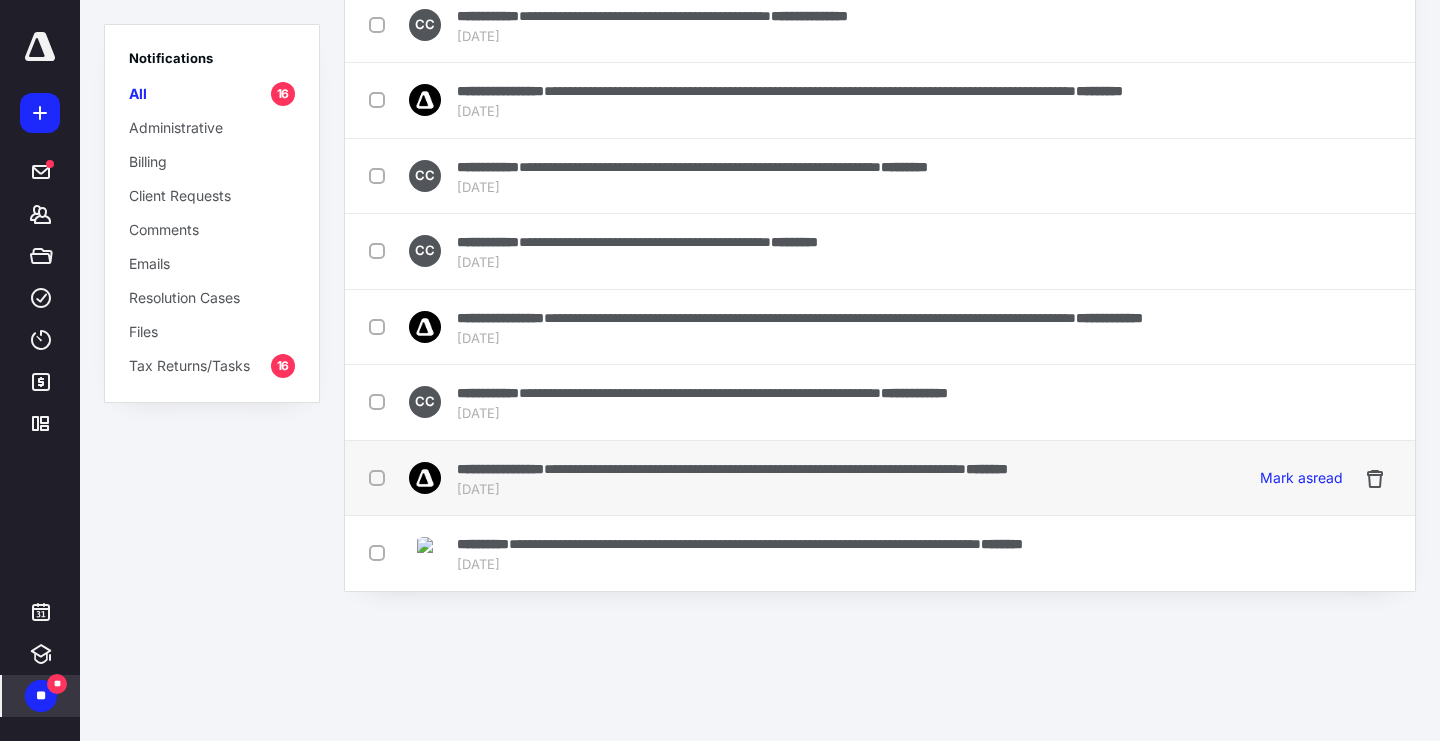 scroll, scrollTop: 835, scrollLeft: 0, axis: vertical 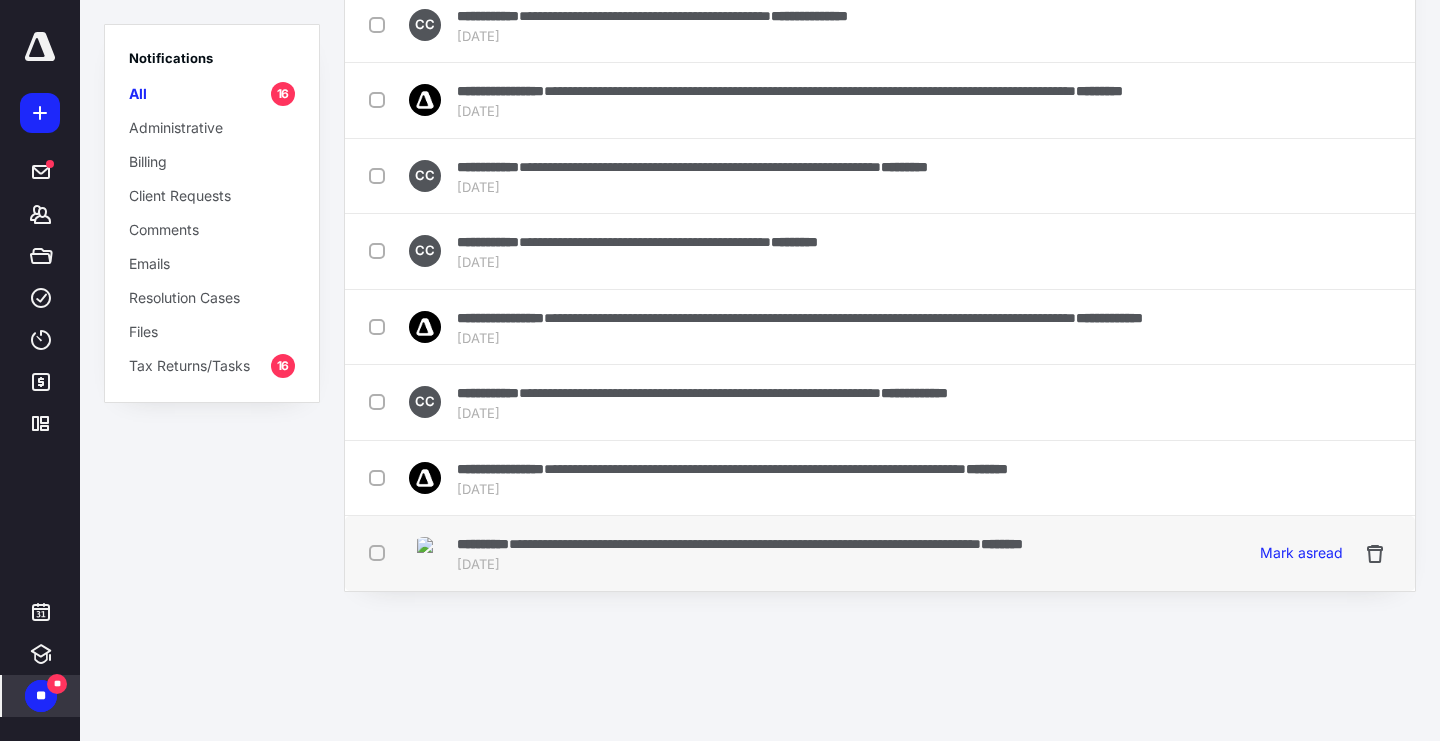 click at bounding box center [381, 552] 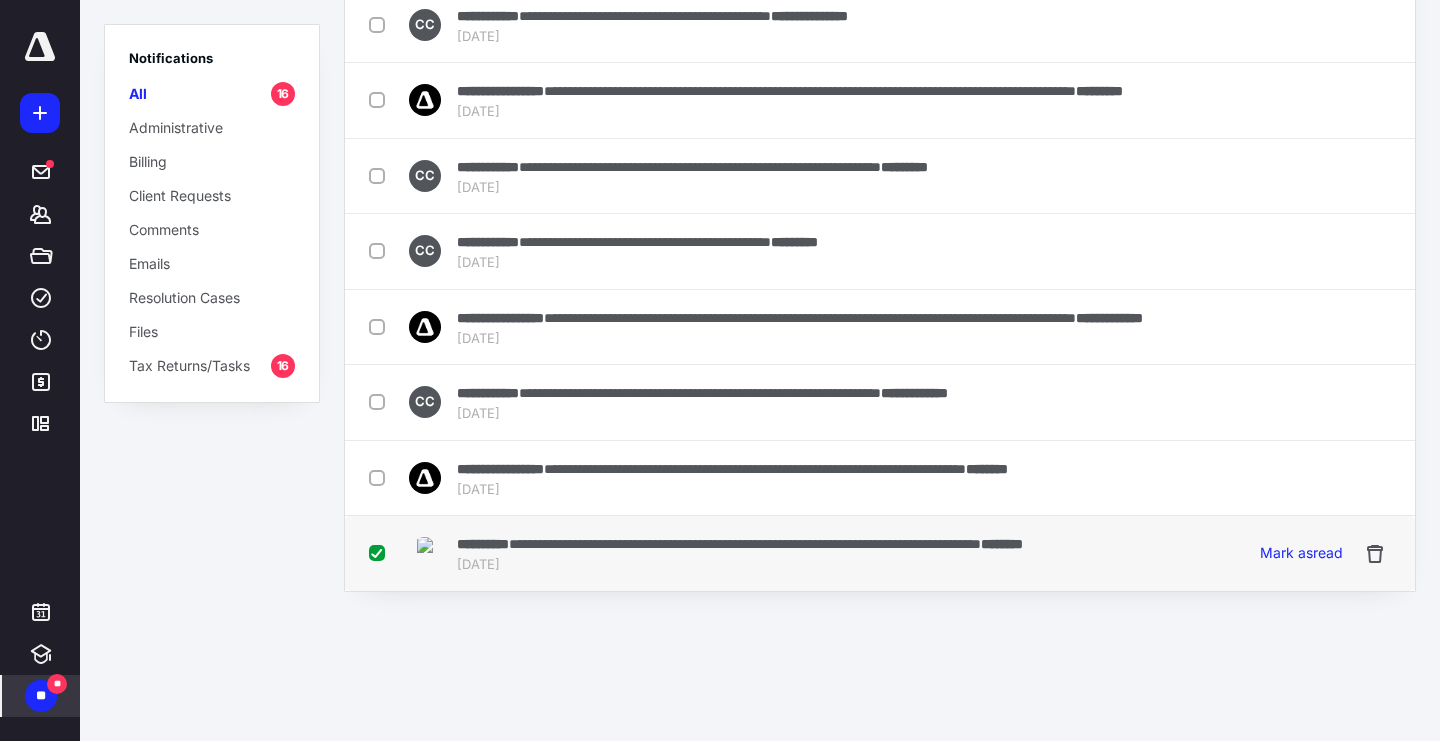 checkbox on "true" 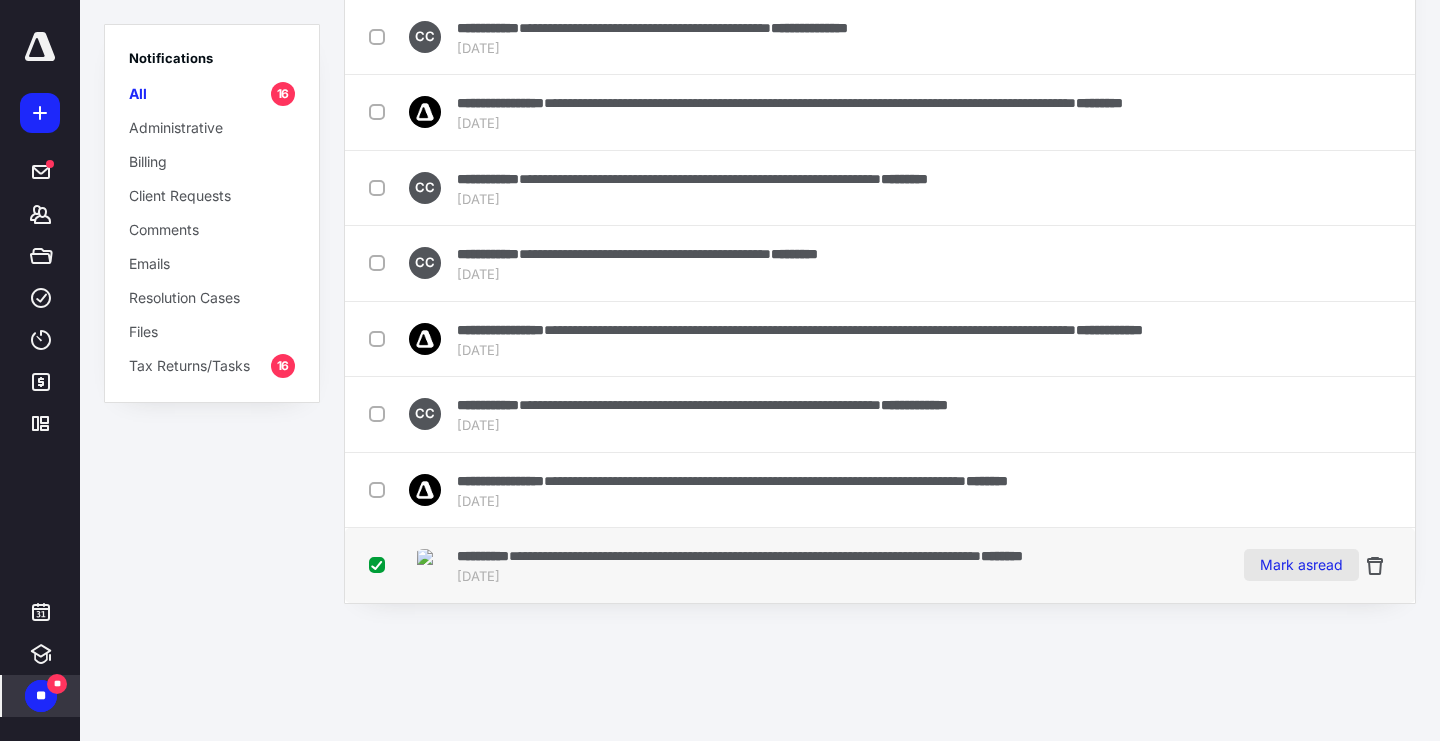 click on "Mark as  read" at bounding box center [1301, 565] 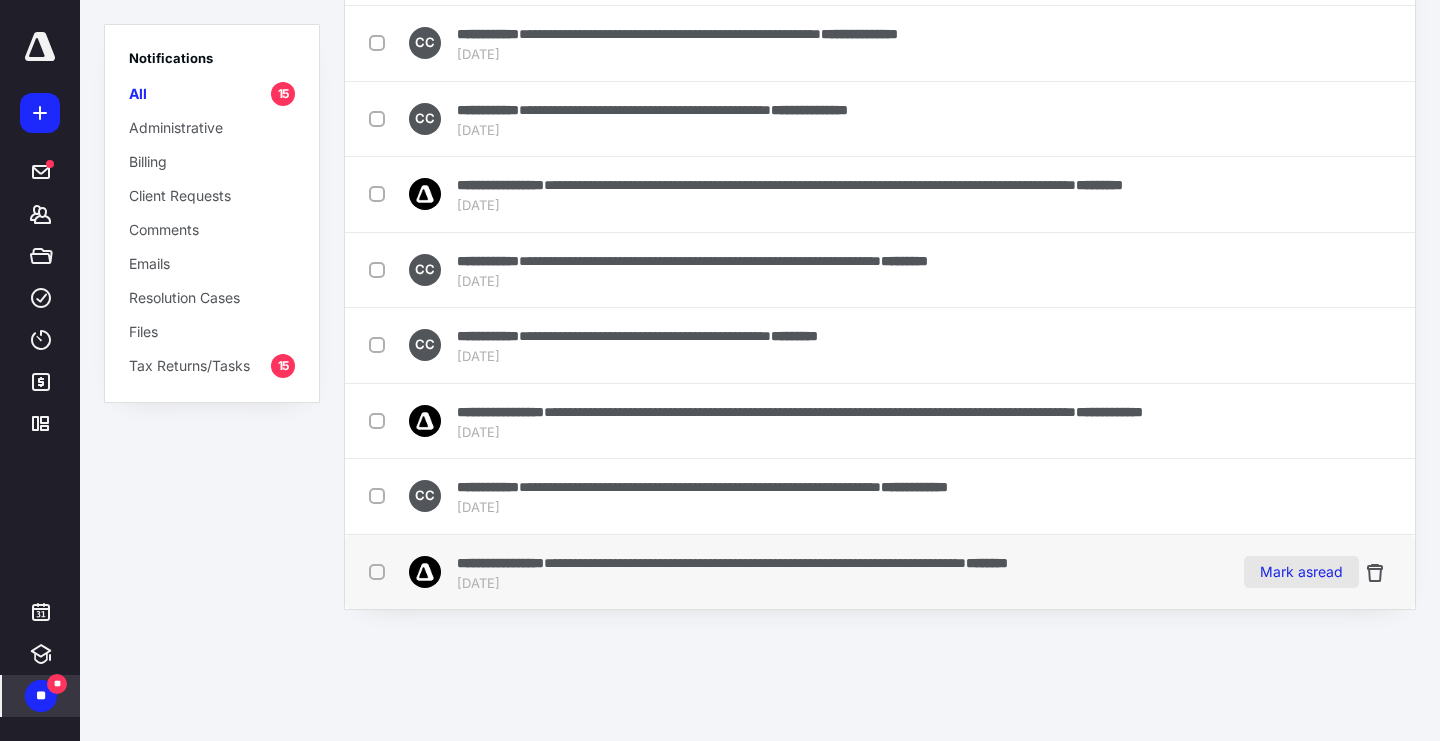 scroll, scrollTop: 741, scrollLeft: 0, axis: vertical 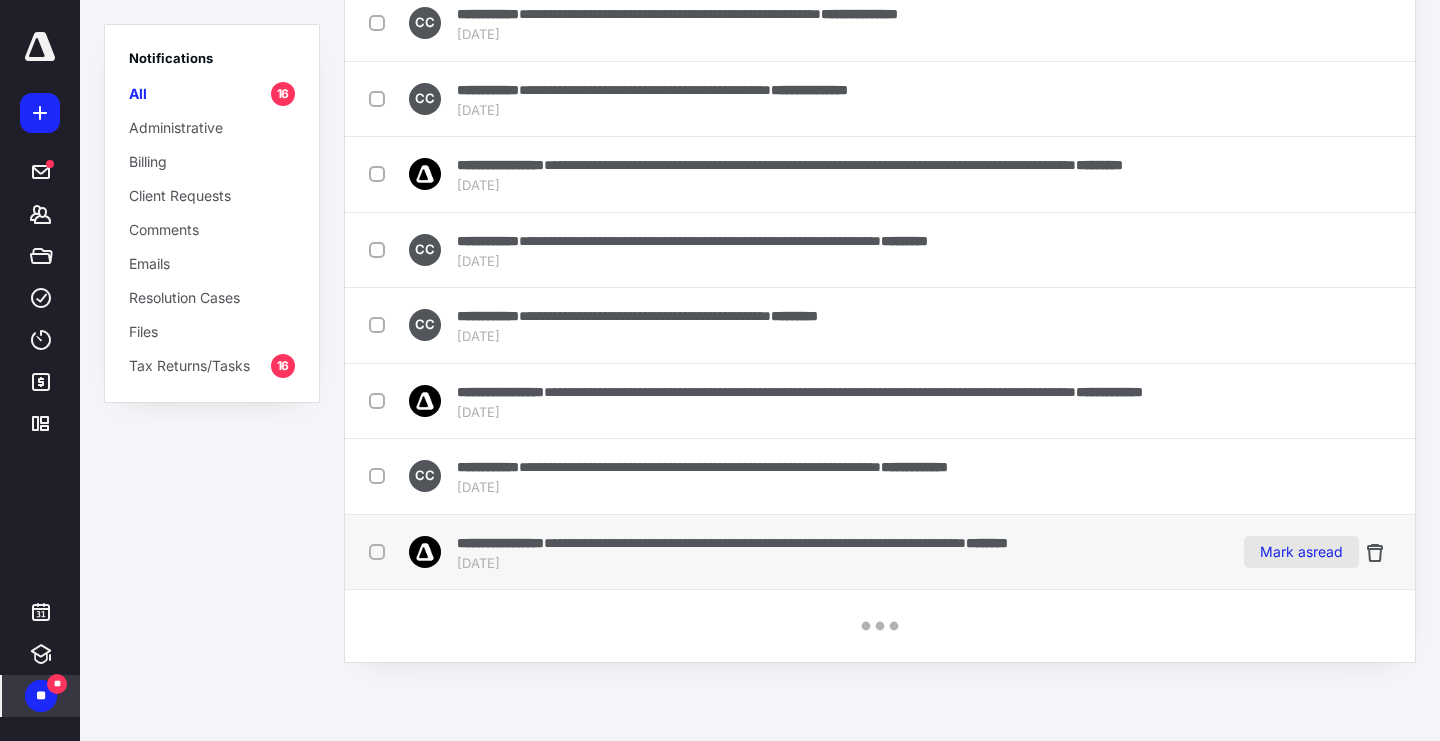 click on "**********" at bounding box center (880, 5) 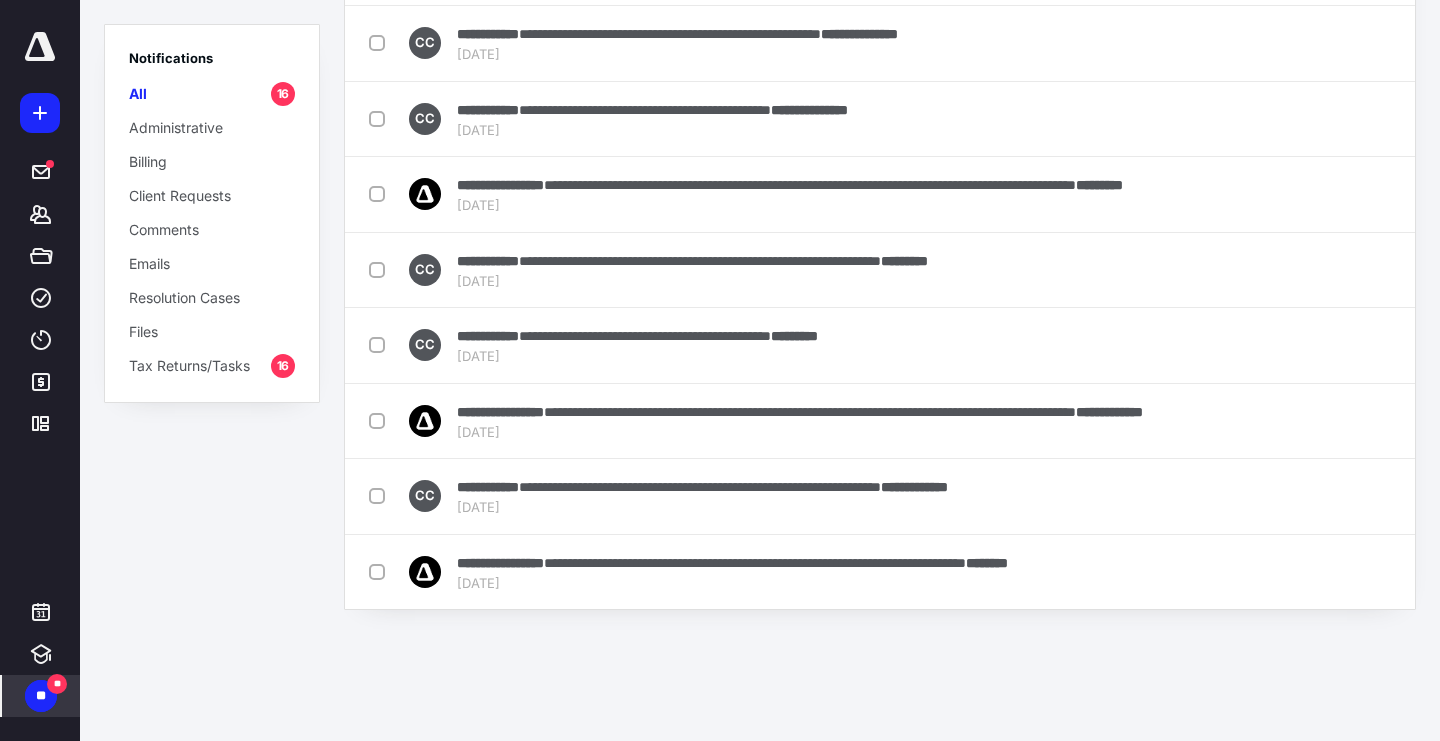 scroll, scrollTop: 741, scrollLeft: 0, axis: vertical 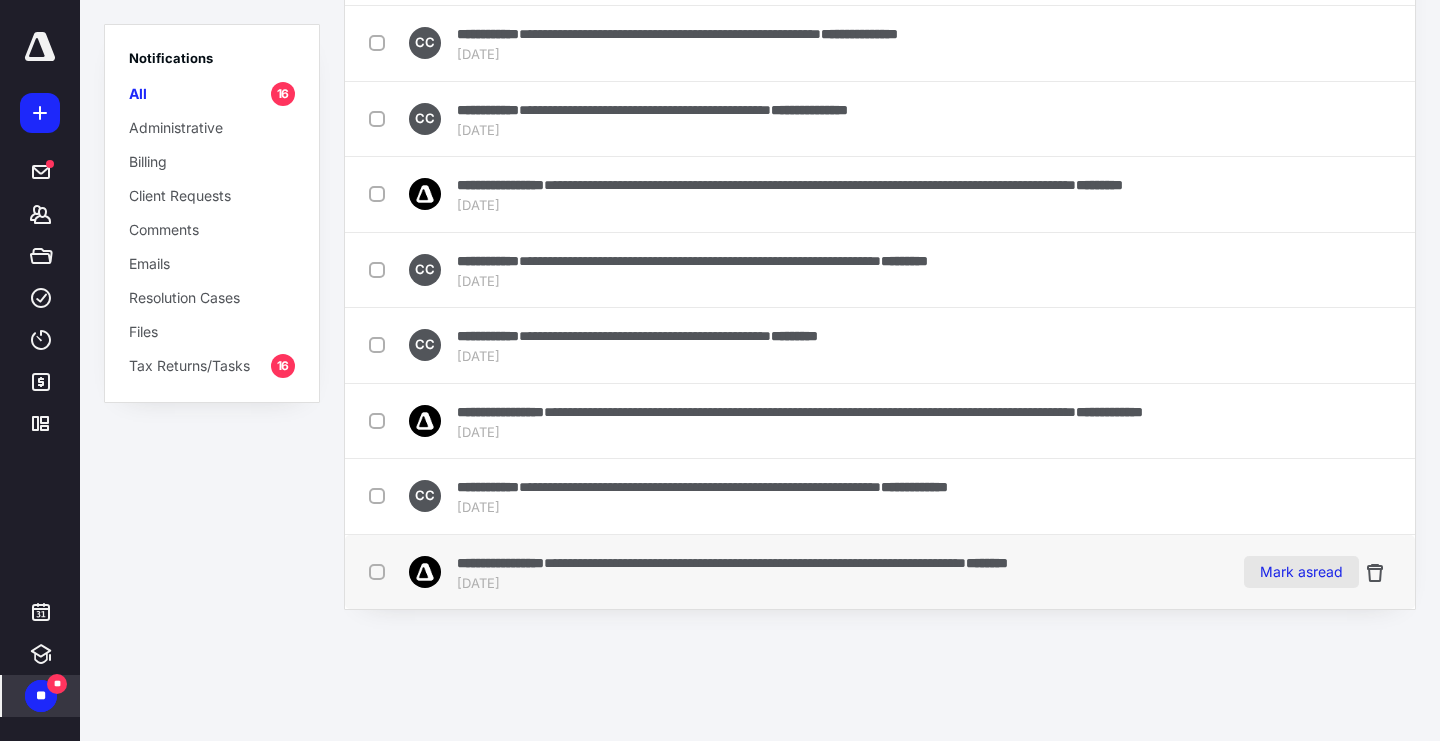 click on "Mark as  read" at bounding box center [1301, 572] 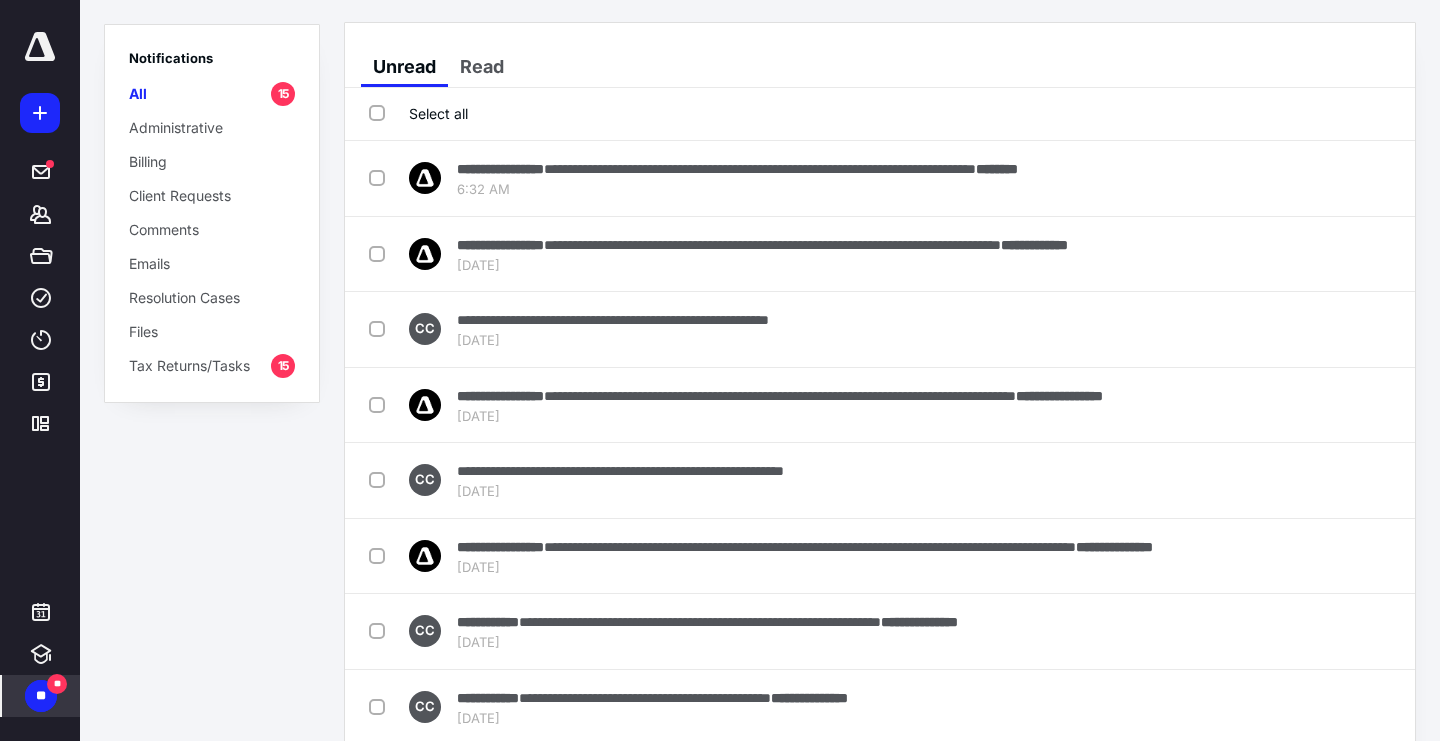 scroll, scrollTop: 0, scrollLeft: 0, axis: both 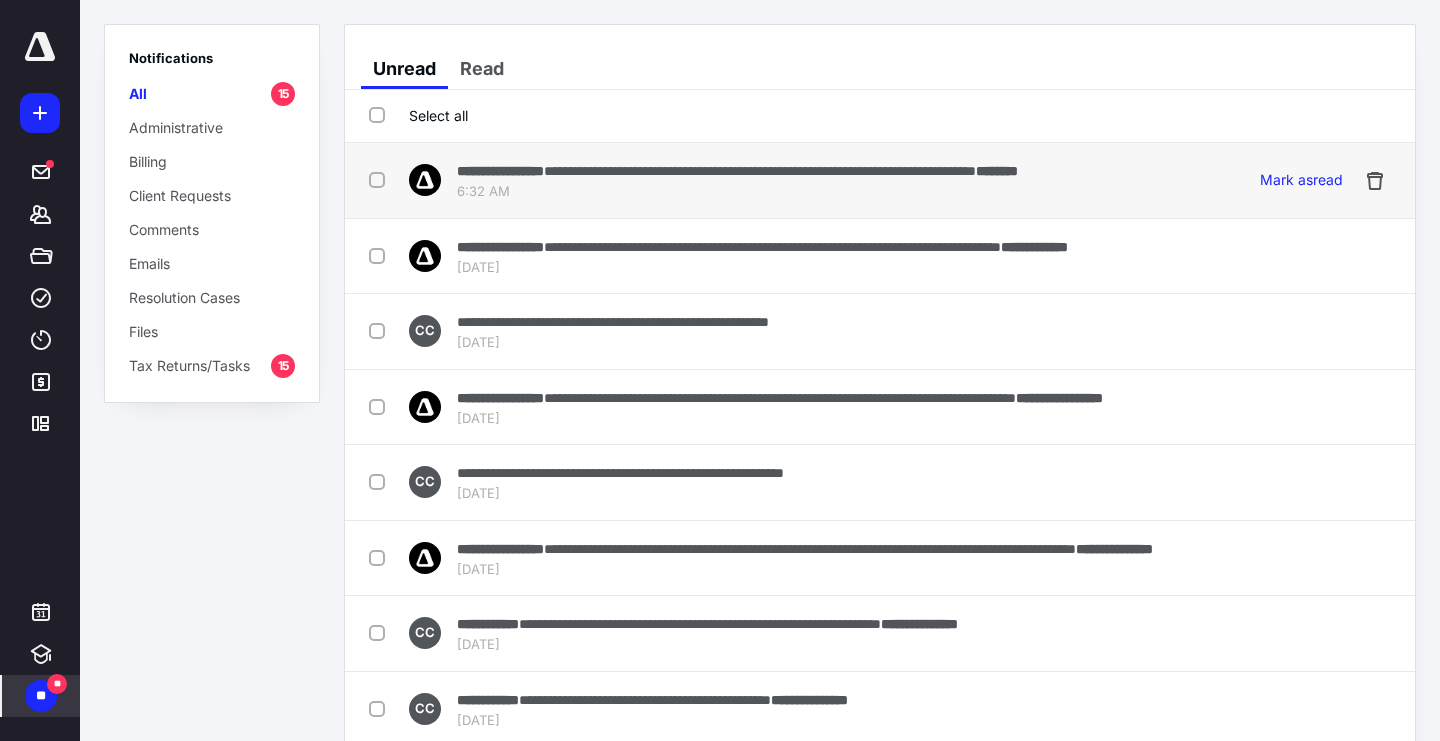 click at bounding box center (381, 179) 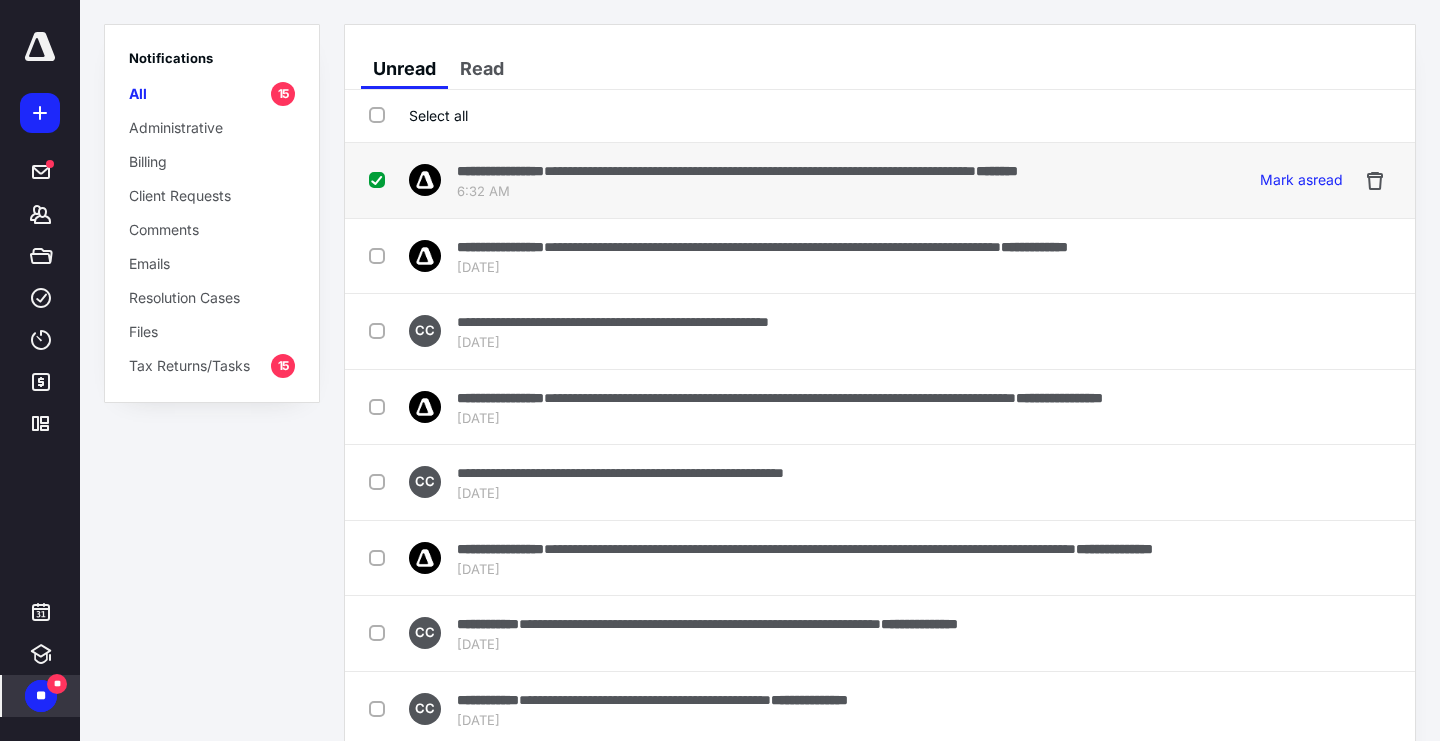 checkbox on "true" 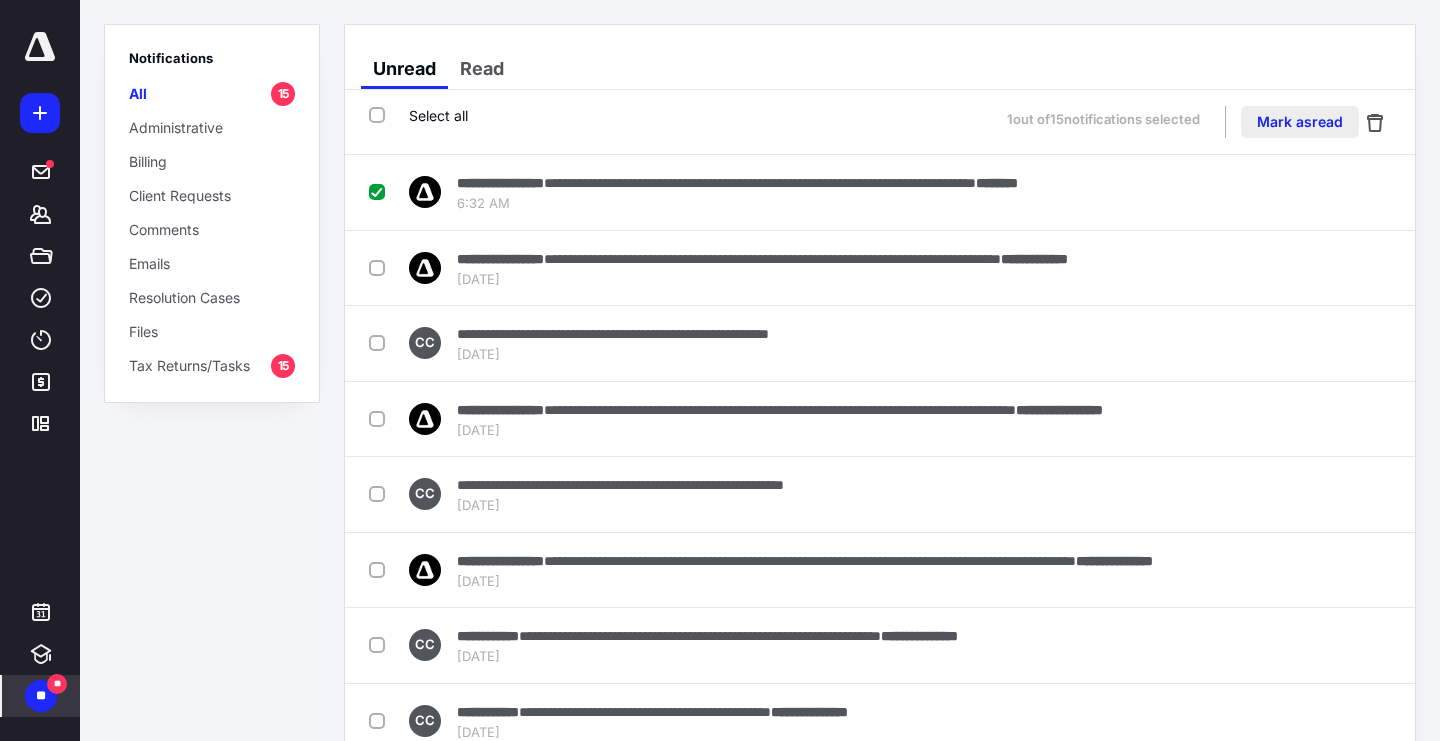 click on "Mark as  read" at bounding box center [1300, 122] 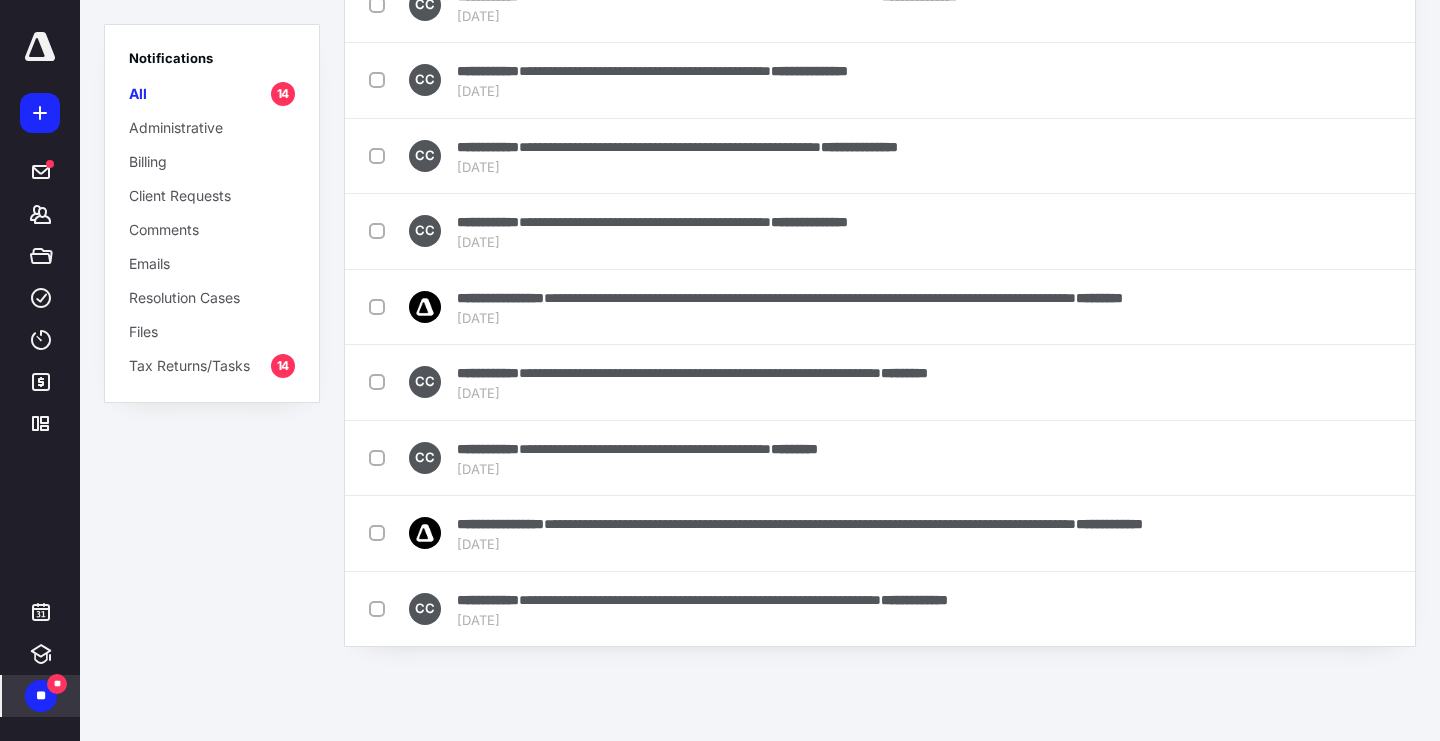 scroll, scrollTop: 553, scrollLeft: 0, axis: vertical 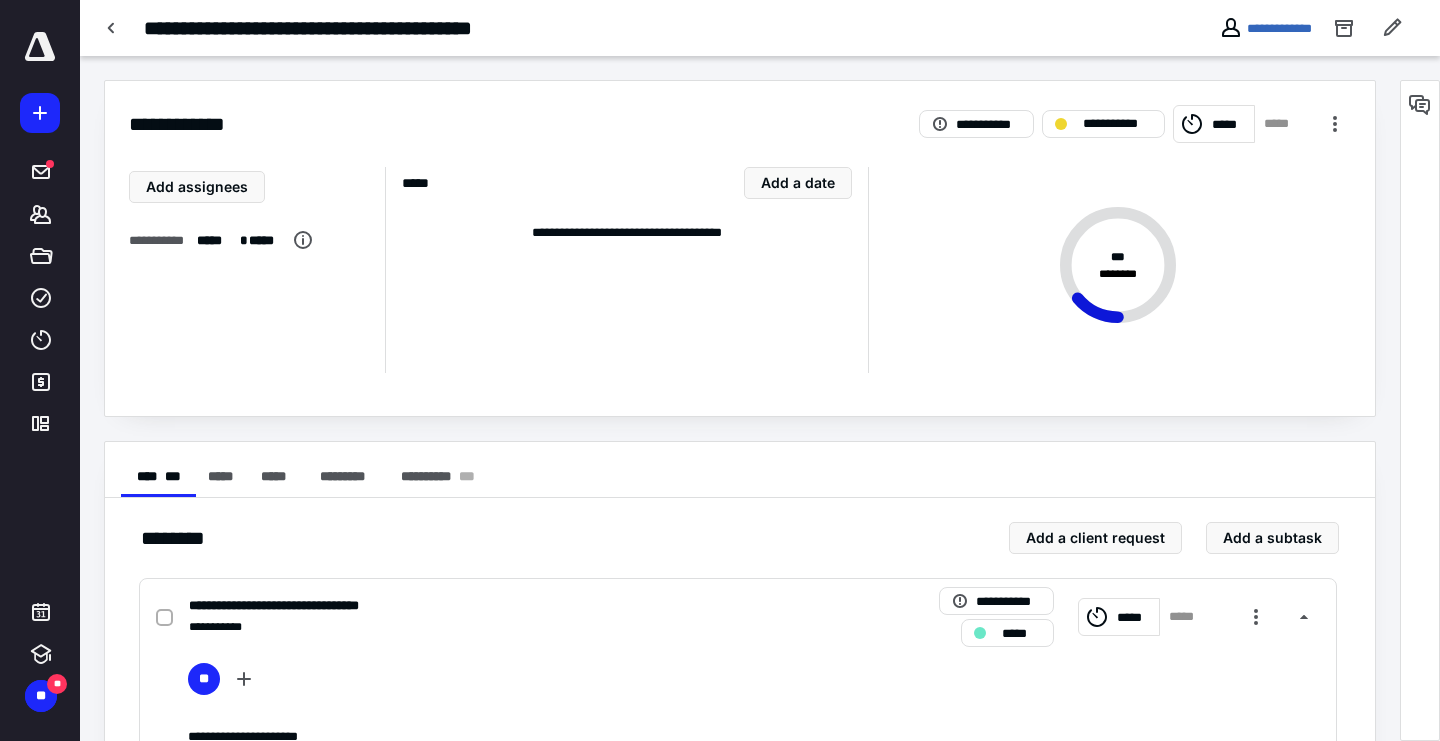 click on "**" at bounding box center [41, 696] 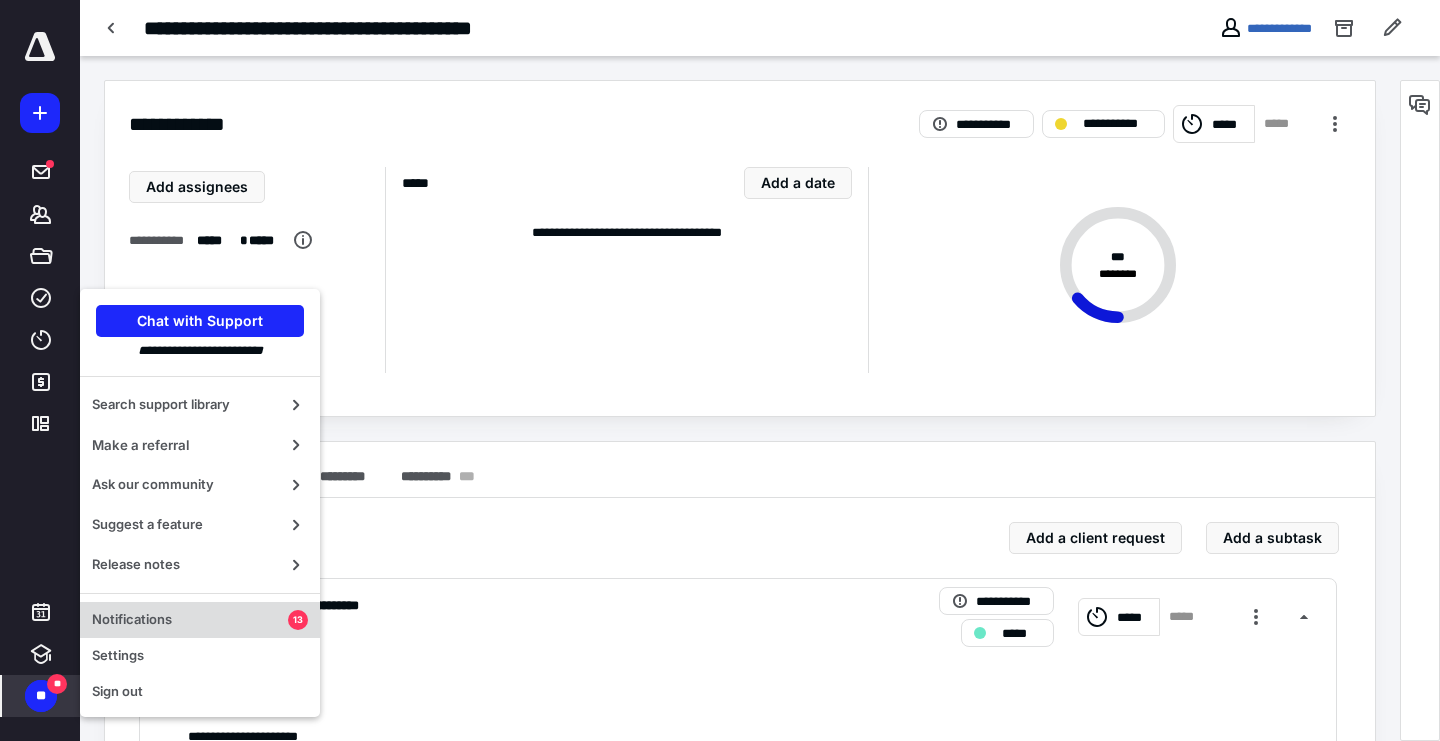 click on "Notifications" at bounding box center [190, 620] 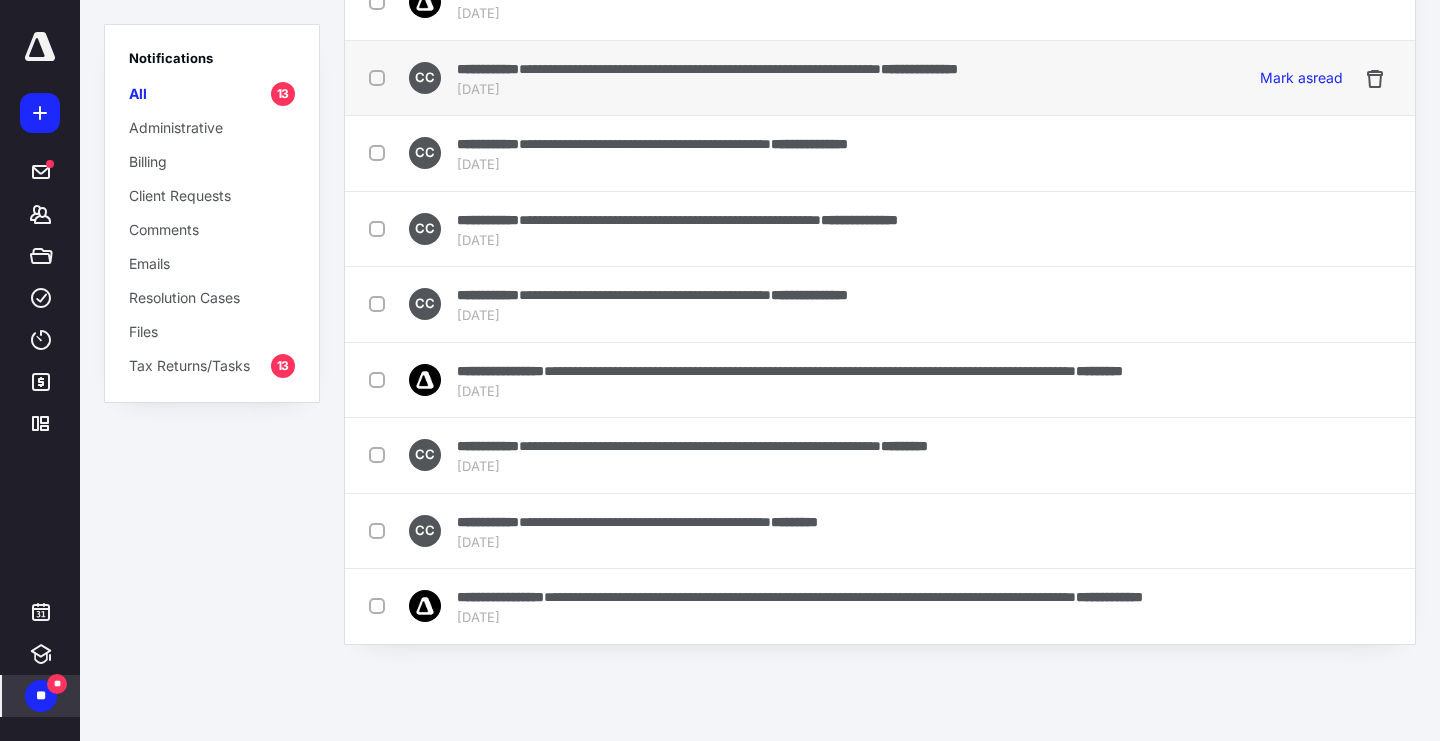 scroll, scrollTop: 480, scrollLeft: 0, axis: vertical 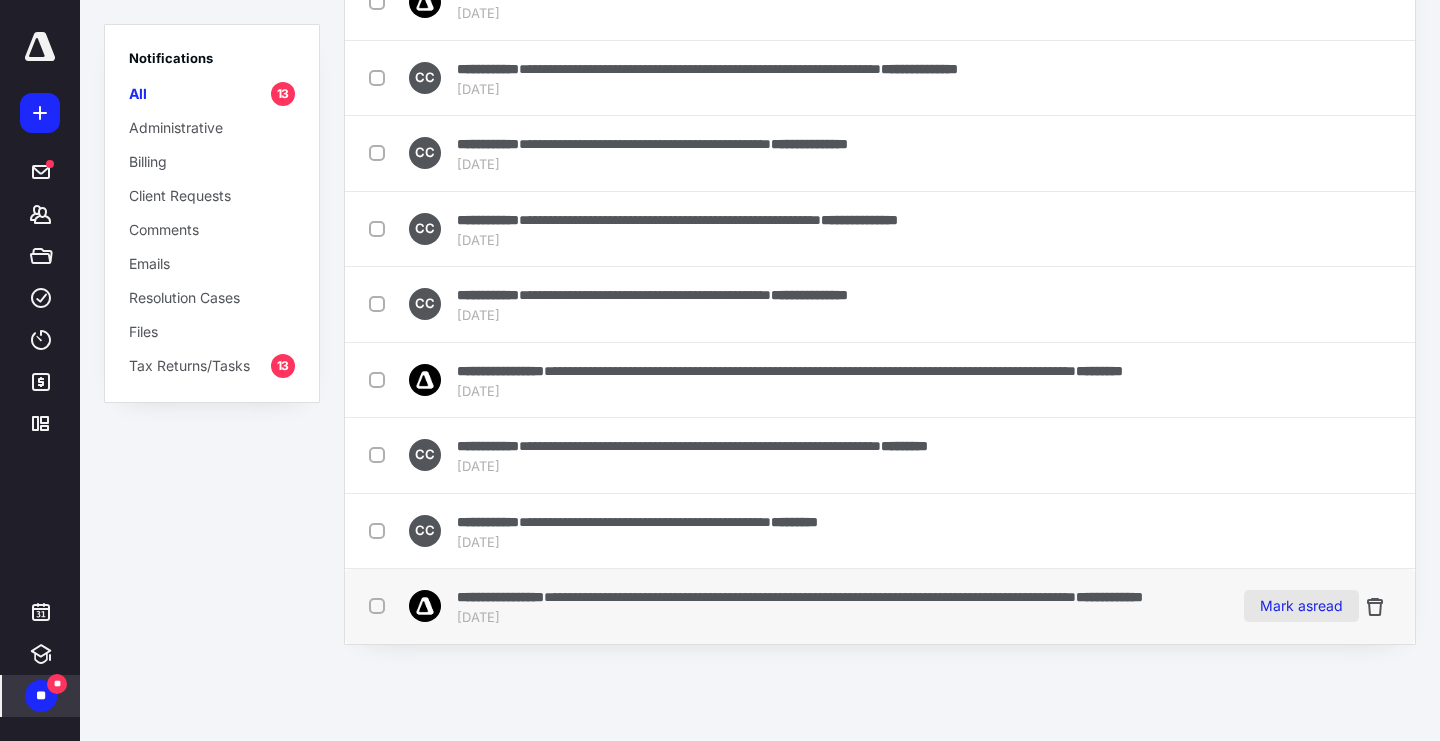 click on "Mark as  read" at bounding box center (1301, 606) 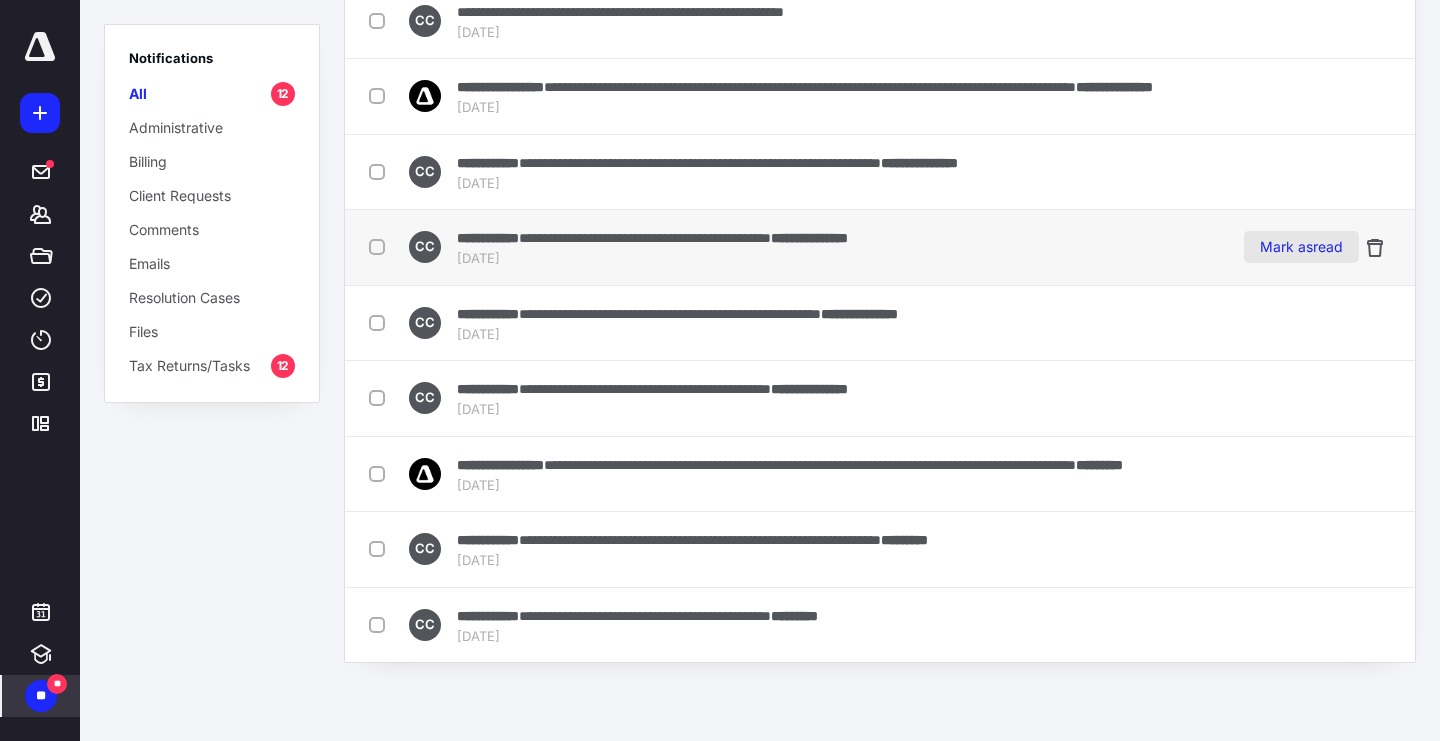scroll, scrollTop: 386, scrollLeft: 0, axis: vertical 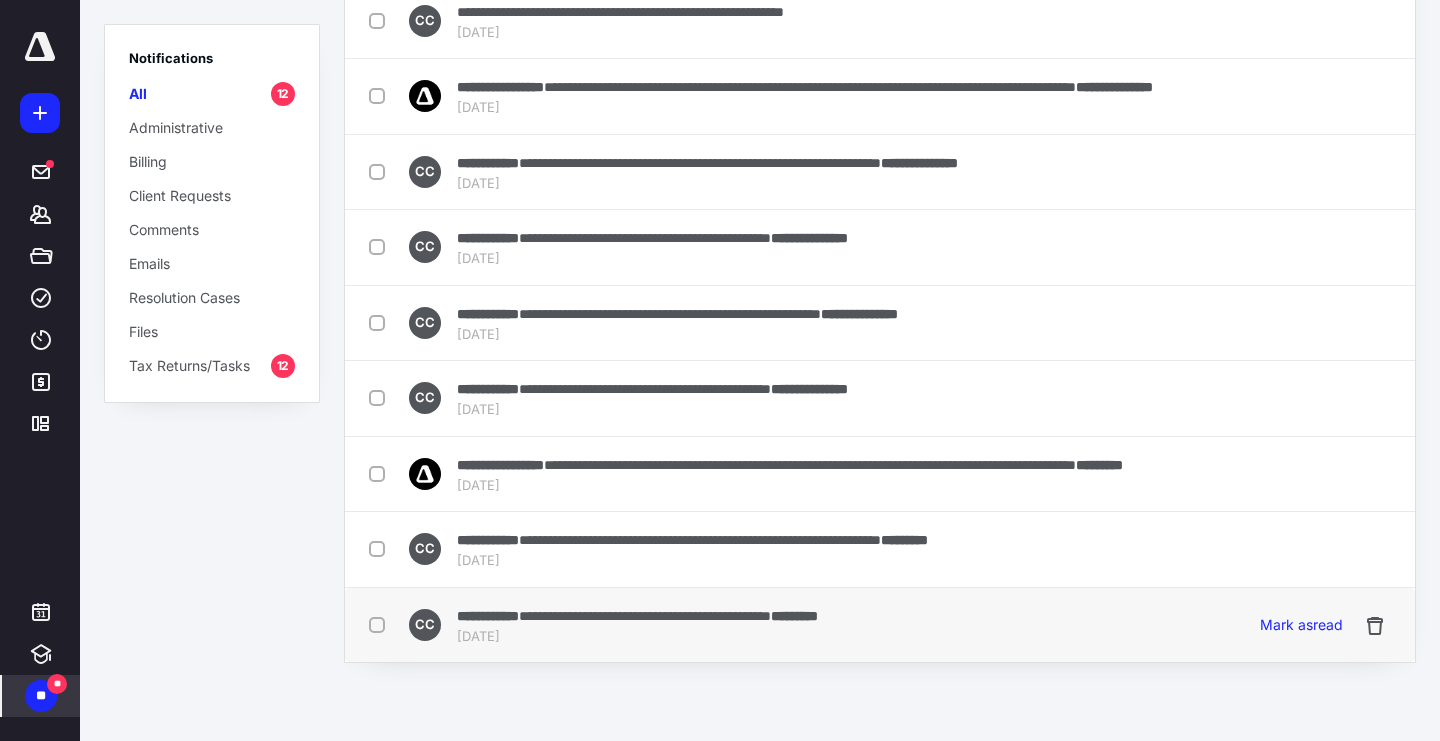 click at bounding box center [381, 624] 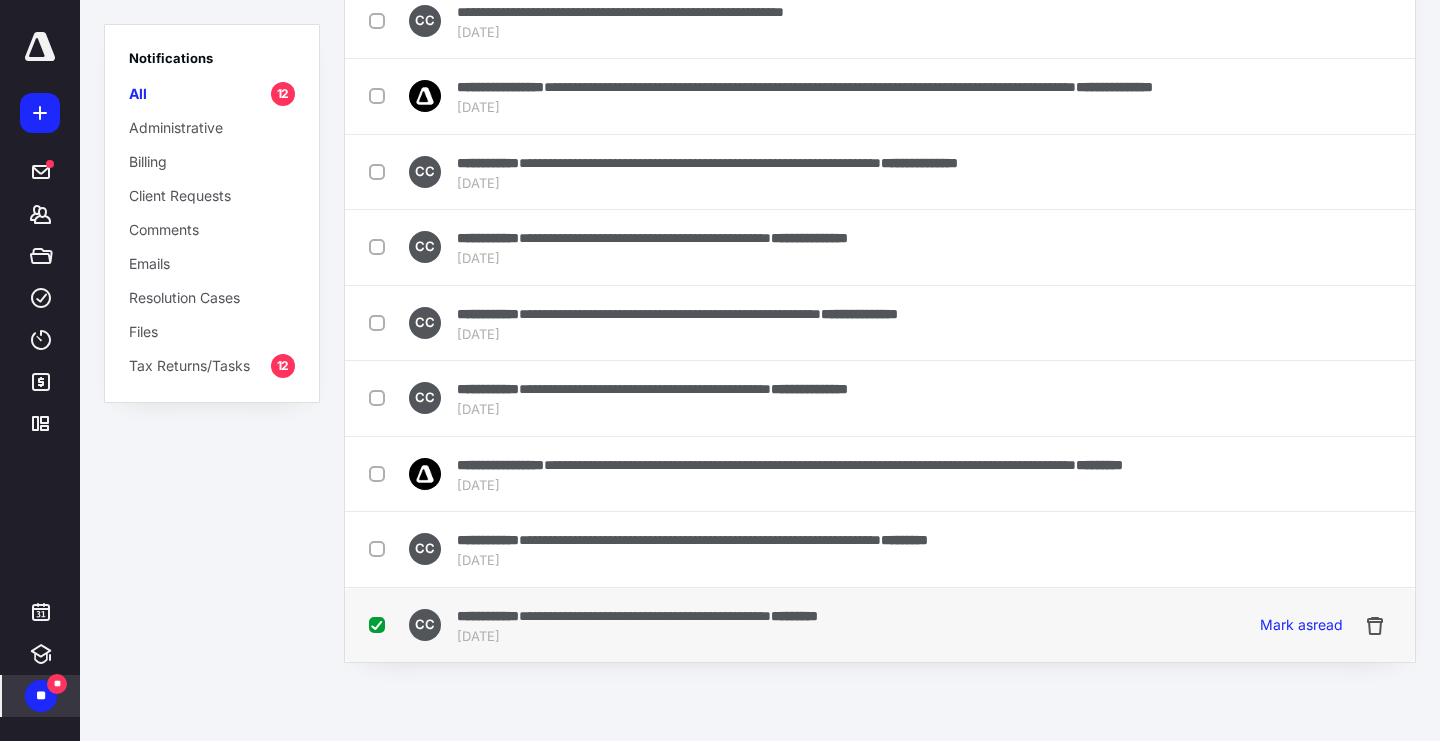checkbox on "true" 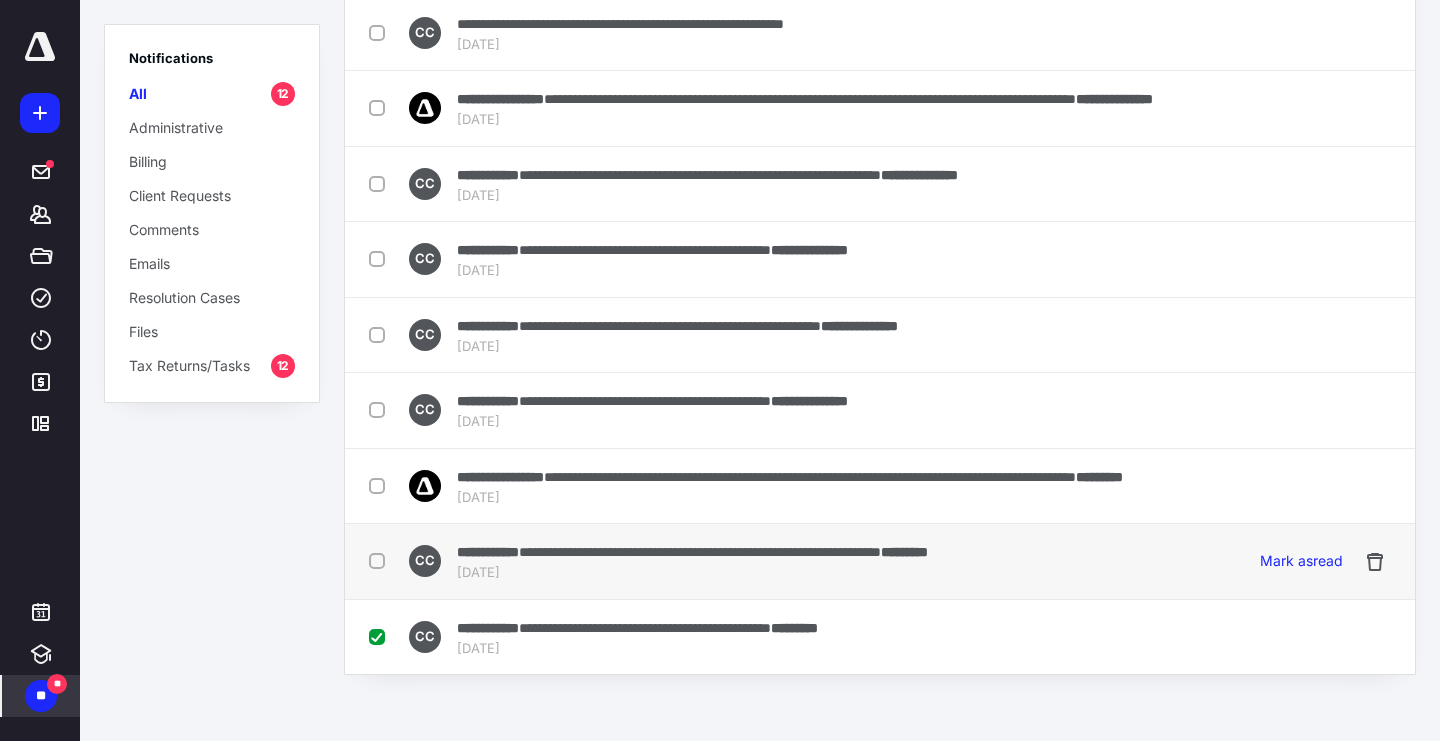 click at bounding box center (381, 560) 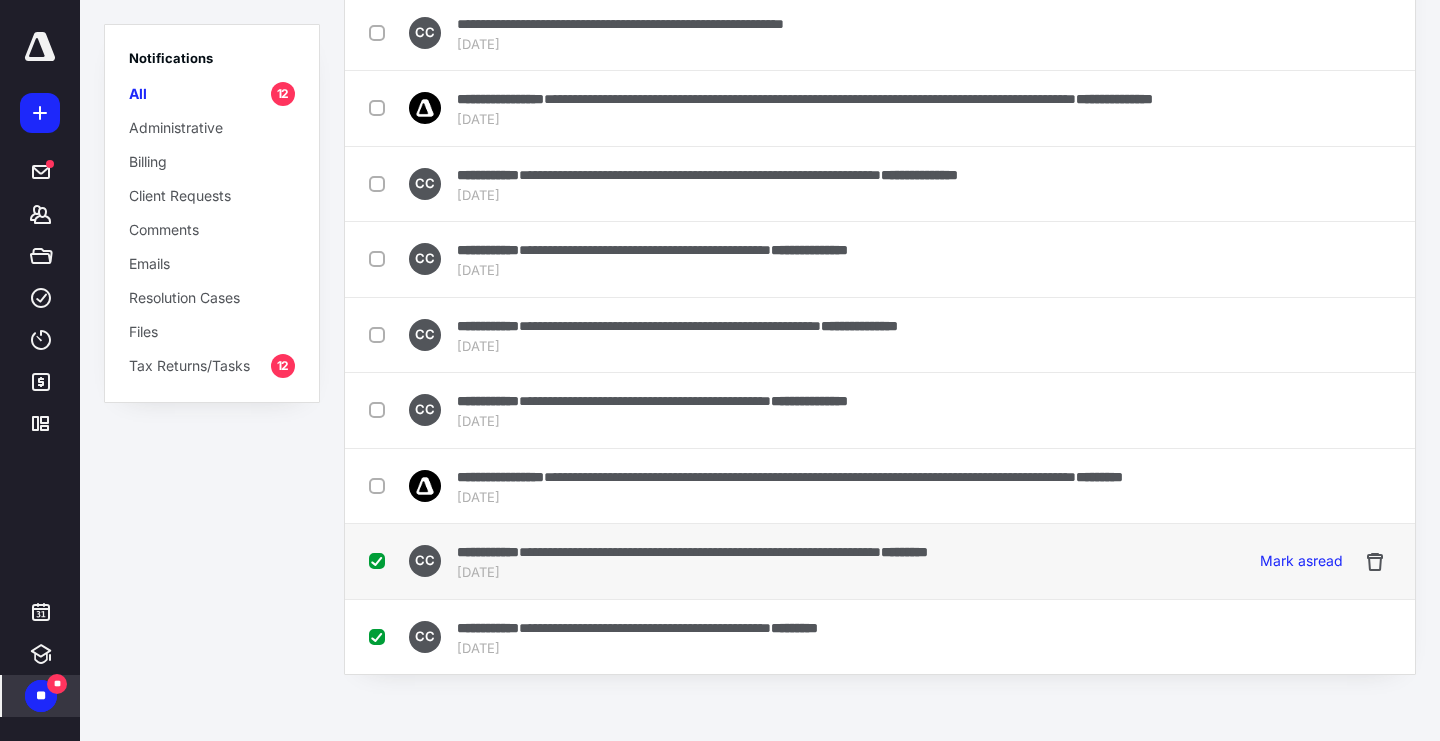 checkbox on "true" 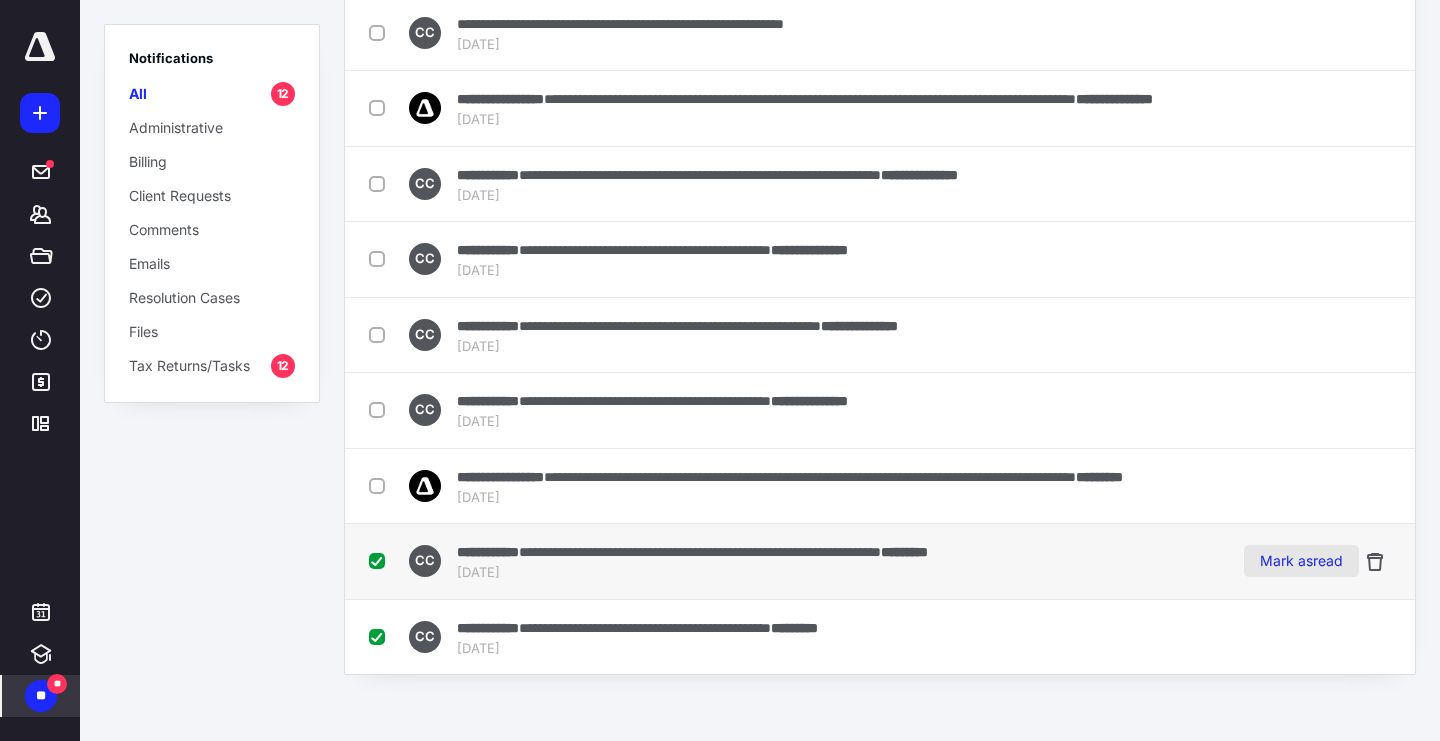 click on "Mark as  read" at bounding box center [1301, 561] 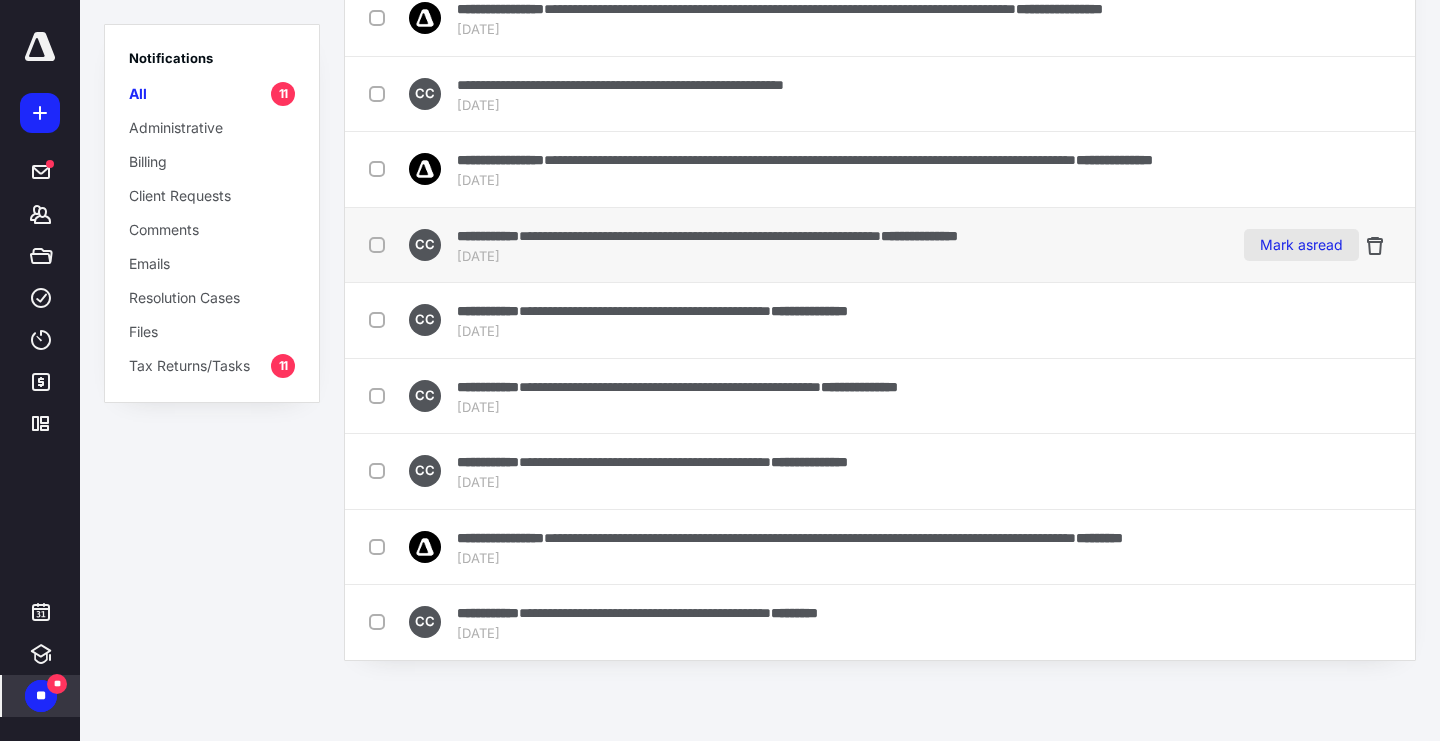 scroll, scrollTop: 313, scrollLeft: 0, axis: vertical 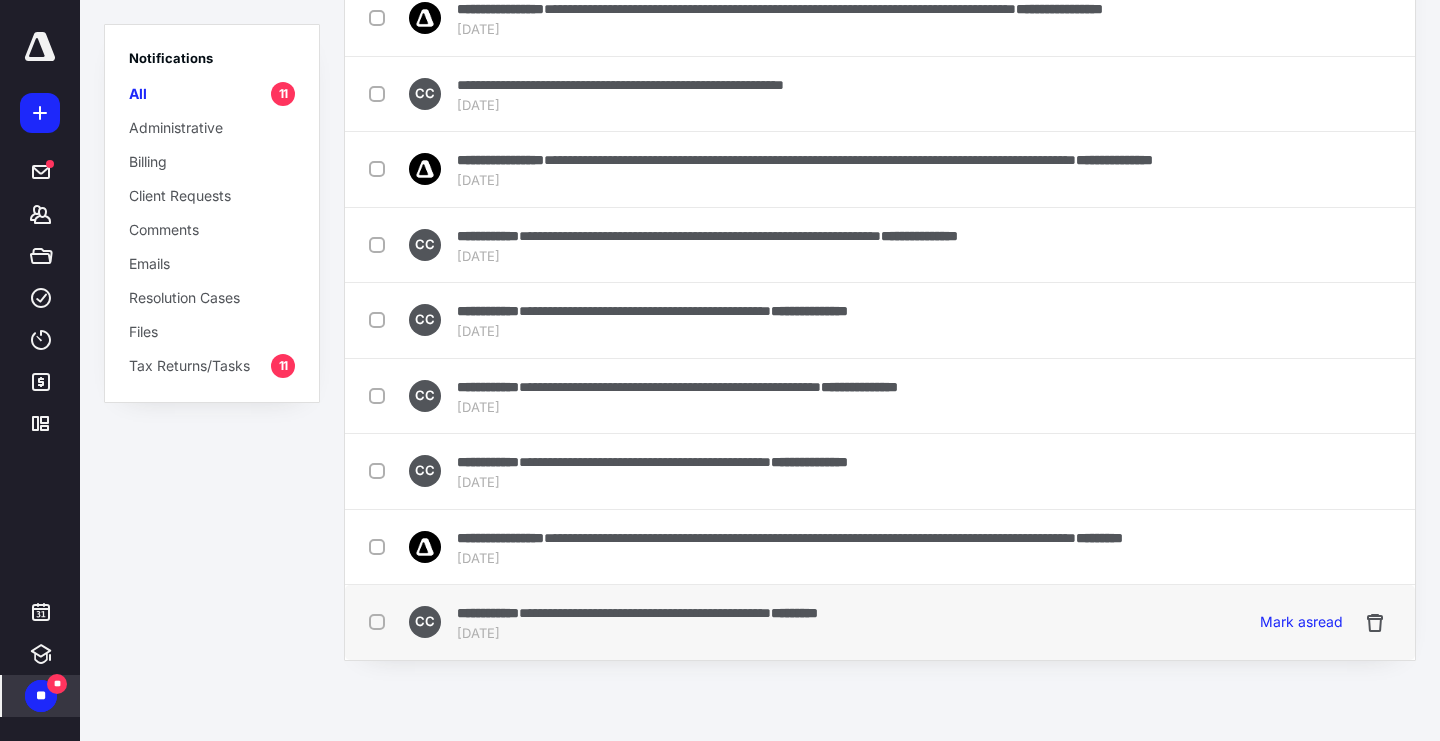 click at bounding box center [381, 621] 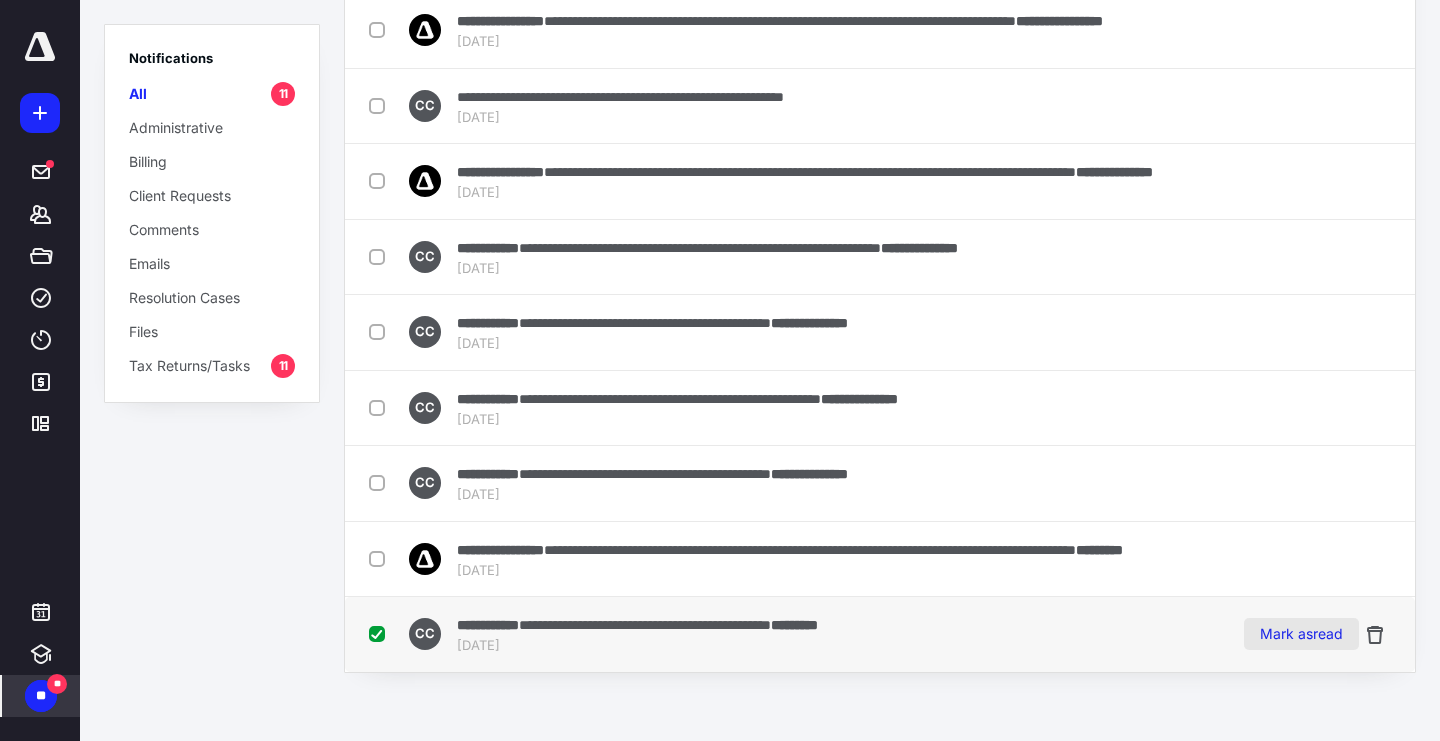 click on "Mark as  read" at bounding box center (1301, 634) 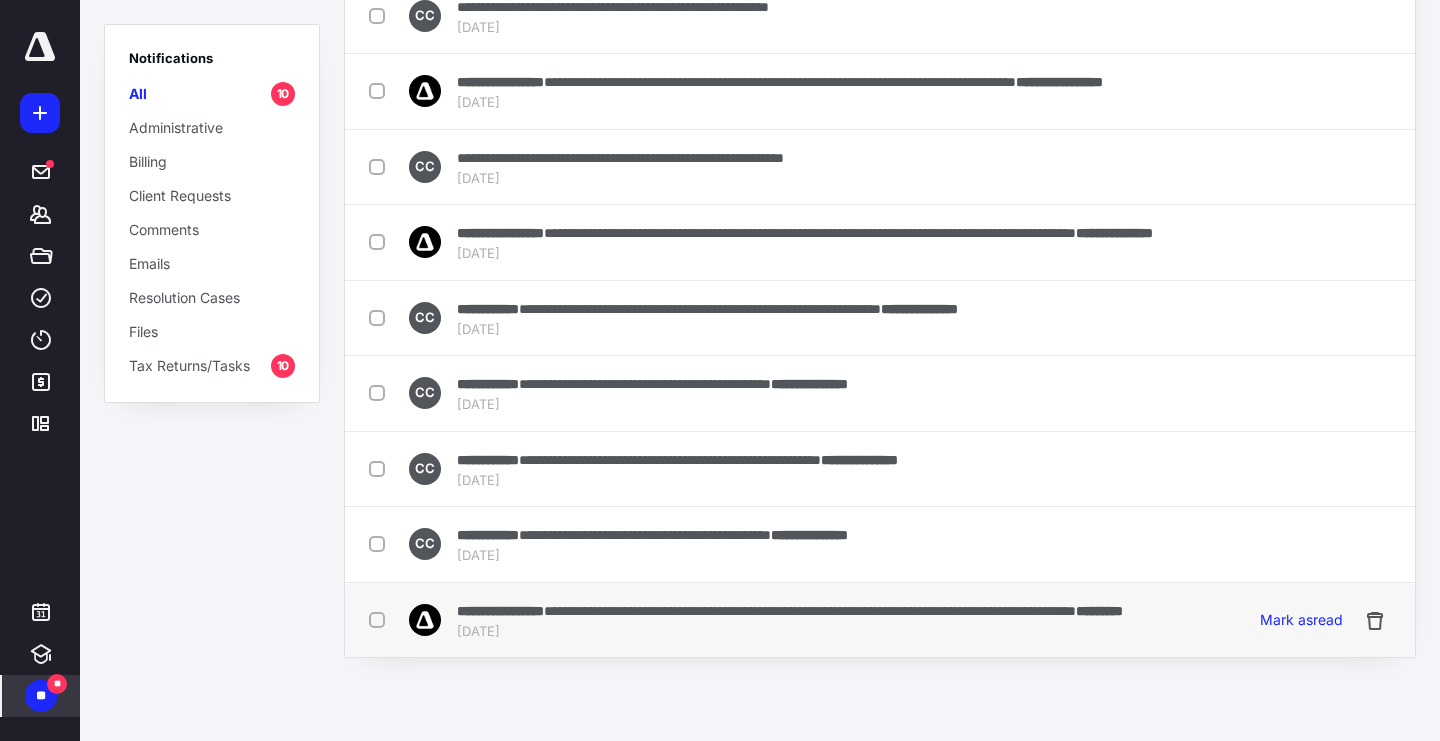 scroll, scrollTop: 240, scrollLeft: 0, axis: vertical 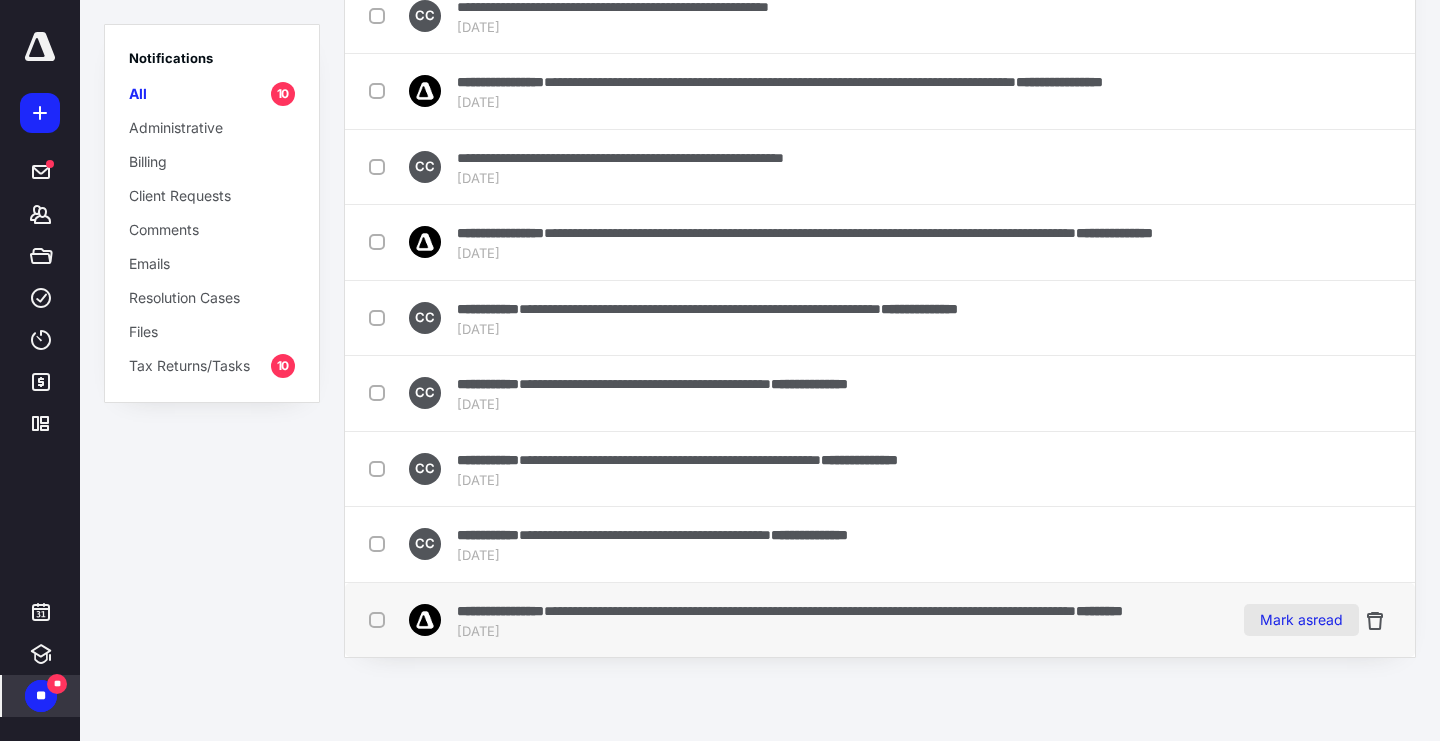 click on "Mark as  read" at bounding box center [1301, 620] 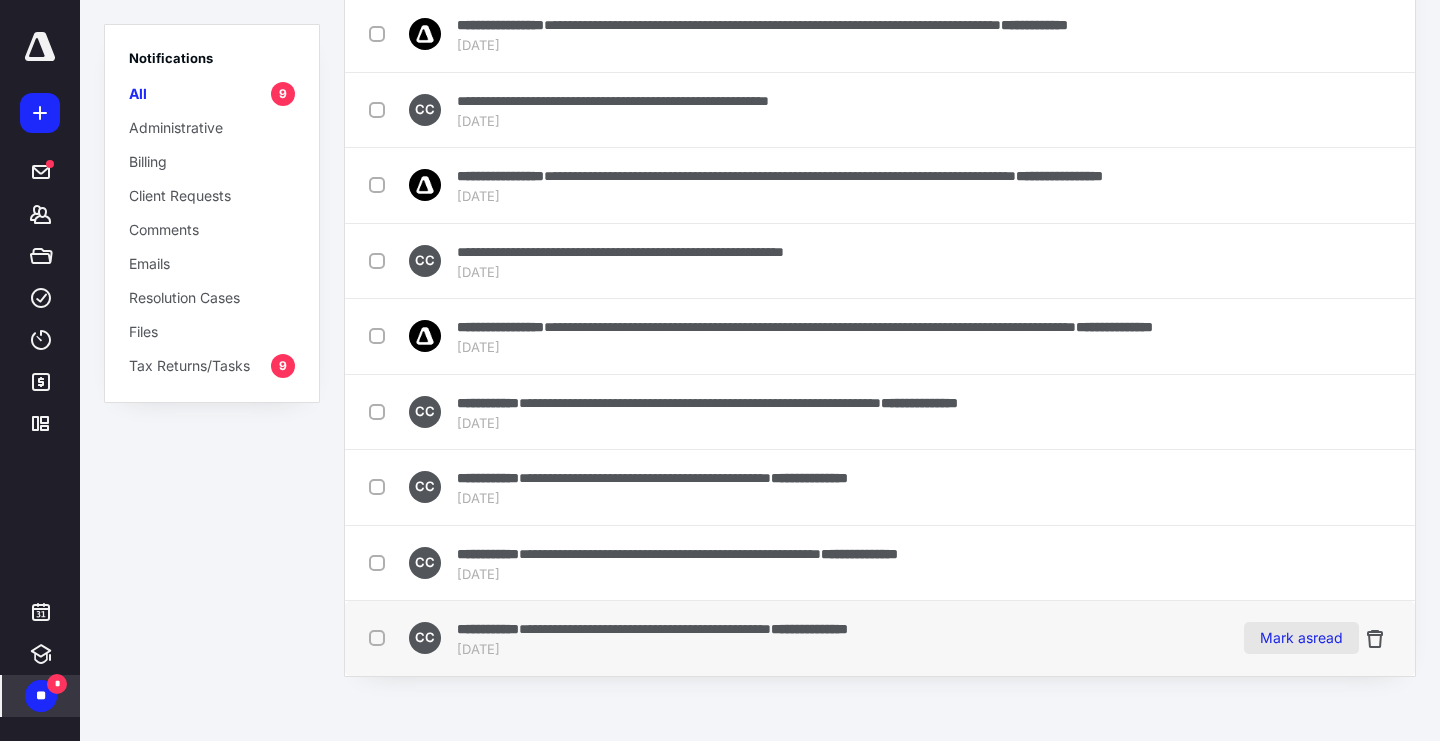 scroll, scrollTop: 146, scrollLeft: 0, axis: vertical 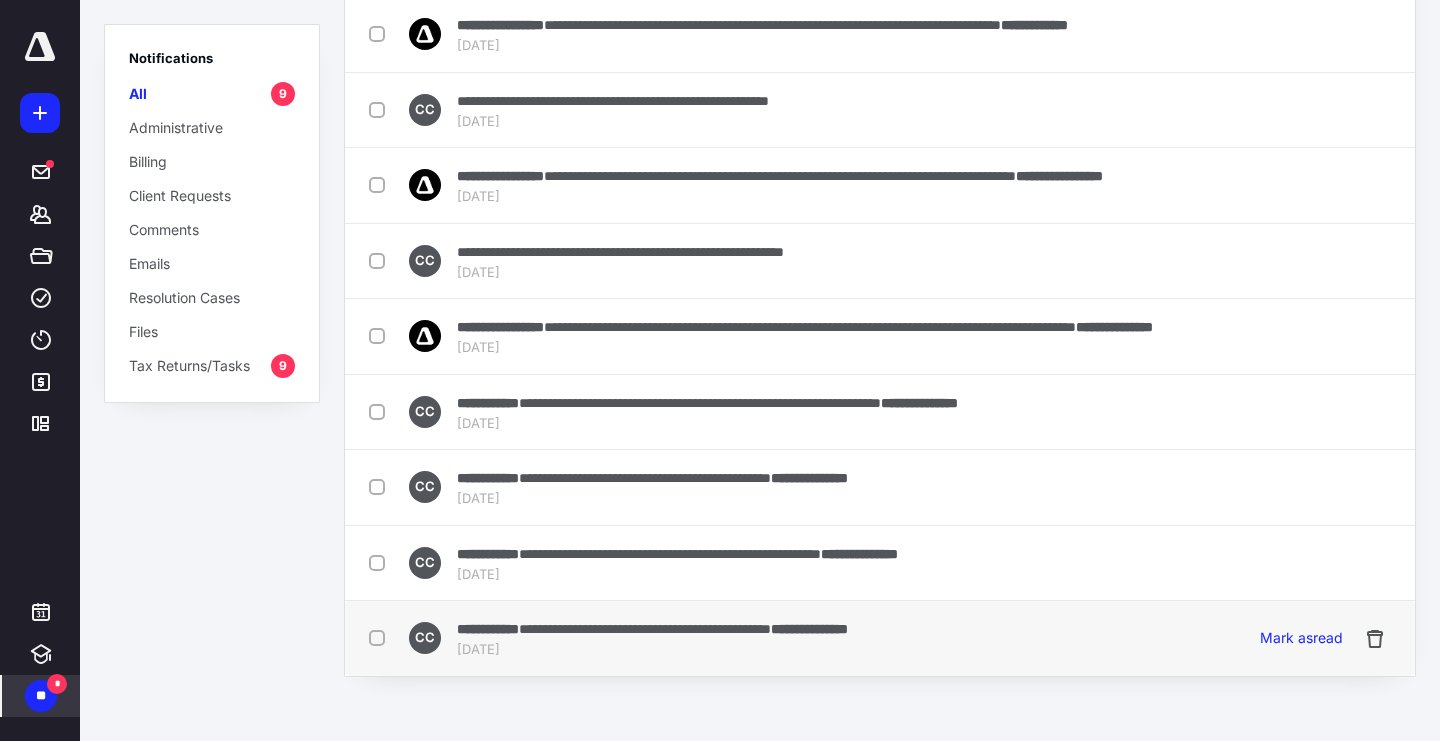 click at bounding box center [381, 637] 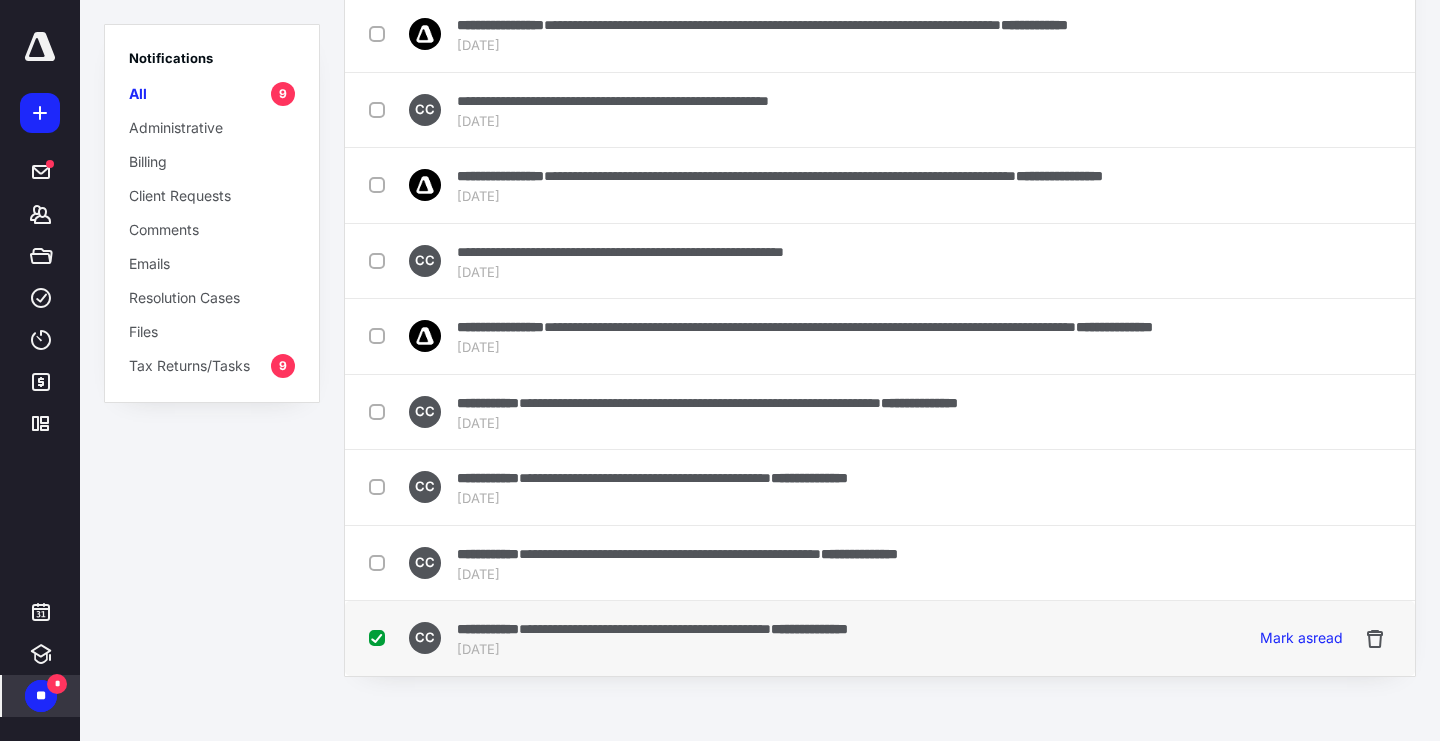 checkbox on "true" 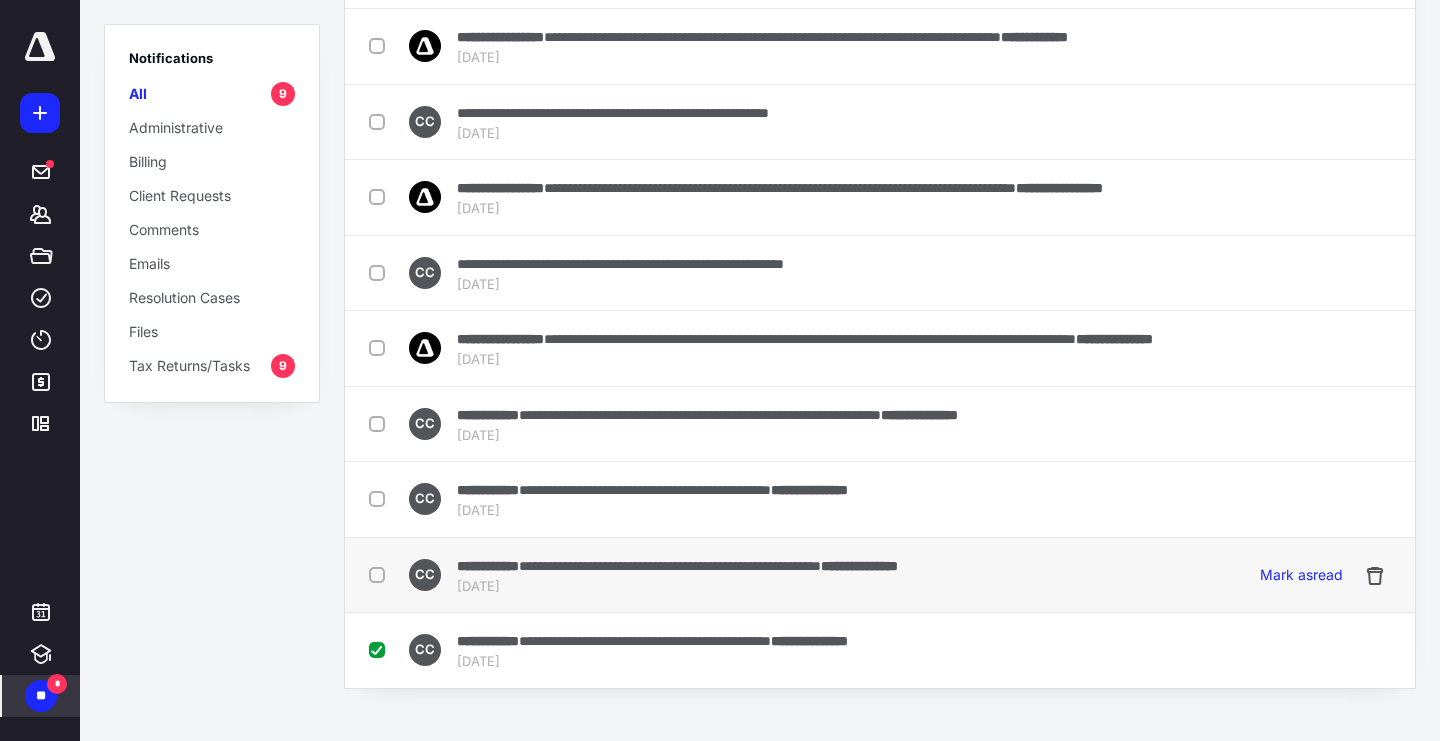 click at bounding box center (381, 574) 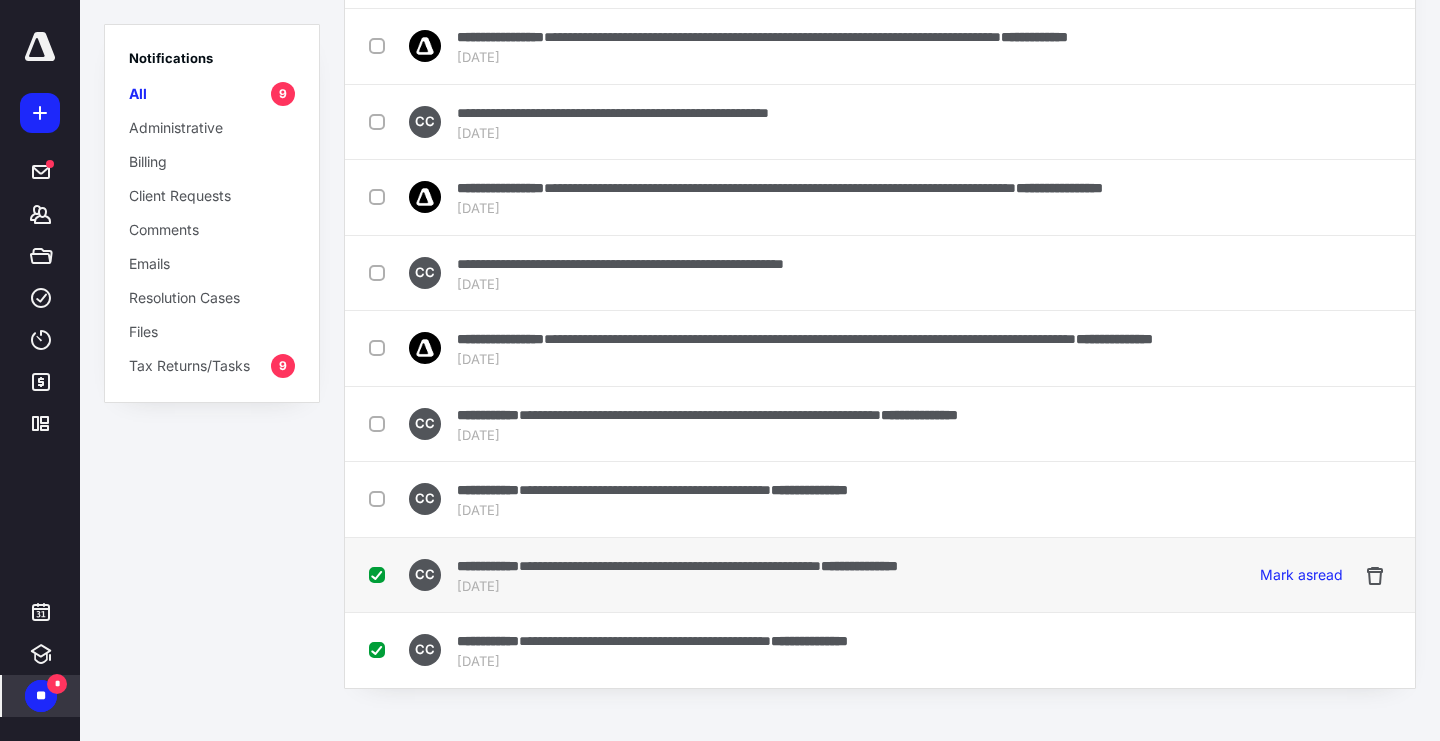 checkbox on "true" 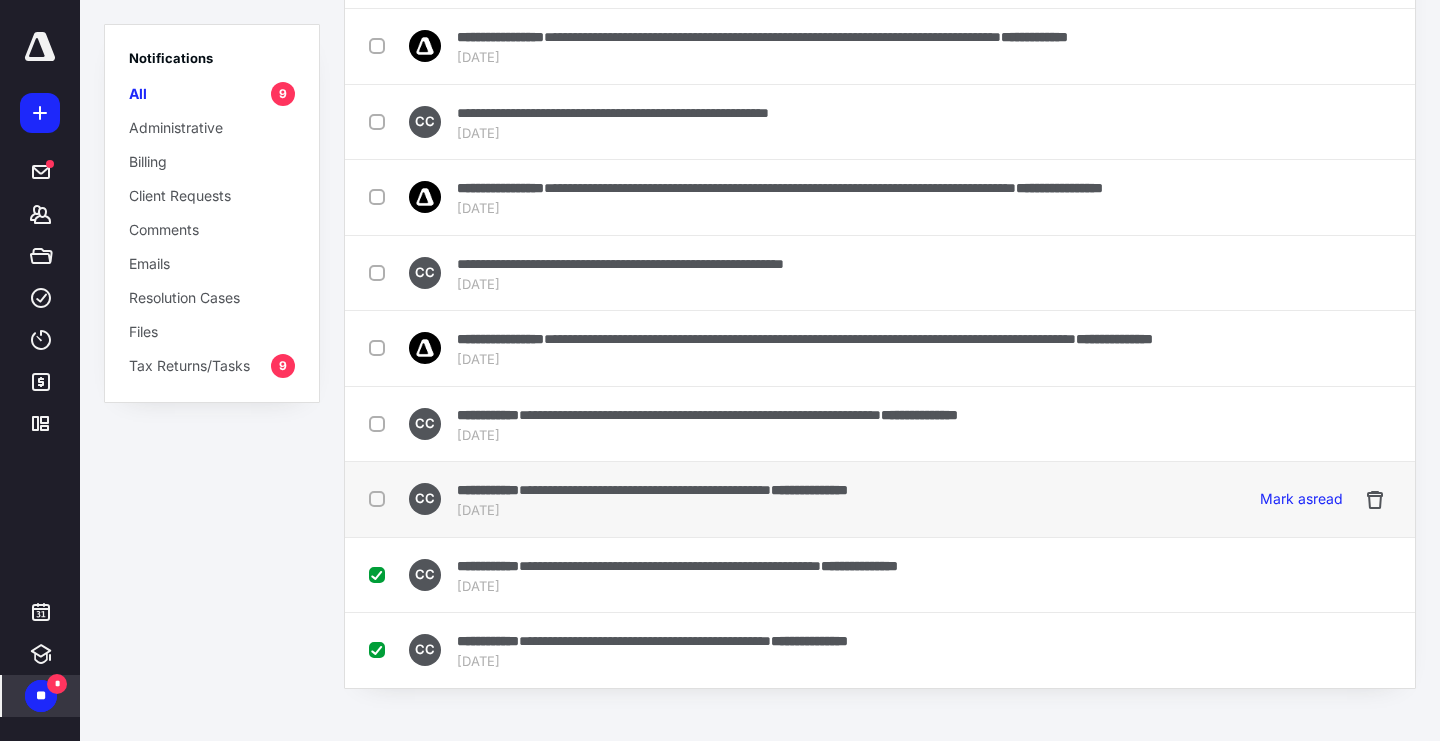 click at bounding box center (381, 498) 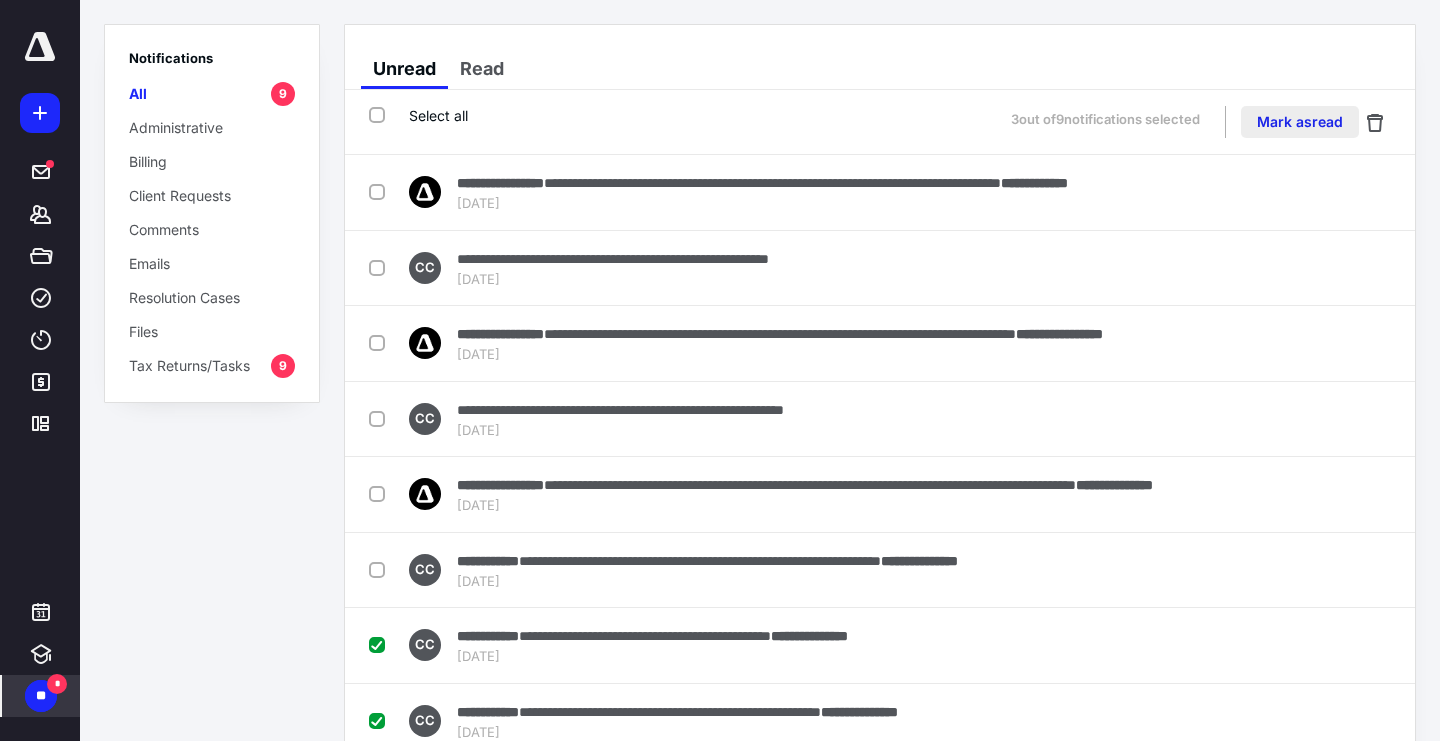 scroll, scrollTop: 0, scrollLeft: 0, axis: both 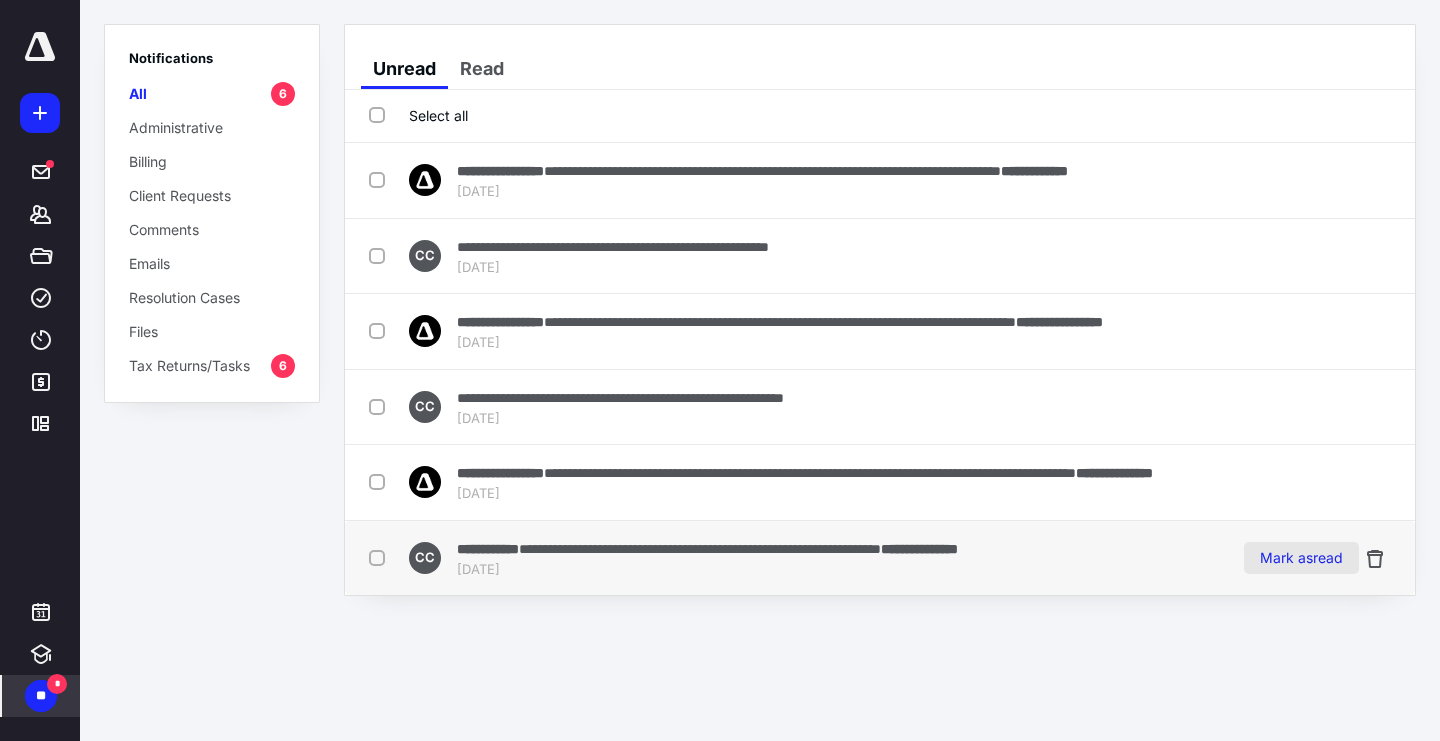click on "Mark as  read" at bounding box center [1301, 558] 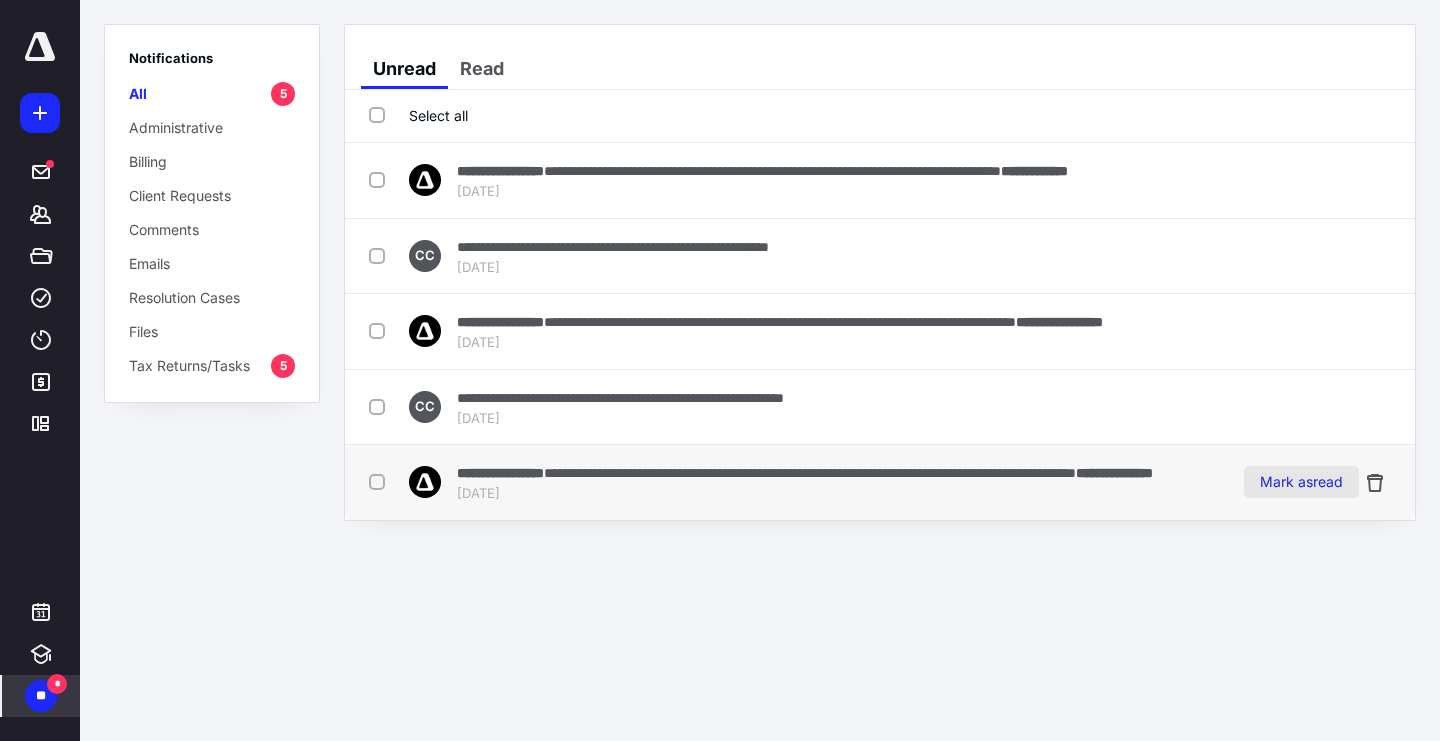 click on "Mark as  read" at bounding box center [1301, 482] 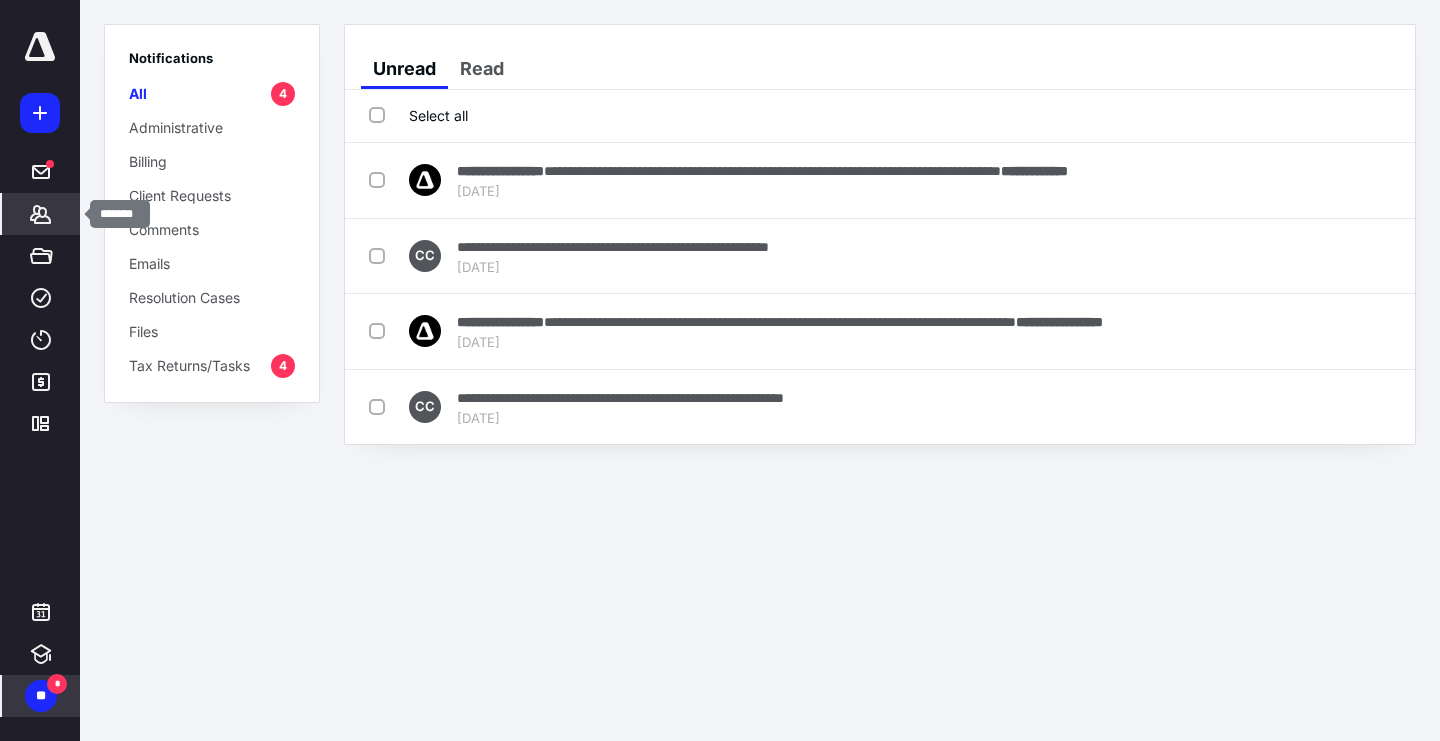 click 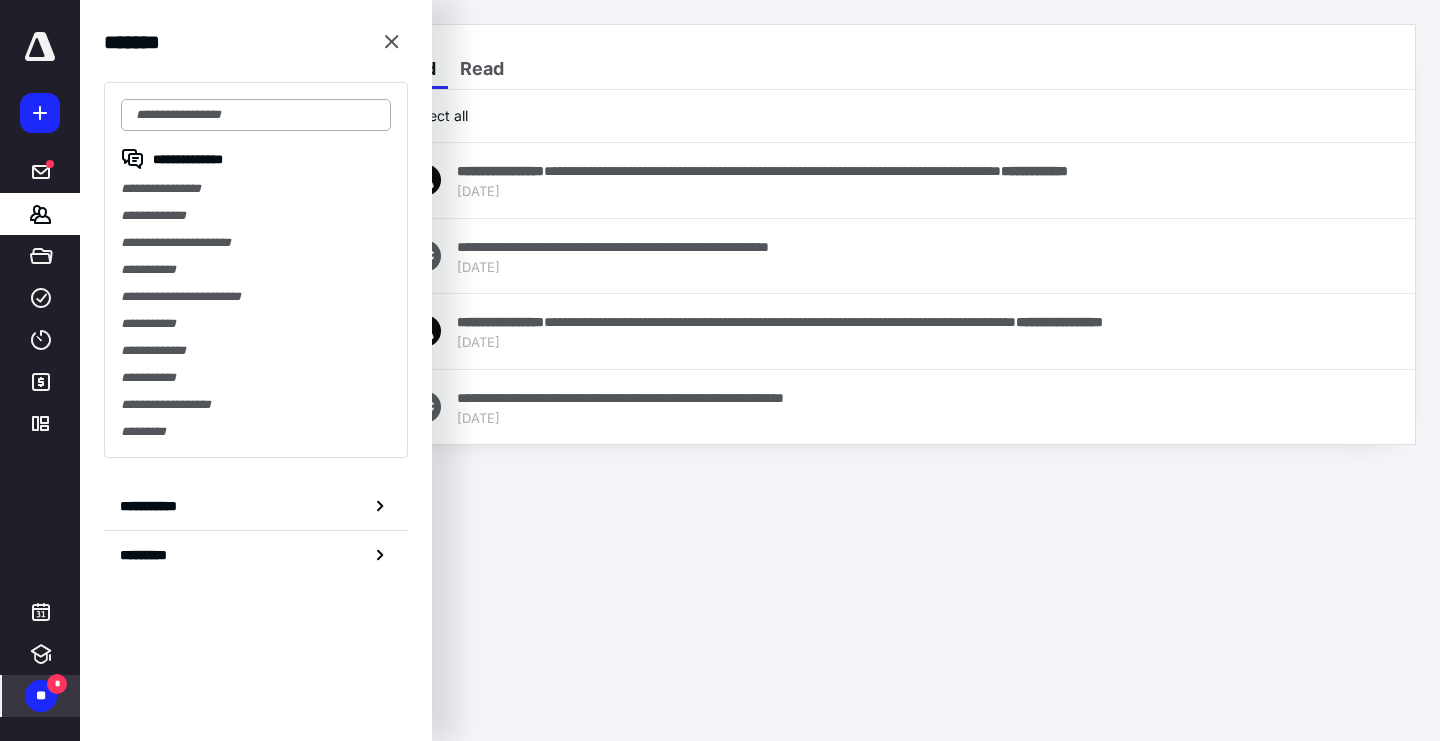 click at bounding box center [256, 115] 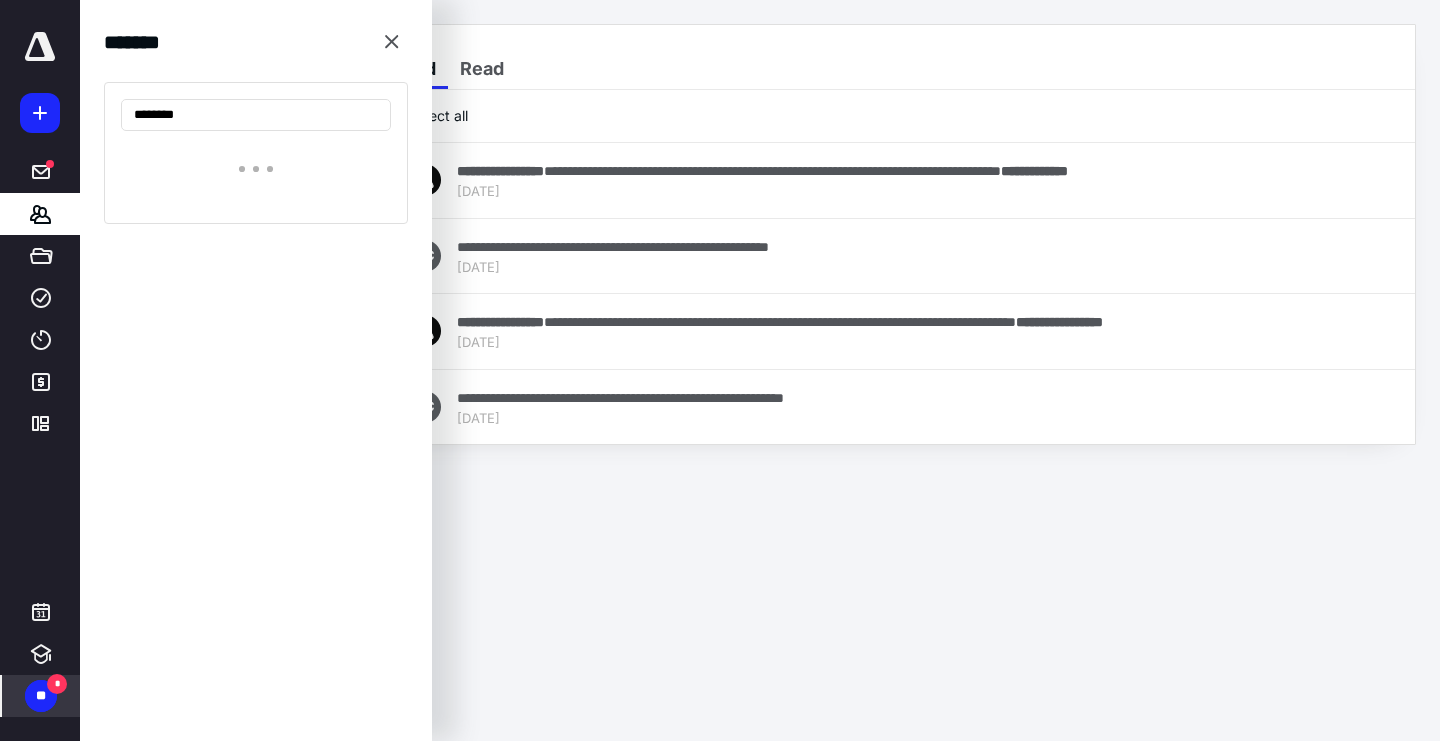 drag, startPoint x: 177, startPoint y: 148, endPoint x: 183, endPoint y: 194, distance: 46.389652 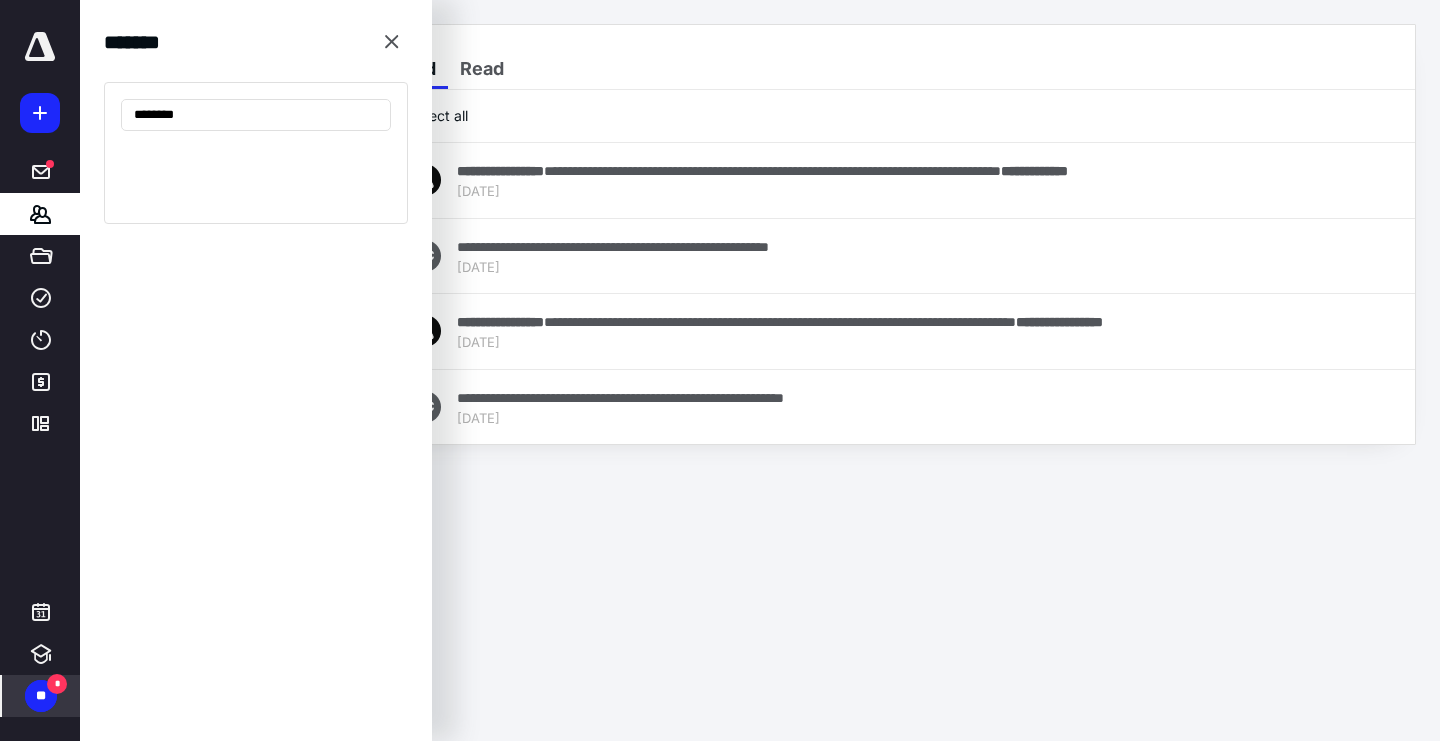 click at bounding box center [256, 169] 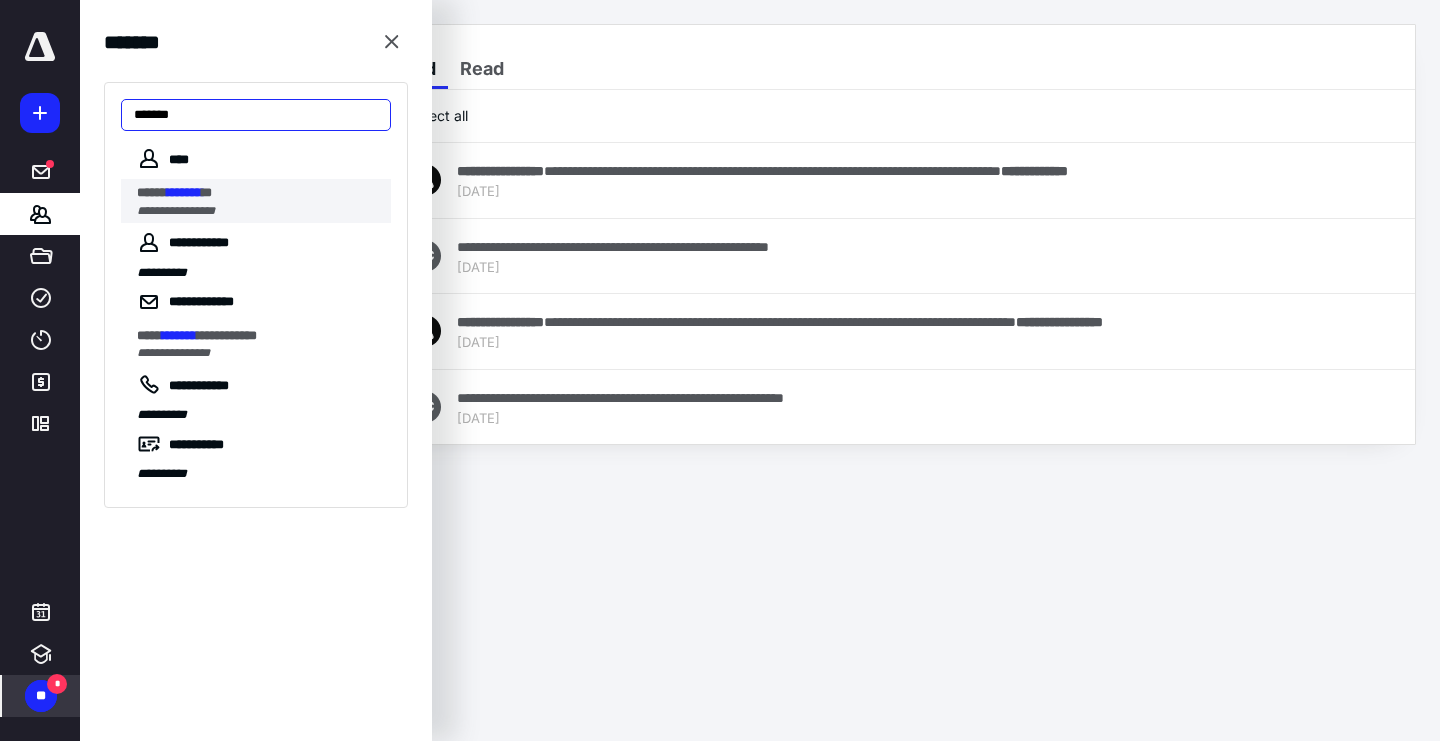 type on "*******" 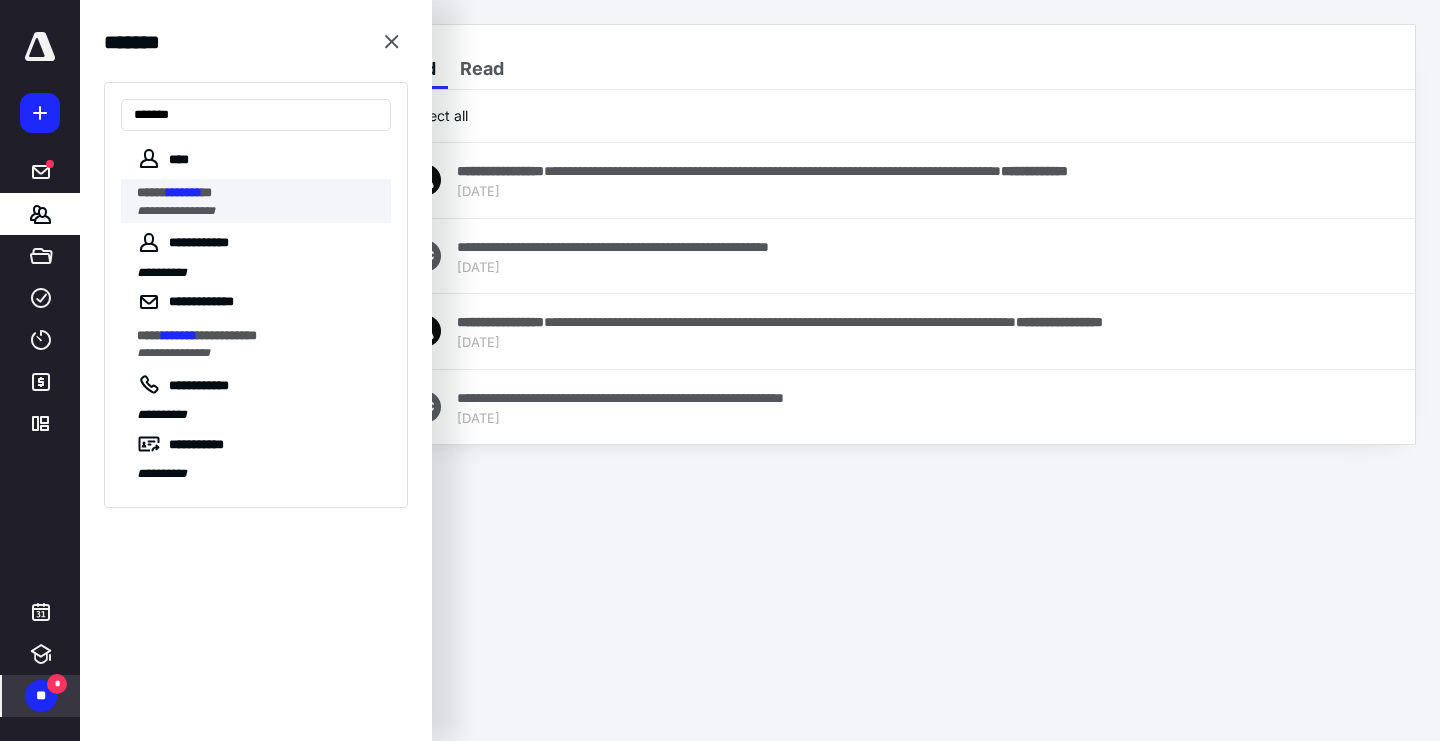 click on "*******" at bounding box center (184, 192) 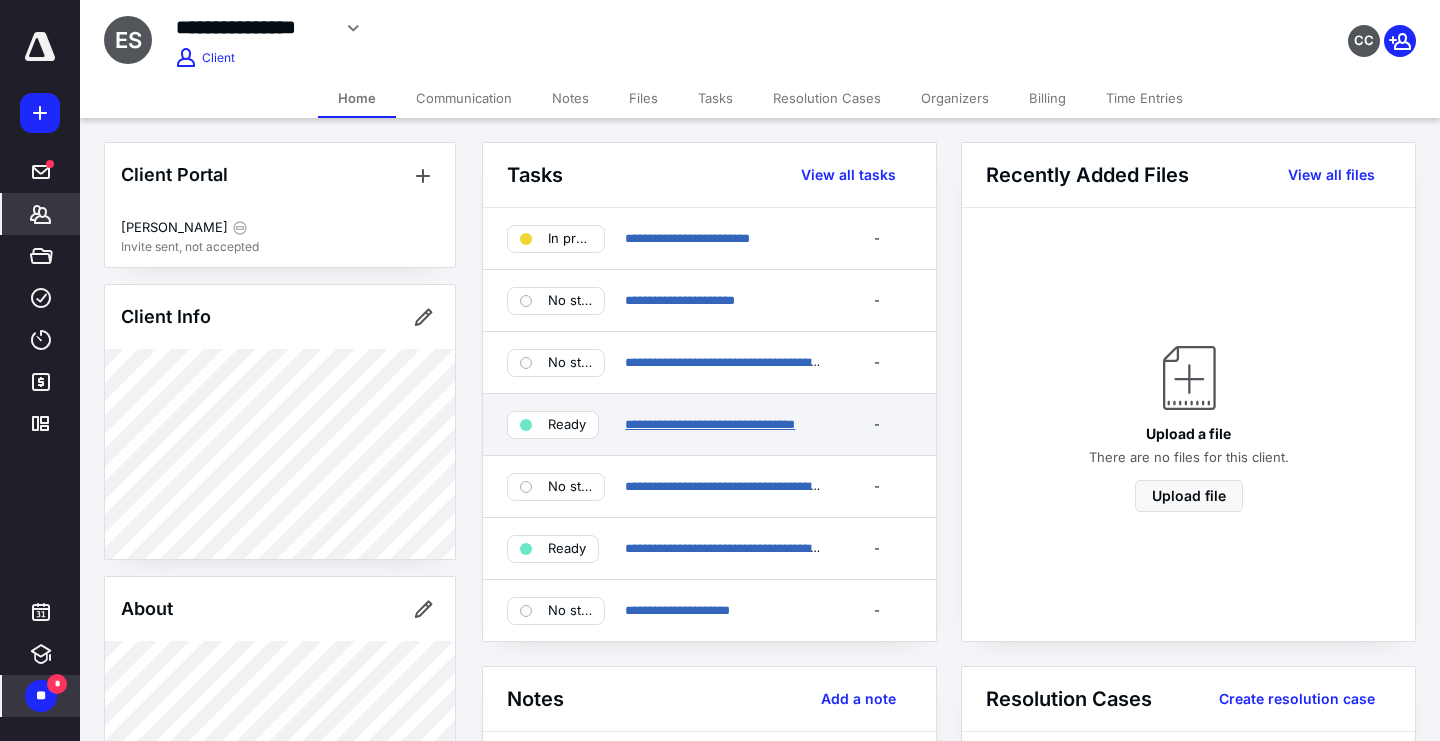 click on "**********" at bounding box center (710, 424) 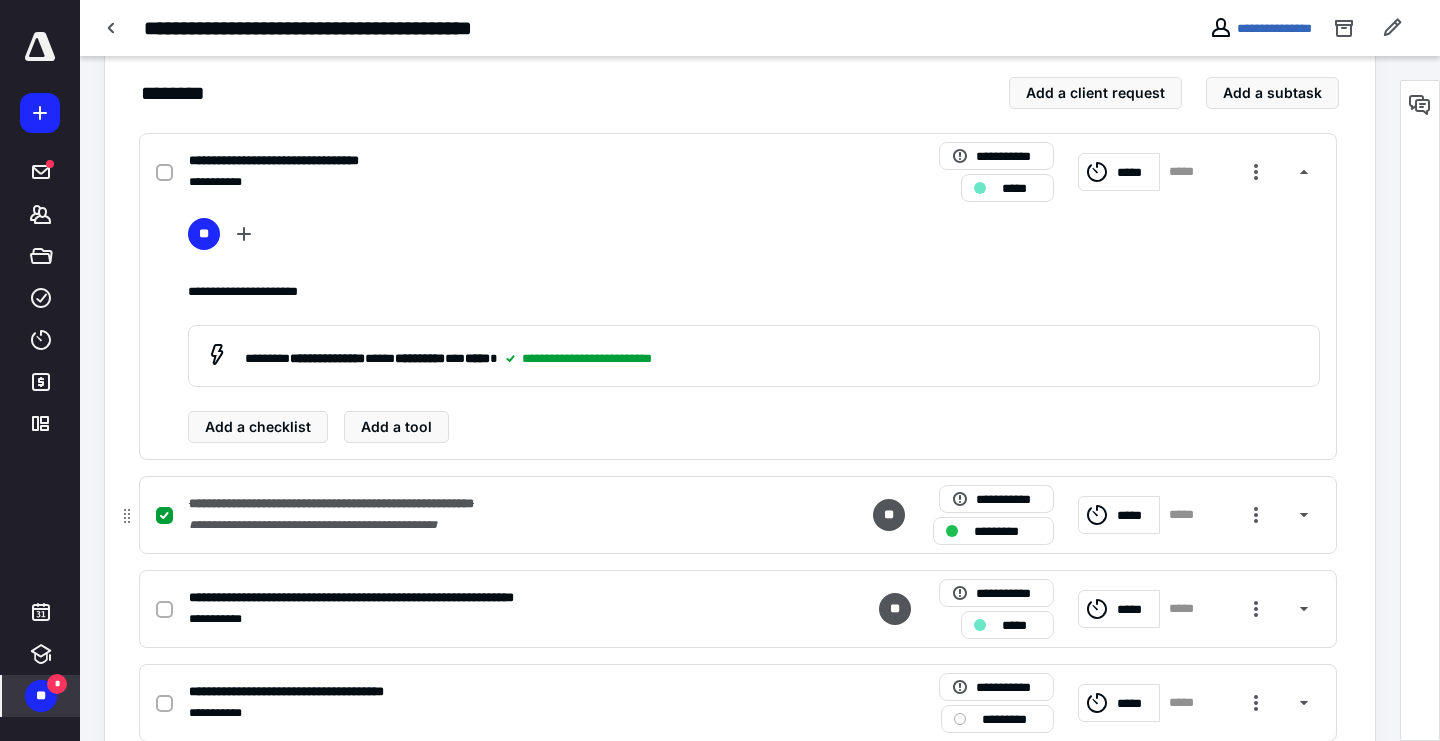 scroll, scrollTop: 395, scrollLeft: 0, axis: vertical 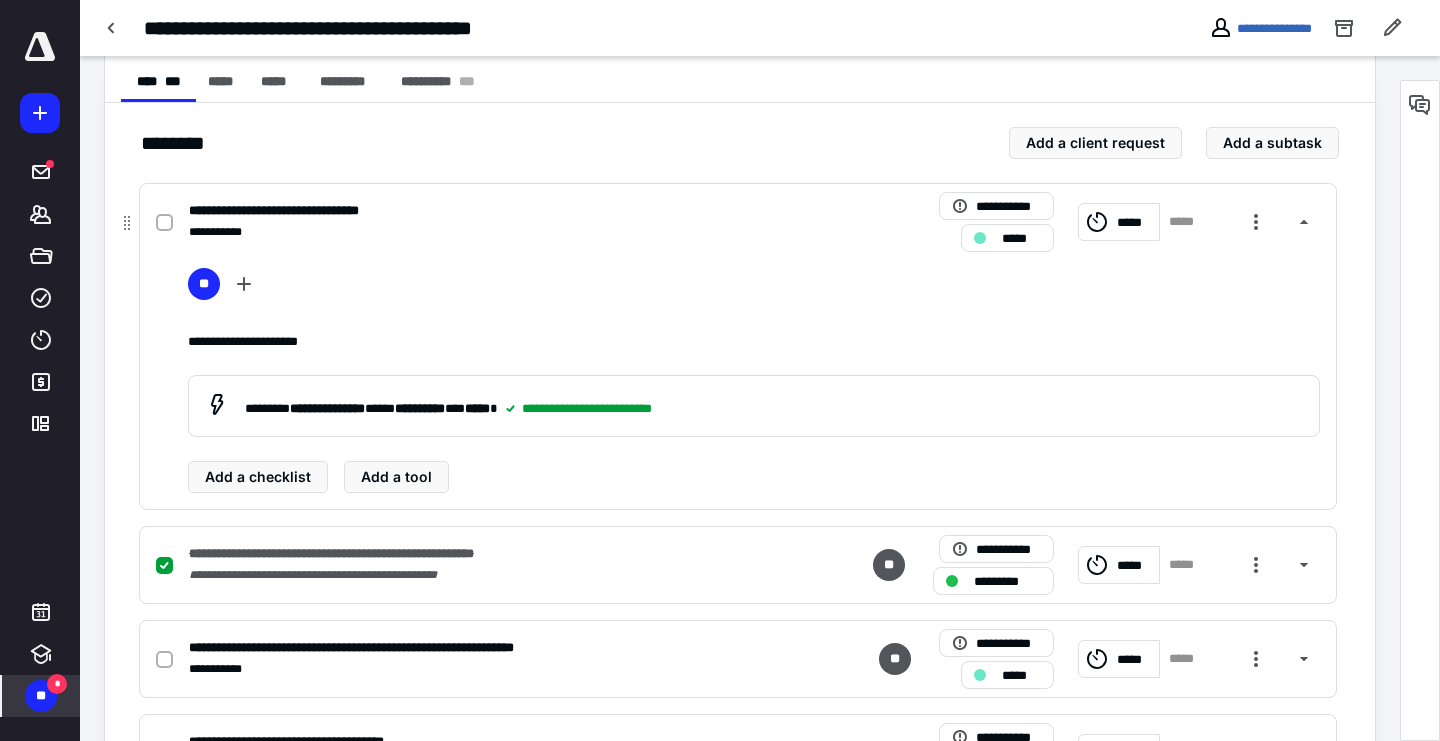click at bounding box center (164, 223) 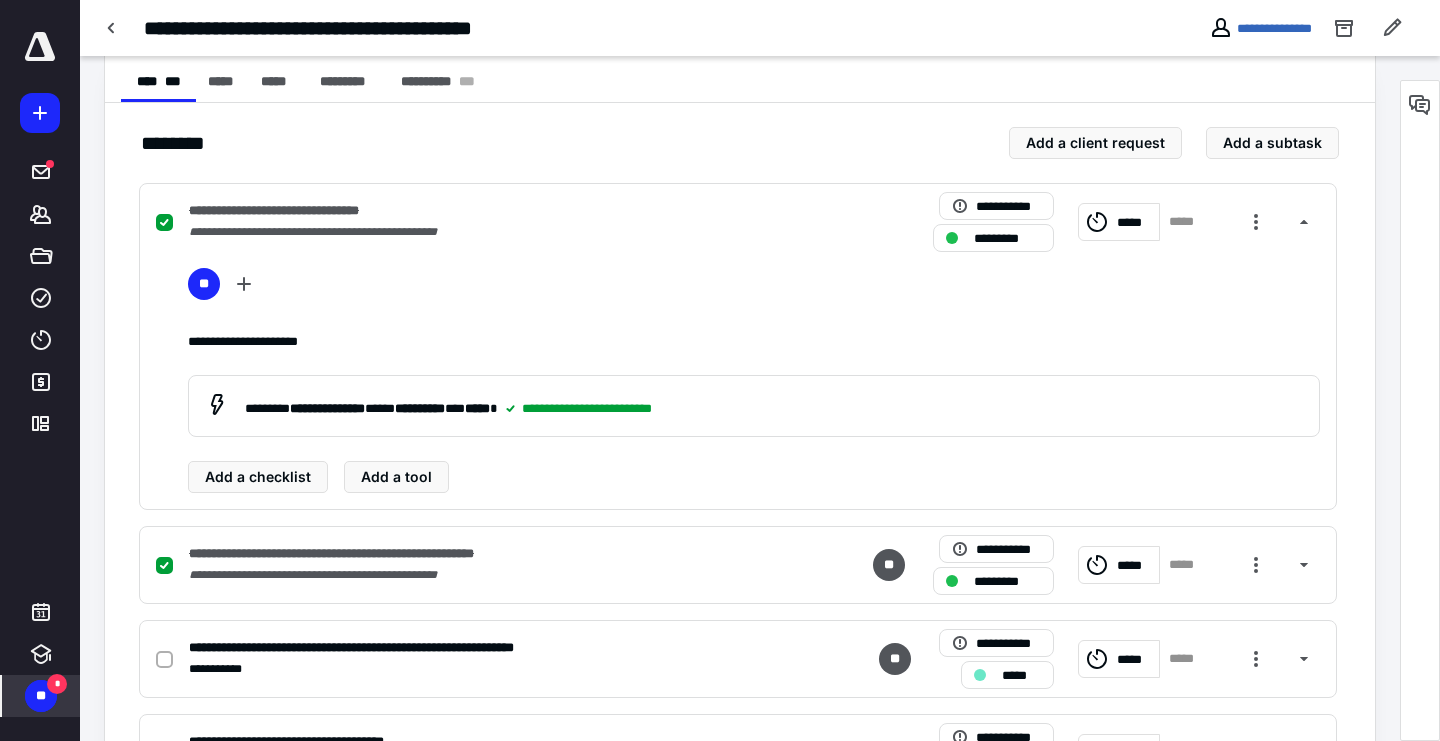 click on "*" at bounding box center (57, 684) 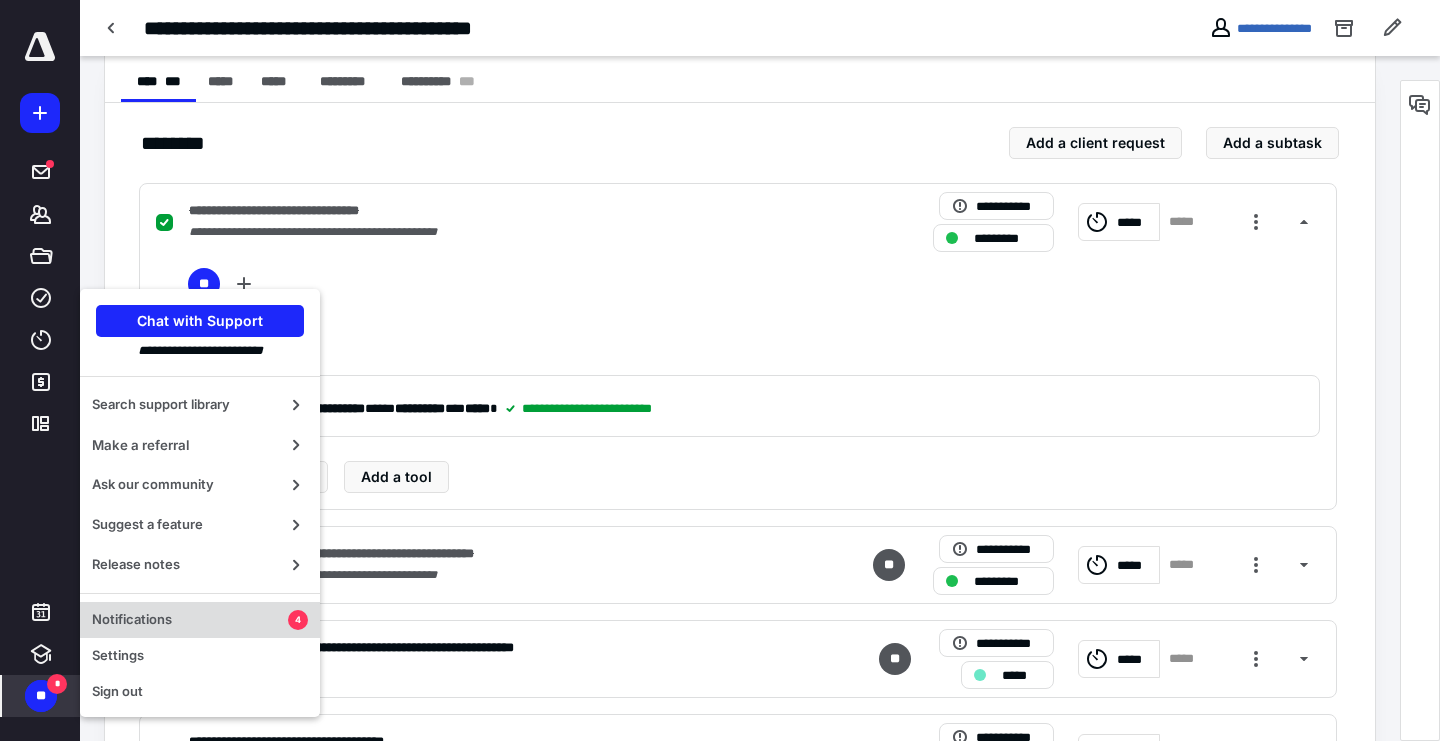 click on "Notifications" at bounding box center (190, 620) 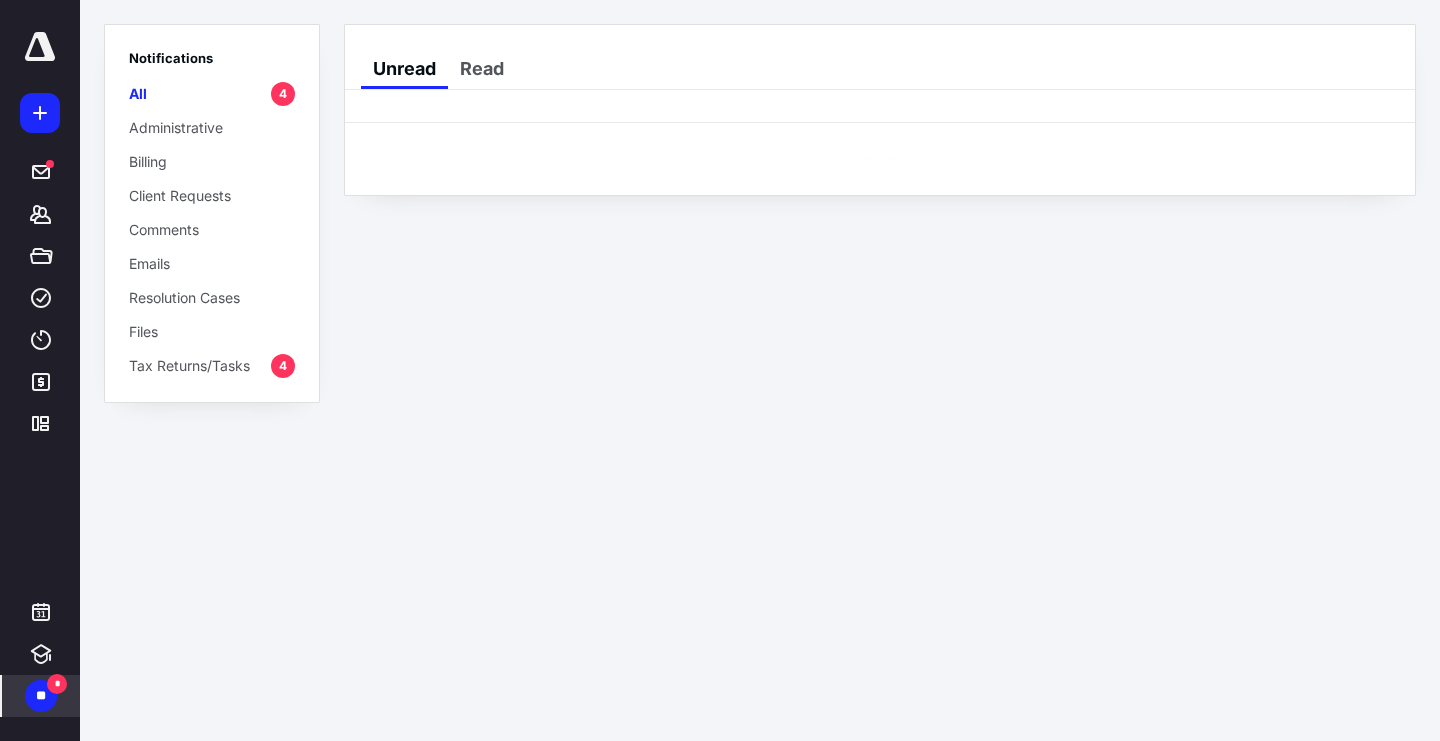 scroll, scrollTop: 0, scrollLeft: 0, axis: both 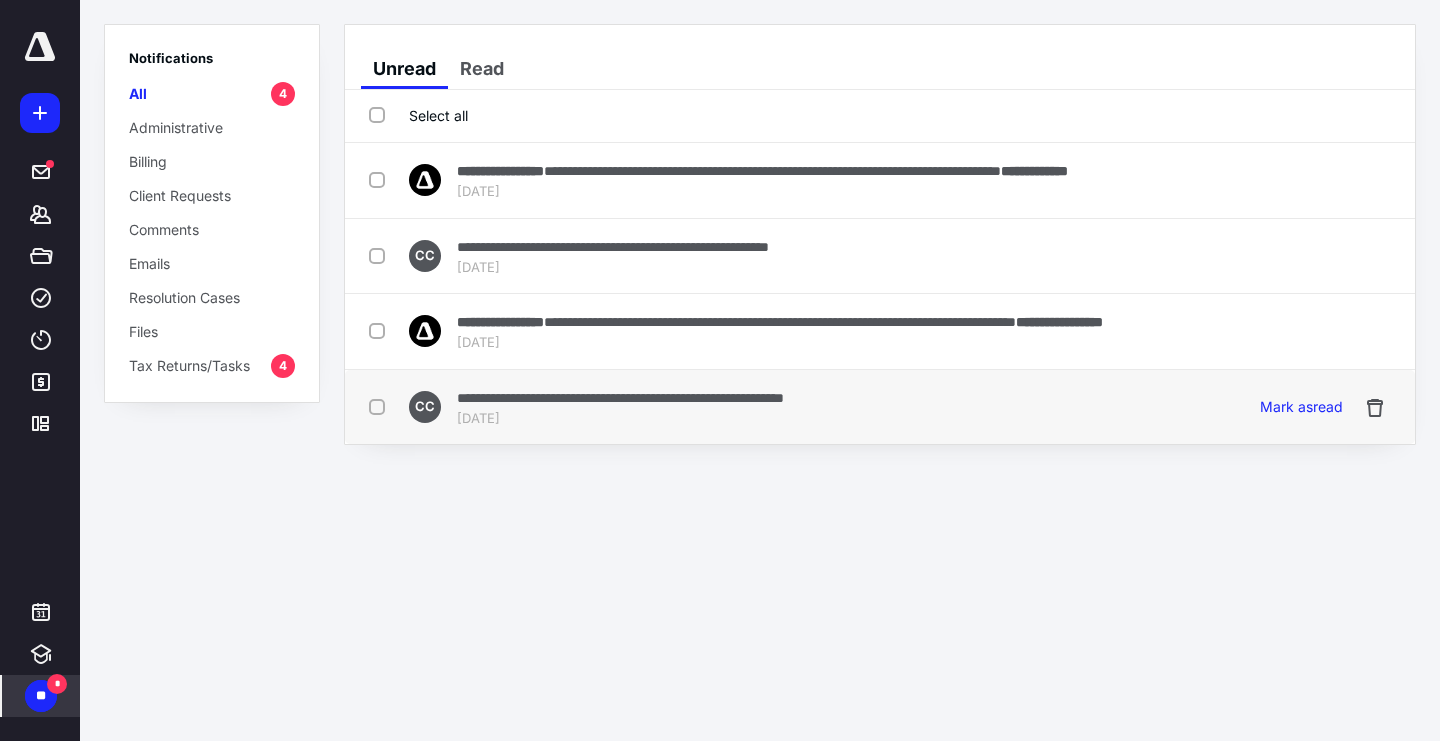 click on "Jul 9, 2025" at bounding box center [620, 419] 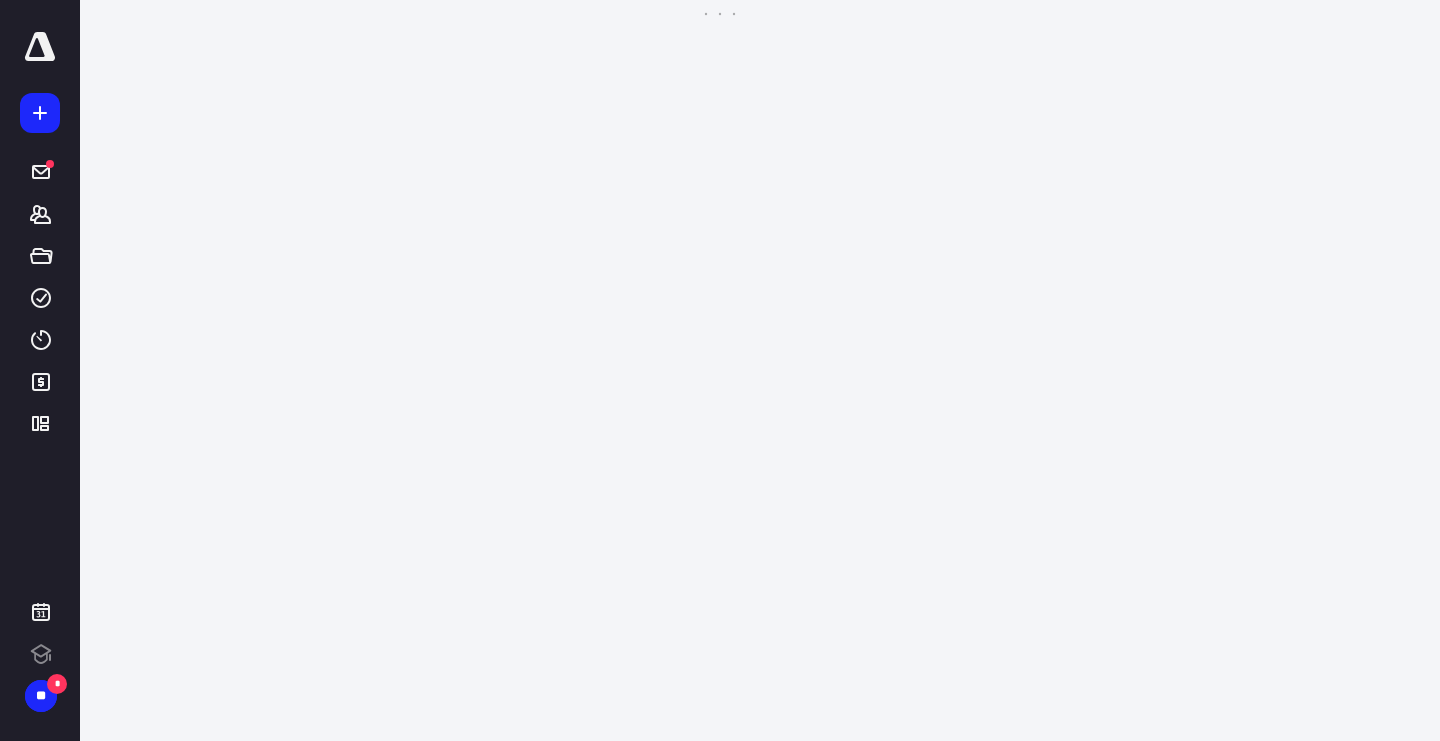 scroll, scrollTop: 0, scrollLeft: 0, axis: both 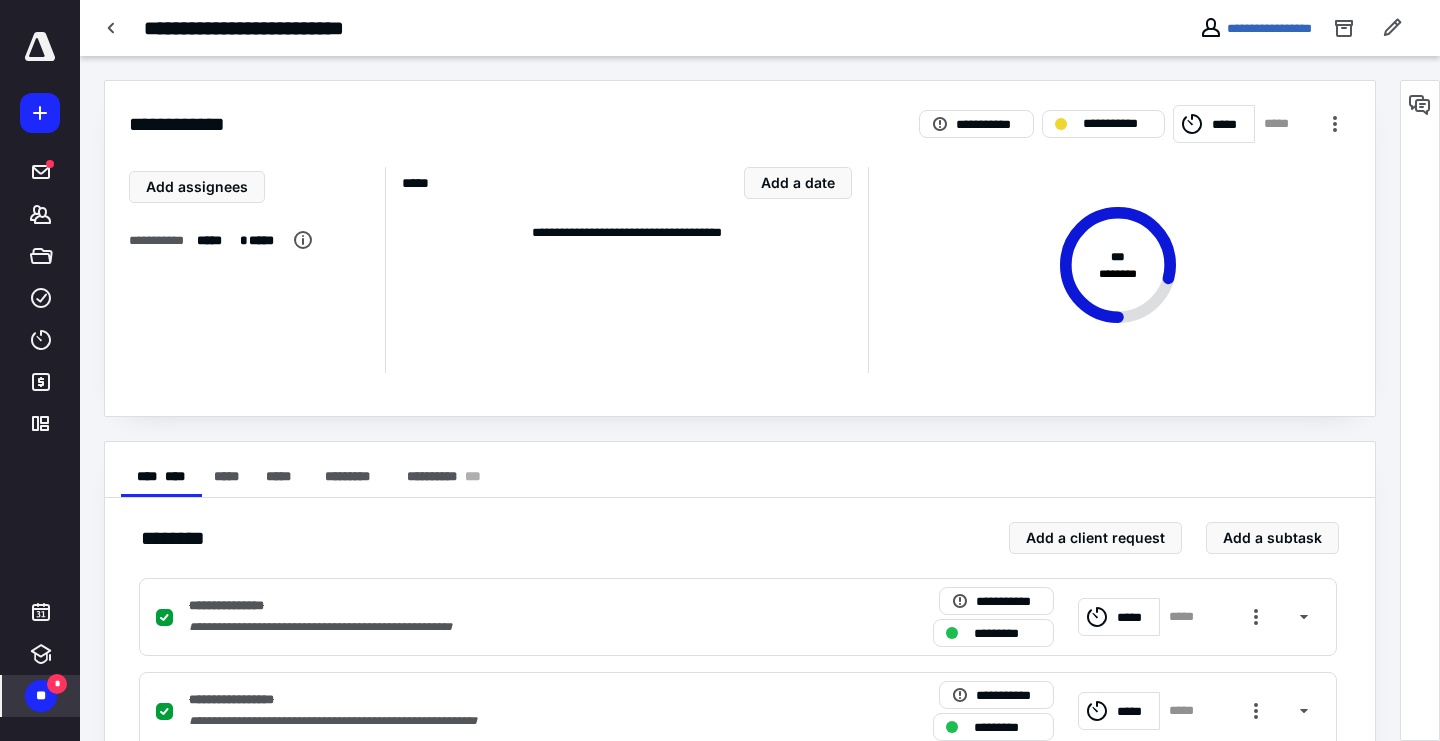 click on "**" at bounding box center [41, 696] 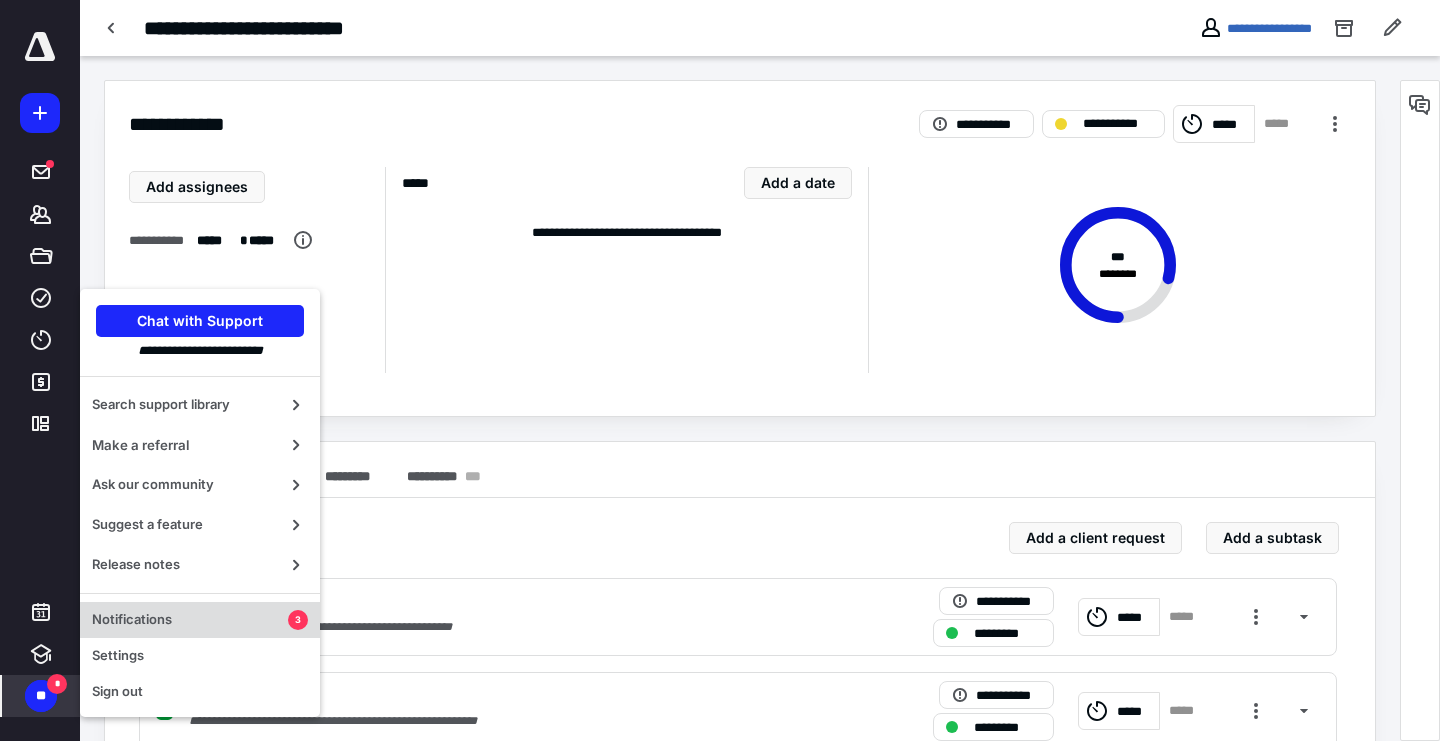 click on "Notifications" at bounding box center (190, 620) 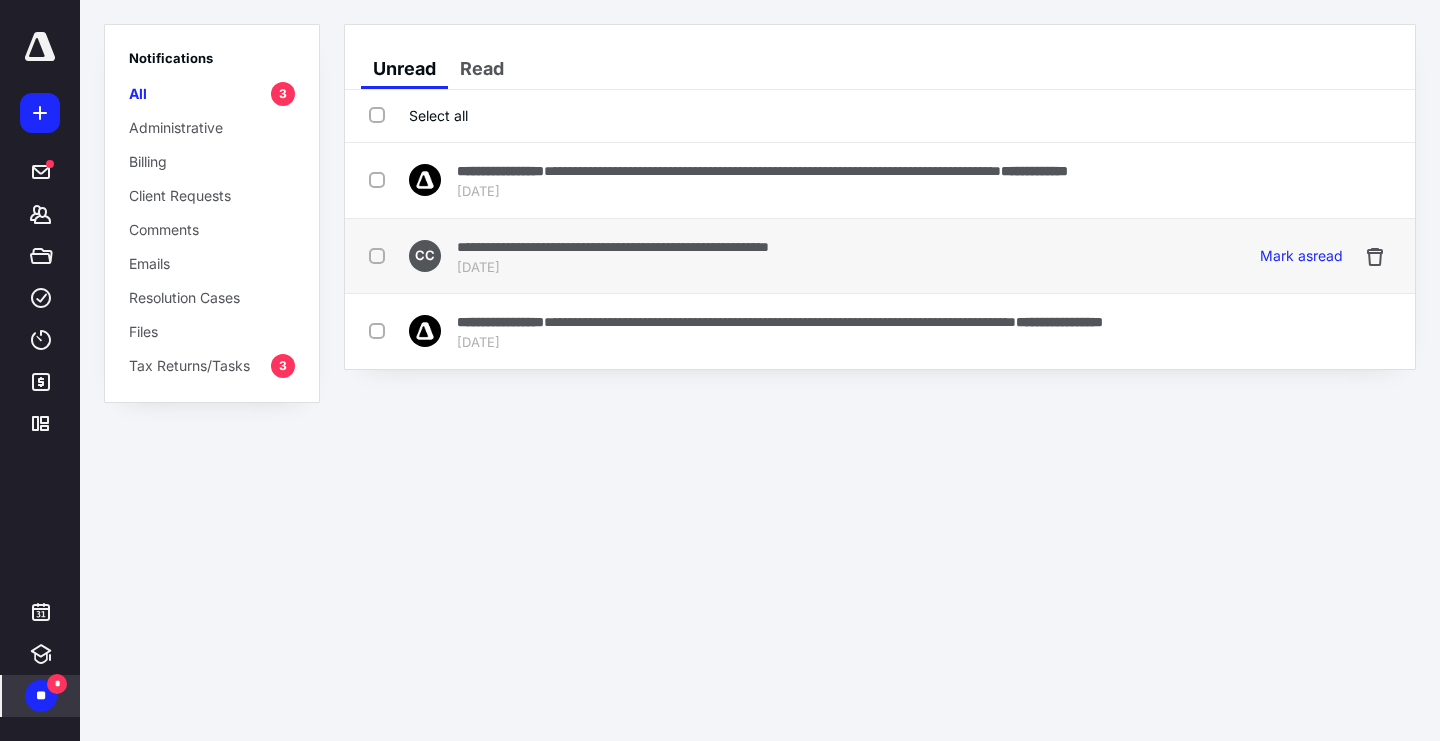 click on "**********" at bounding box center (613, 247) 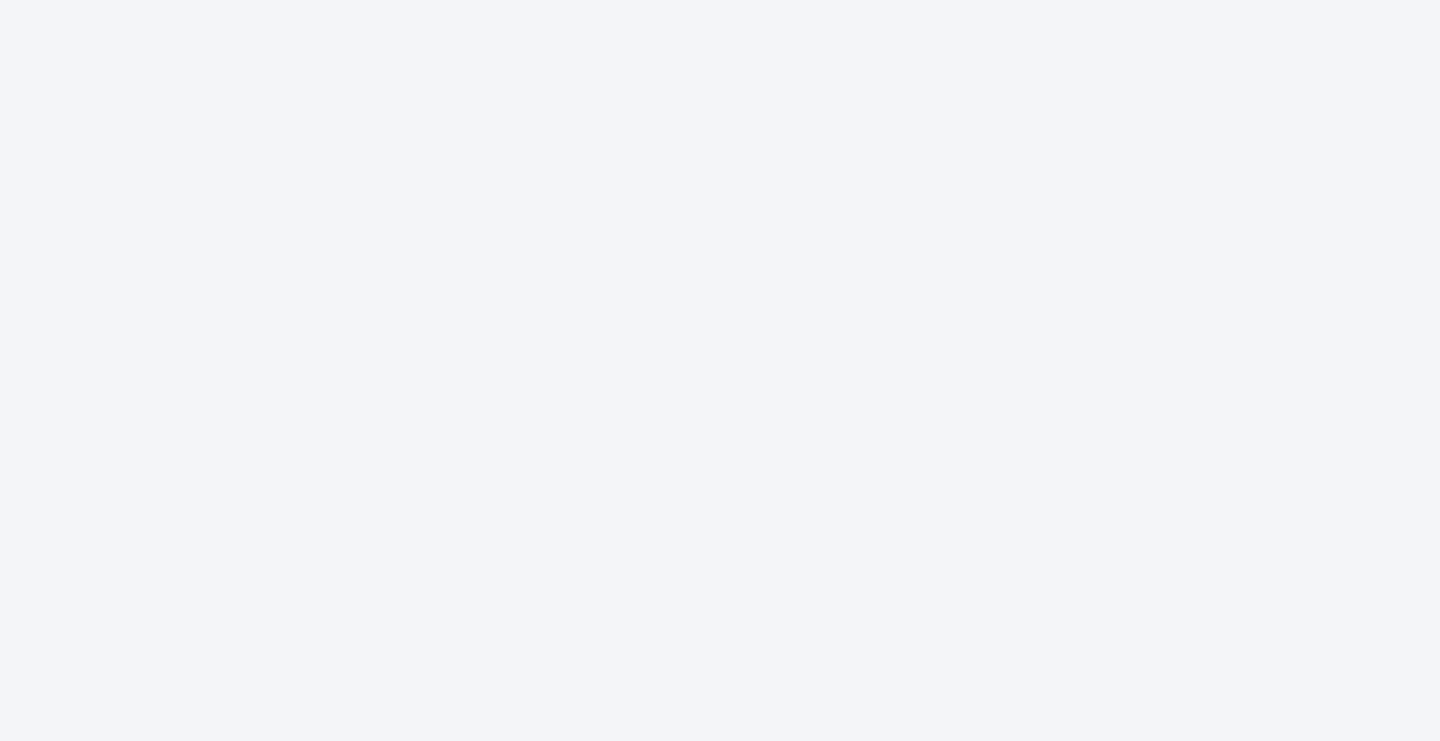 scroll, scrollTop: 0, scrollLeft: 0, axis: both 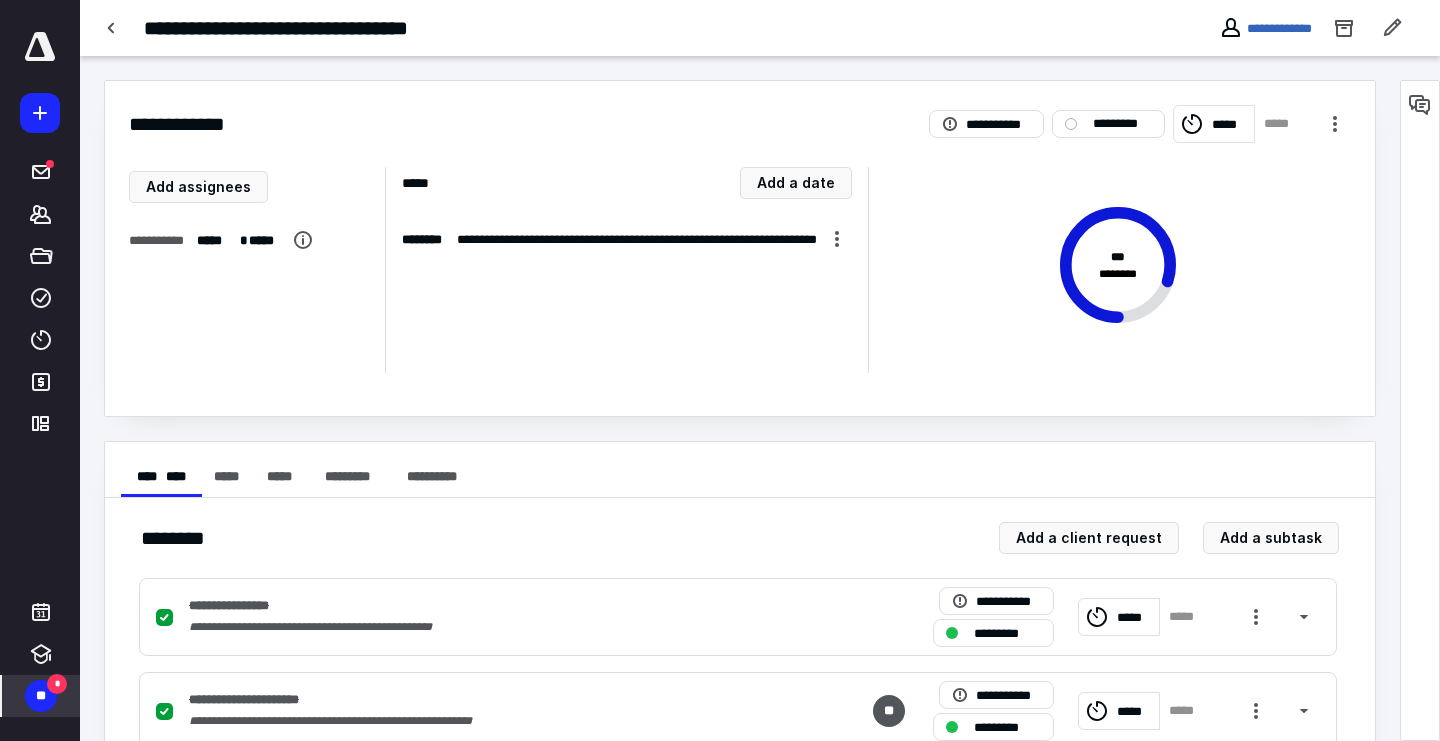 click on "**" at bounding box center [41, 696] 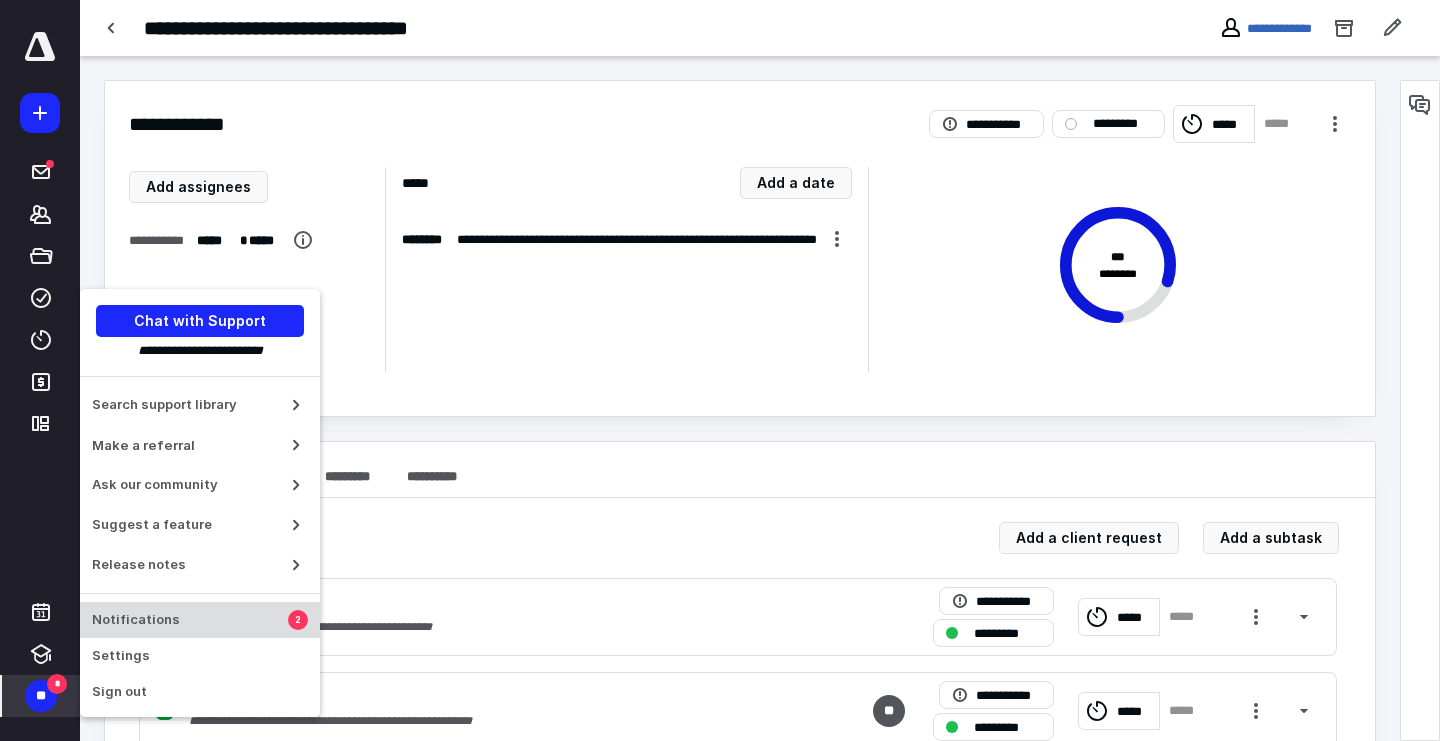 click on "Notifications" at bounding box center (190, 620) 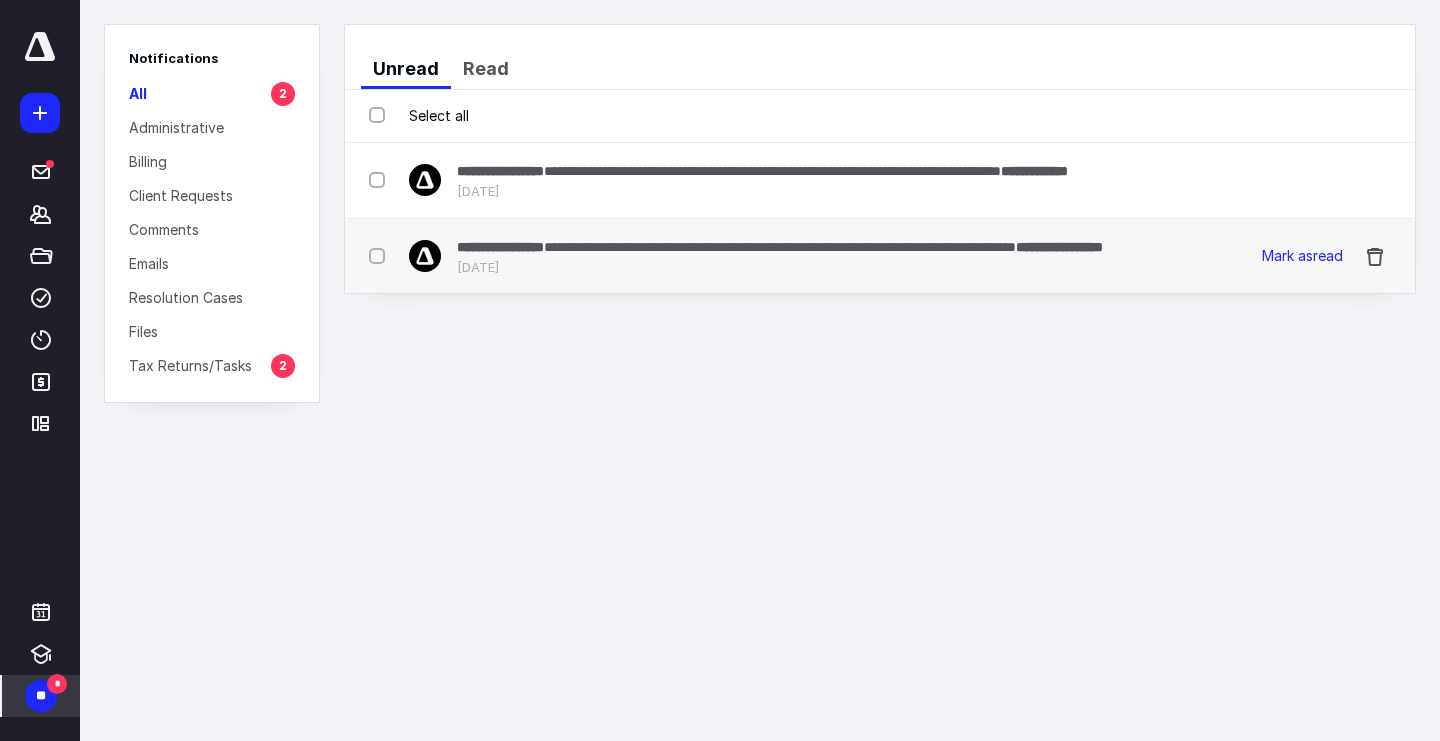 click on "**********" at bounding box center [1059, 247] 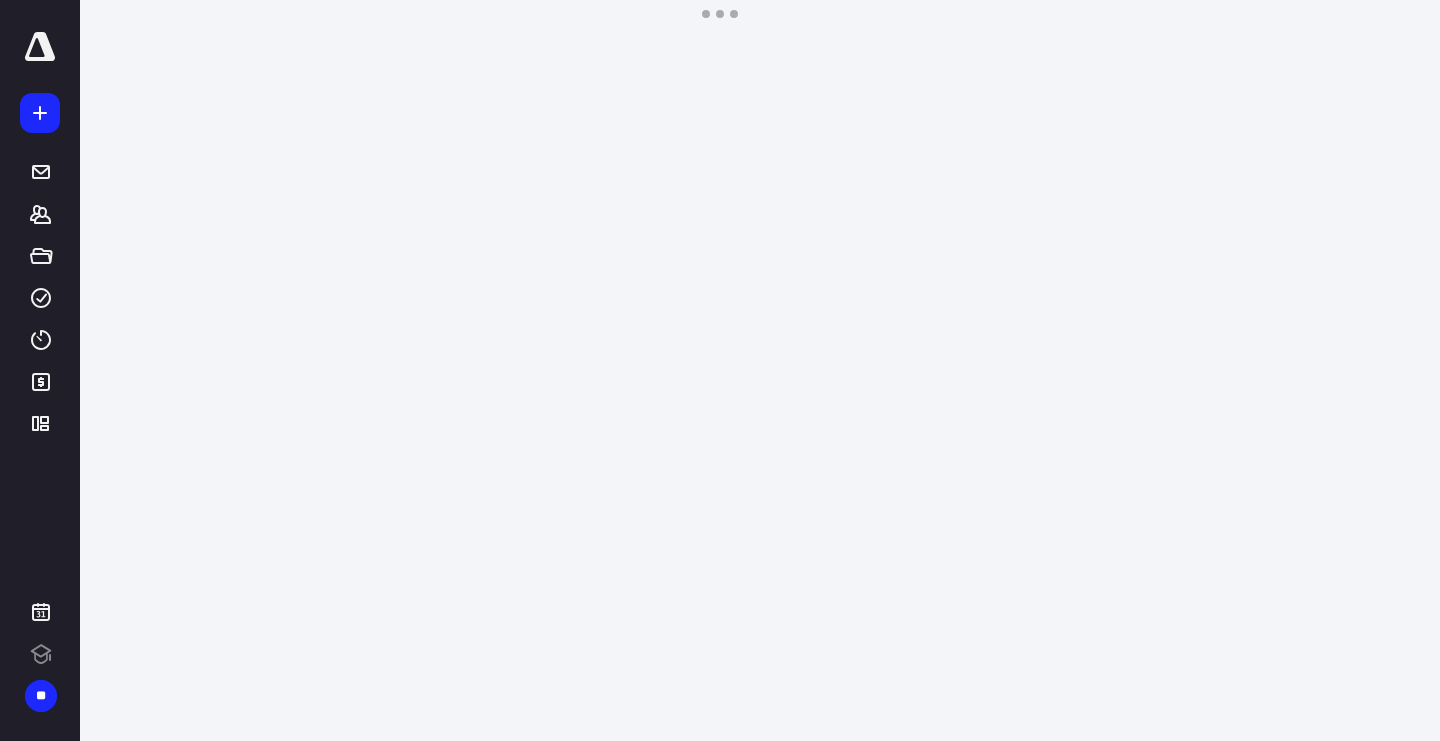 scroll, scrollTop: 0, scrollLeft: 0, axis: both 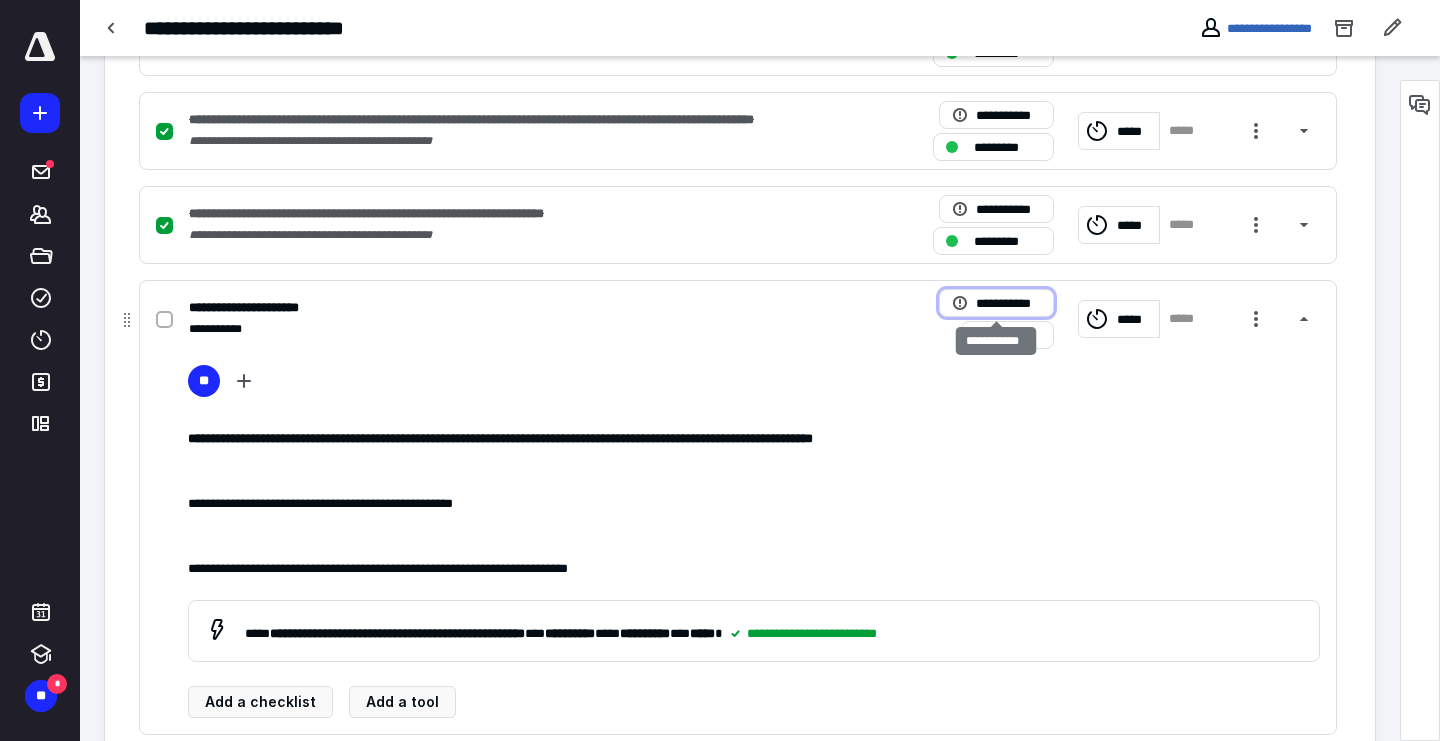 click 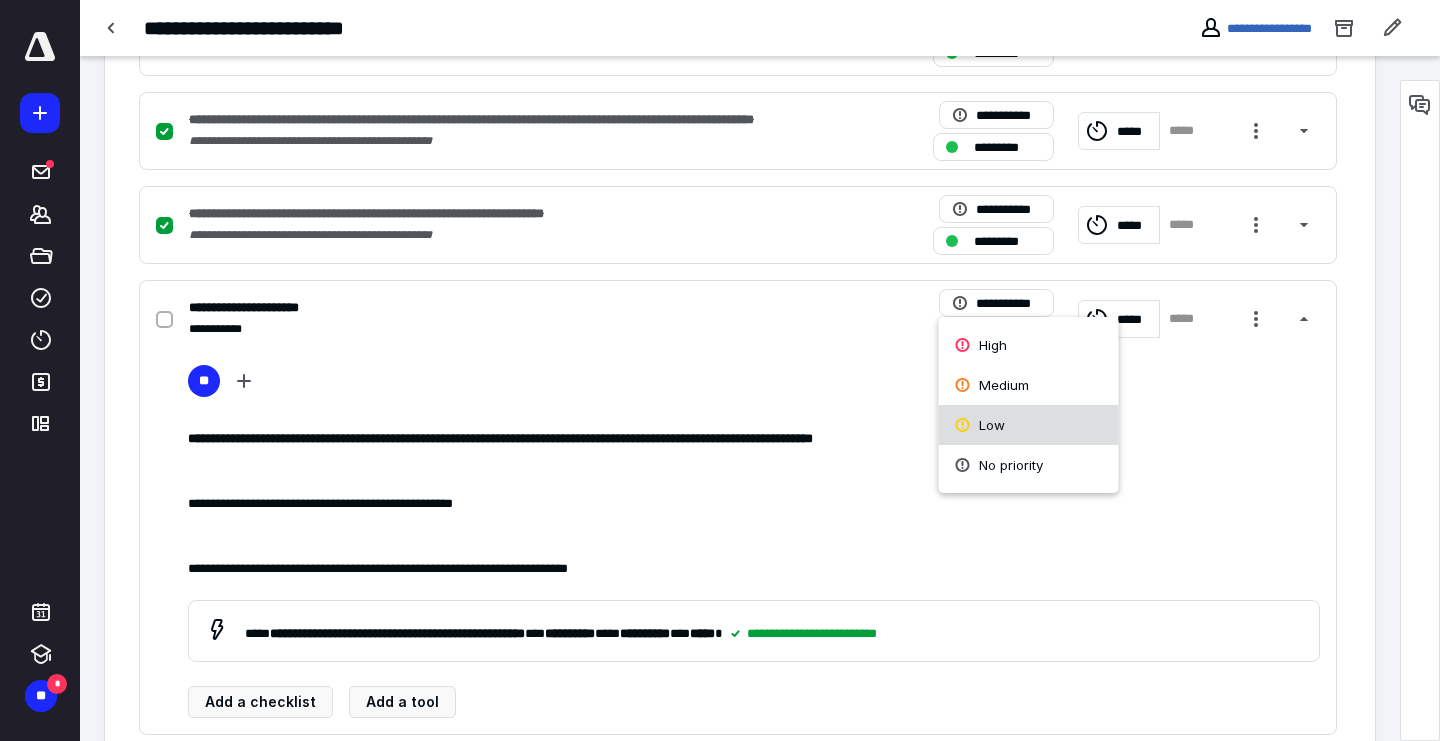 click on "Low" at bounding box center (1029, 425) 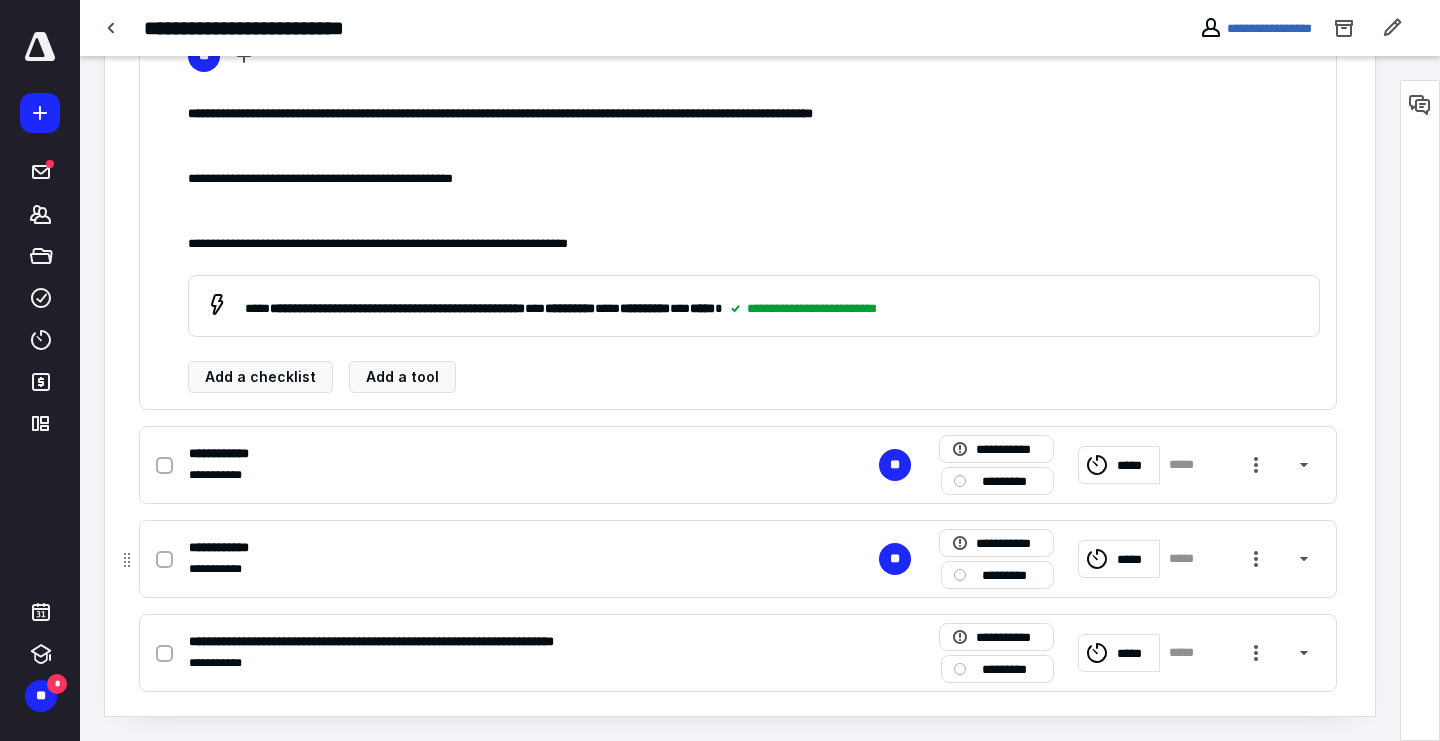 scroll, scrollTop: 2033, scrollLeft: 0, axis: vertical 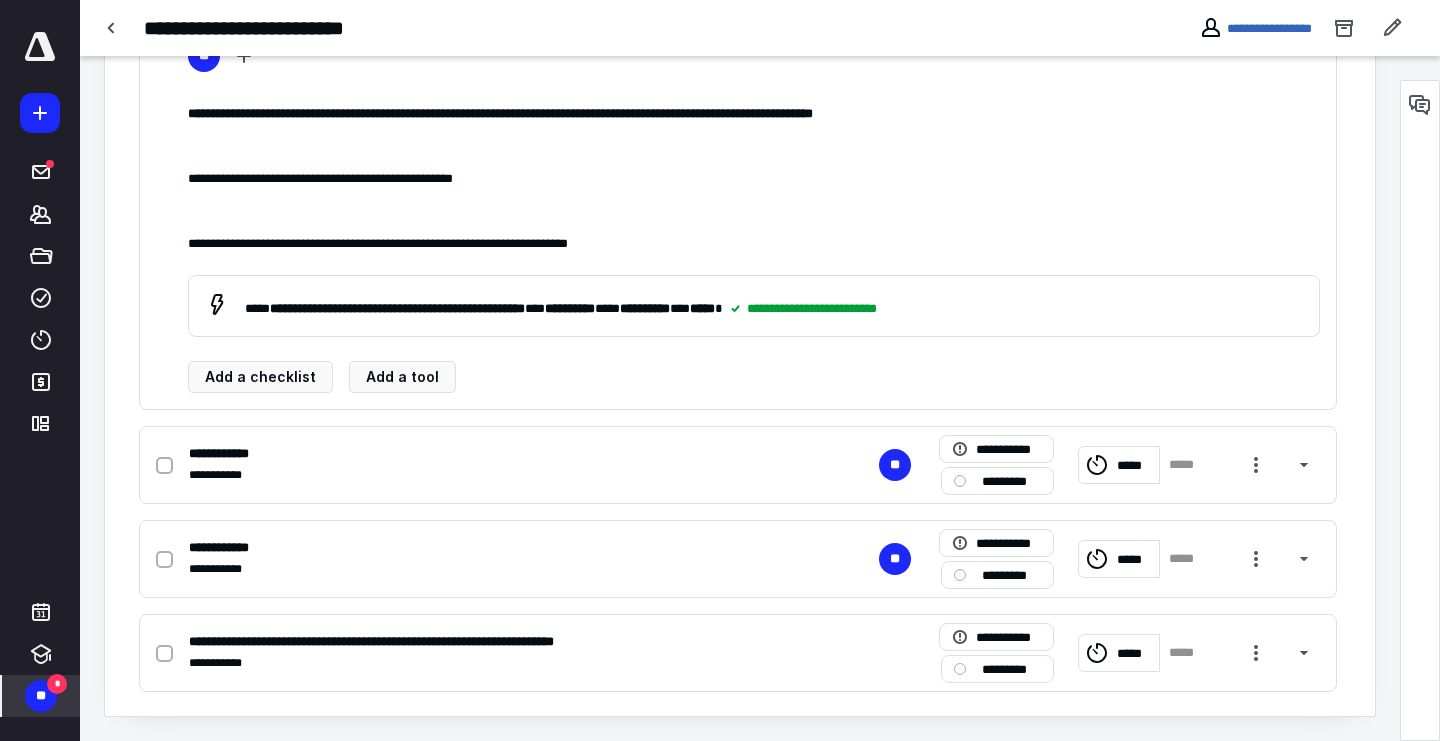 click on "**" at bounding box center (41, 696) 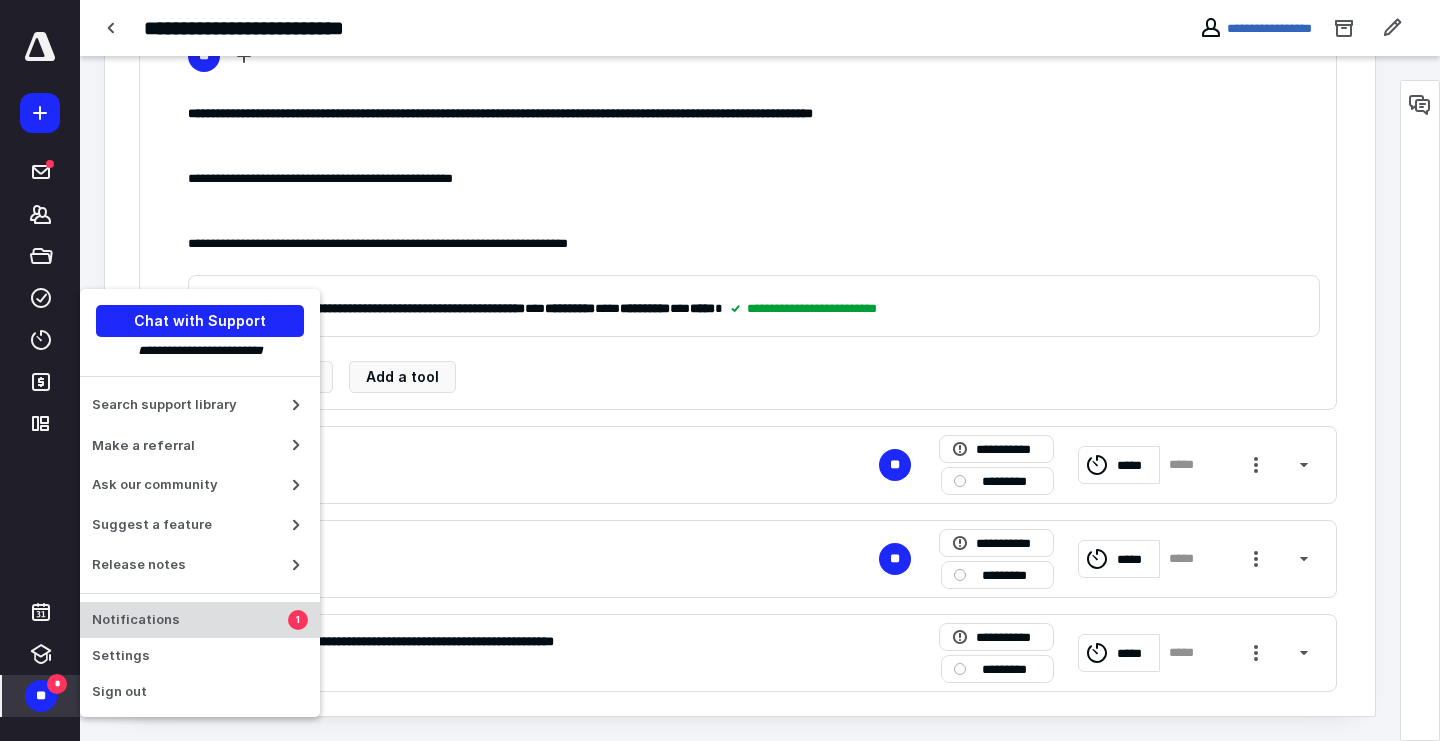 click on "Notifications" at bounding box center [190, 620] 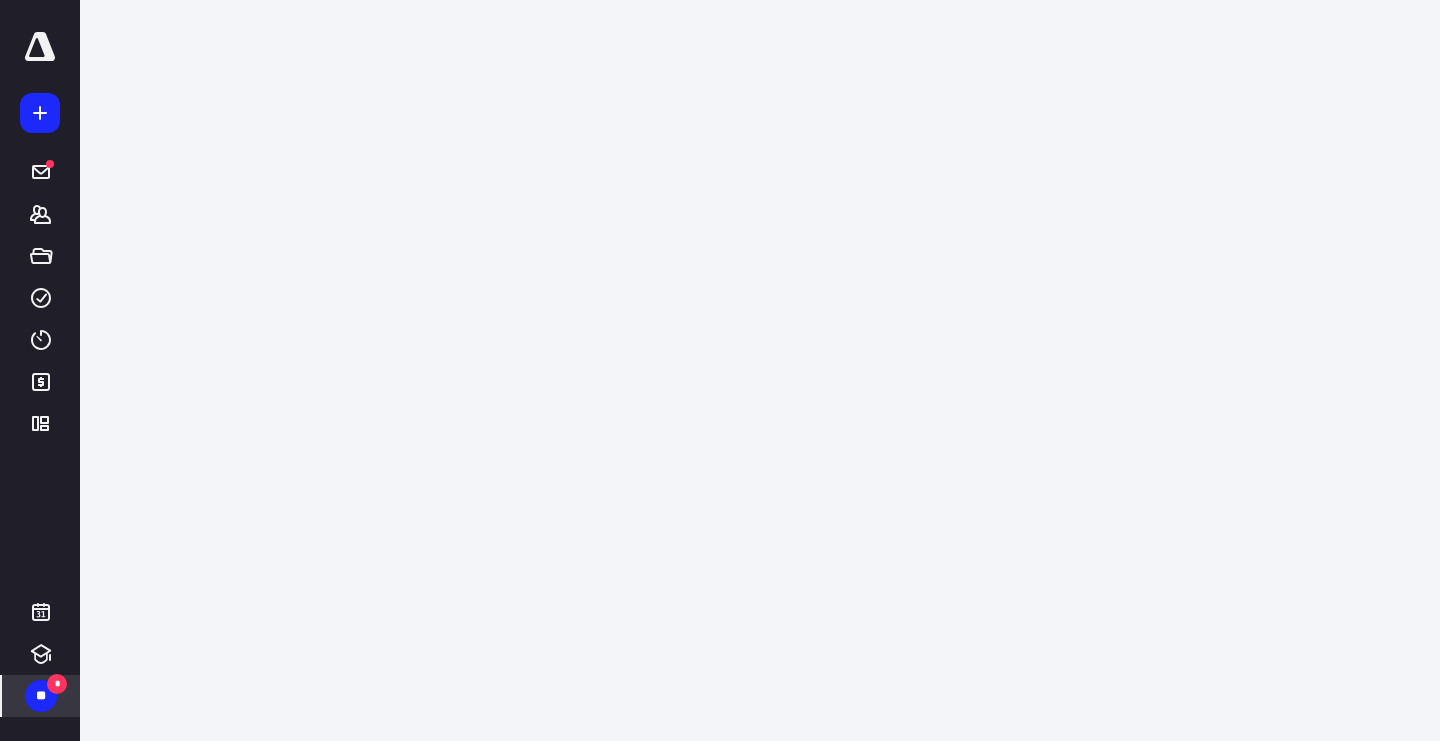scroll, scrollTop: 0, scrollLeft: 0, axis: both 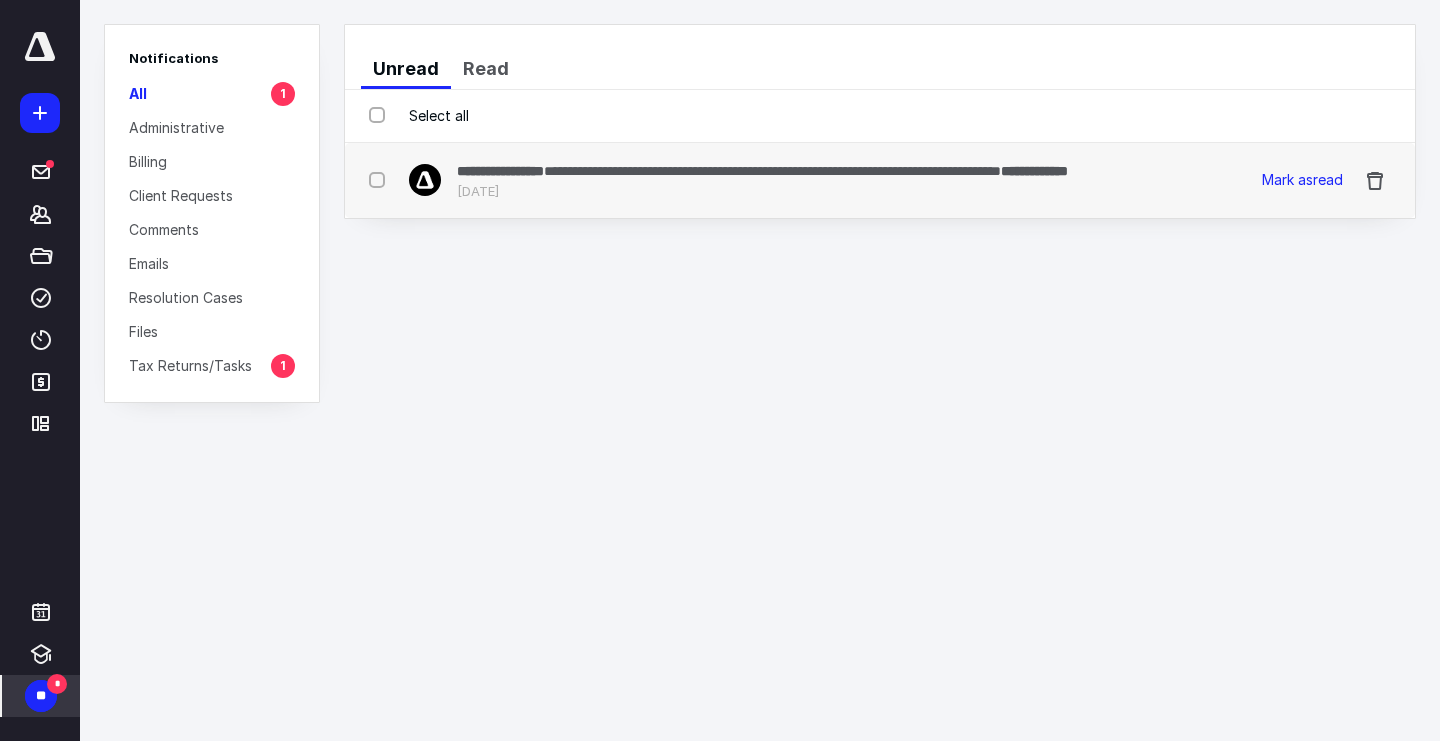 click on "**********" at bounding box center (762, 170) 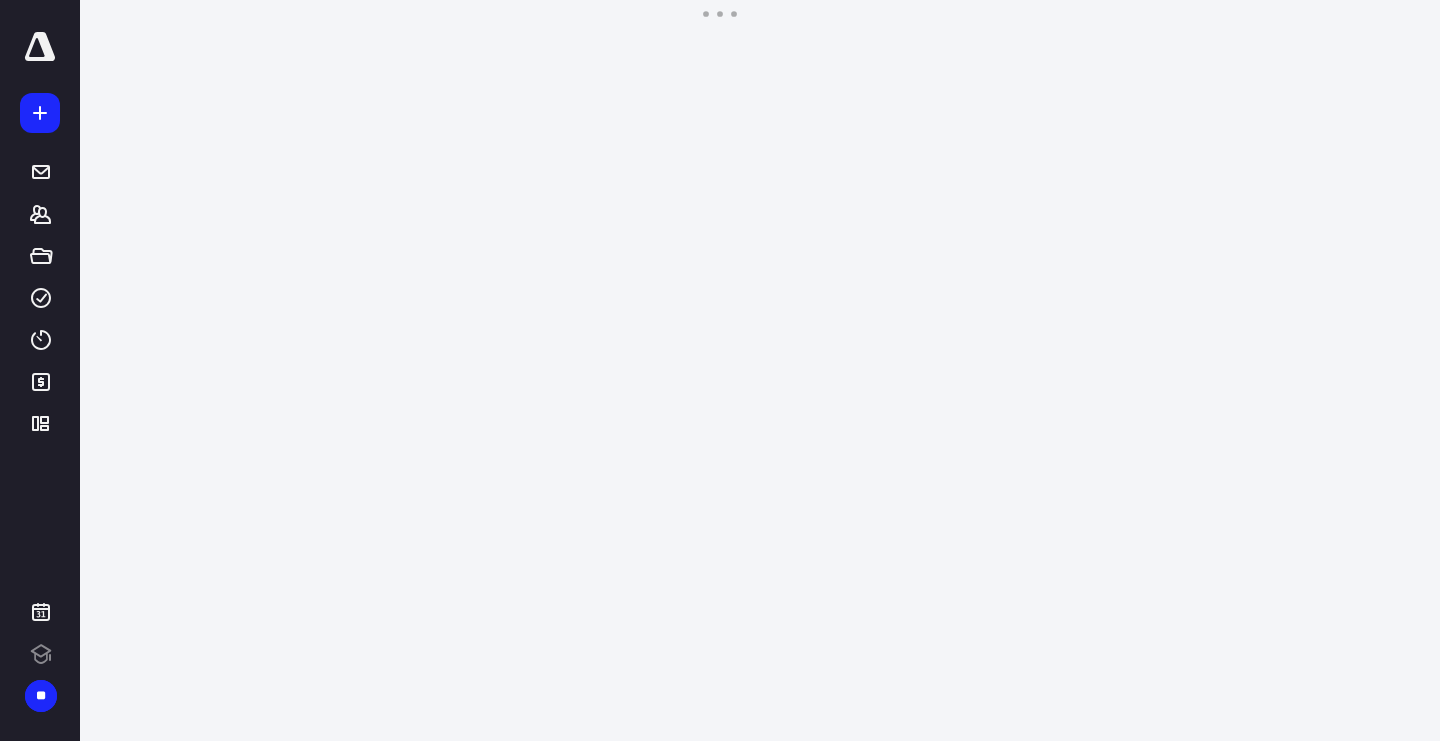 scroll, scrollTop: 0, scrollLeft: 0, axis: both 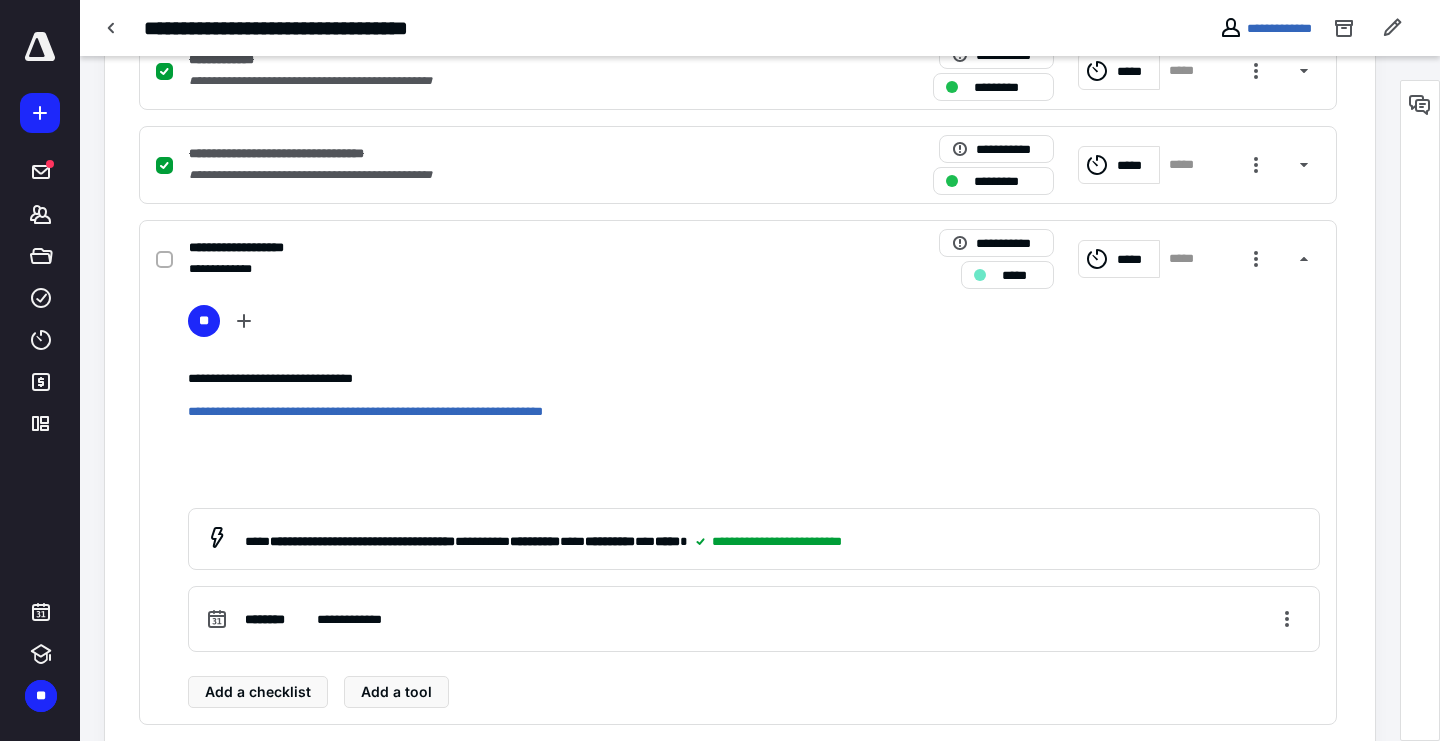click at bounding box center (1256, 259) 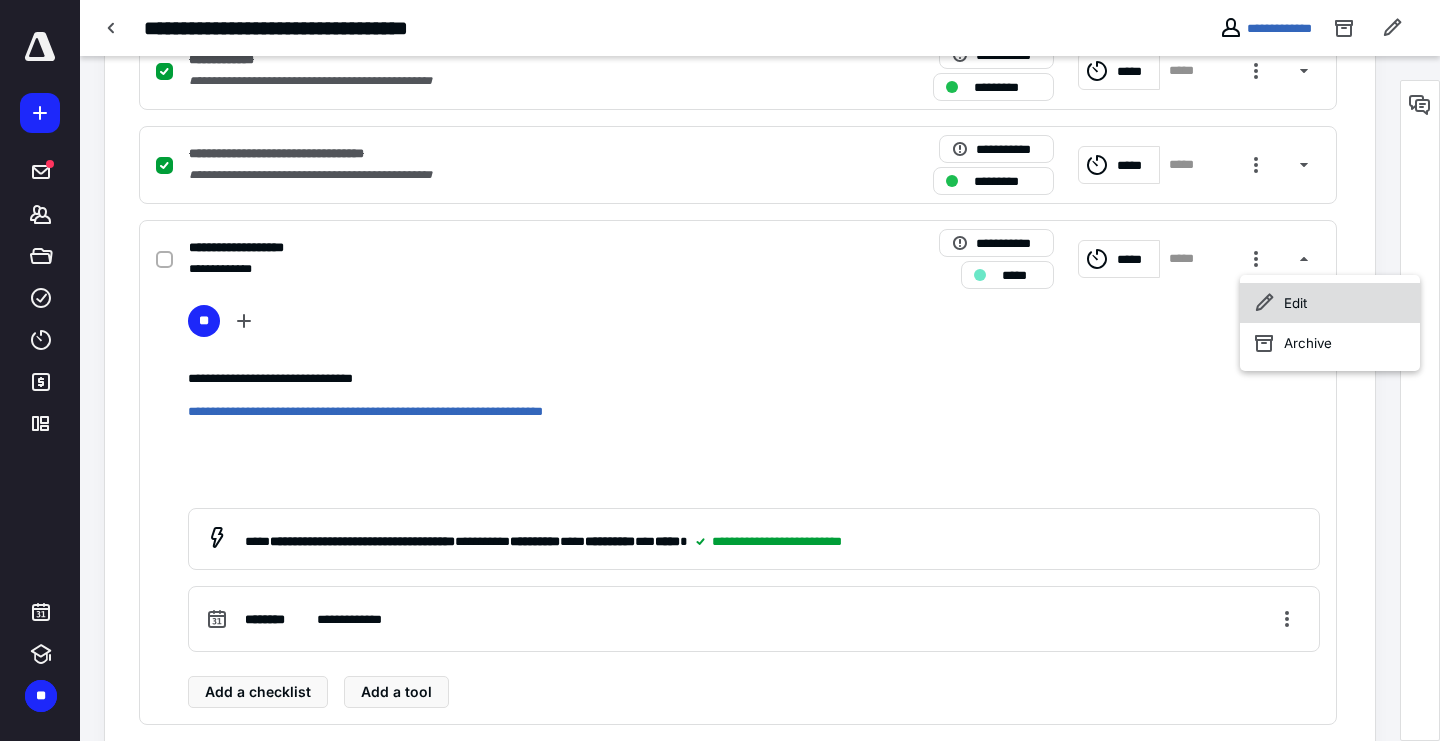 click 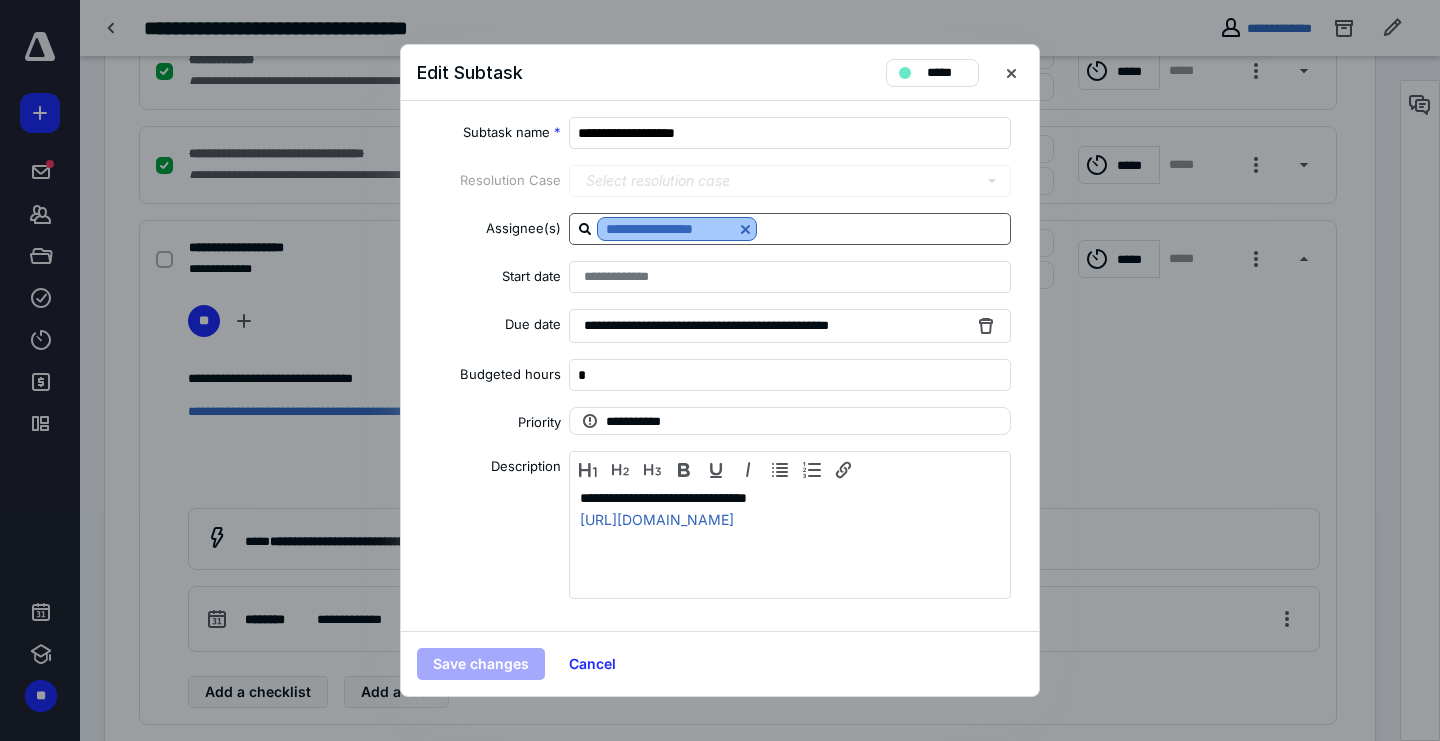 click at bounding box center [745, 229] 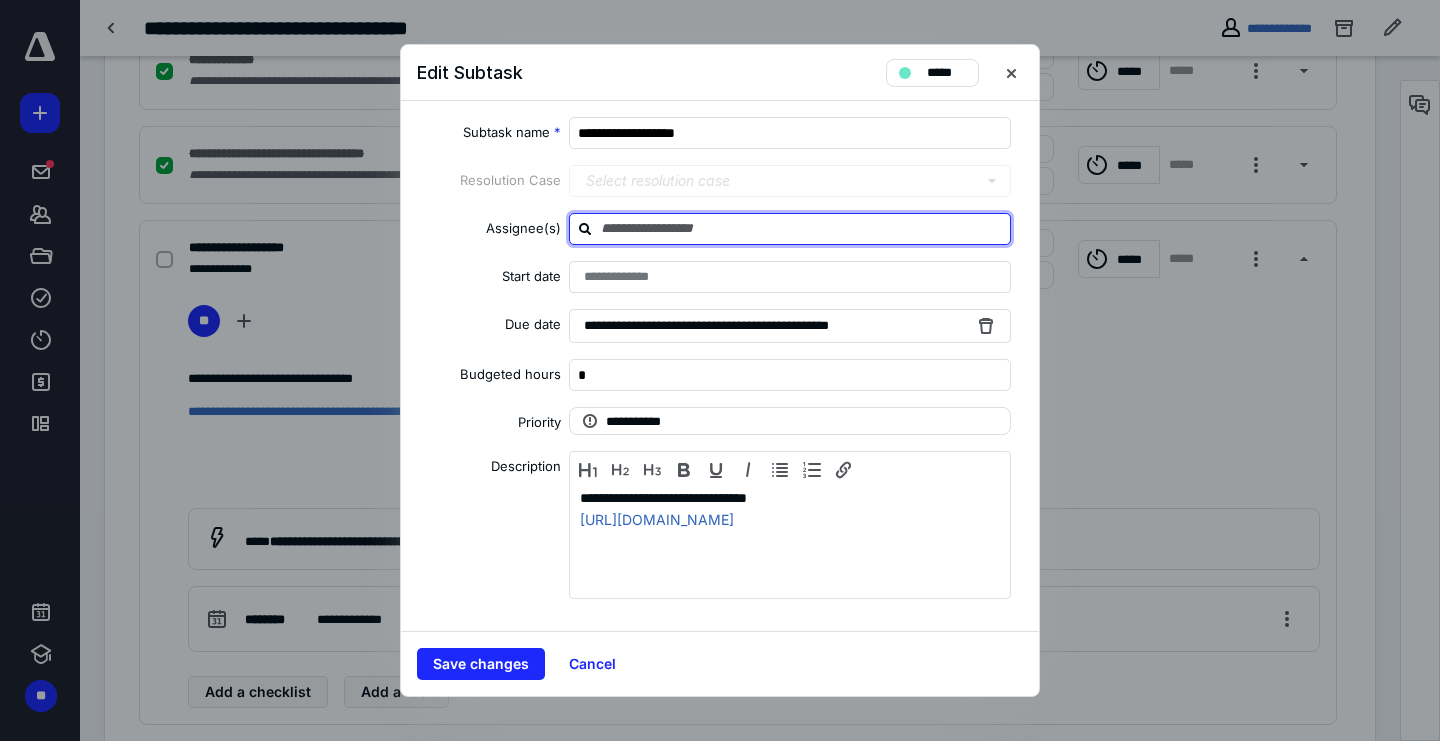 click at bounding box center [802, 228] 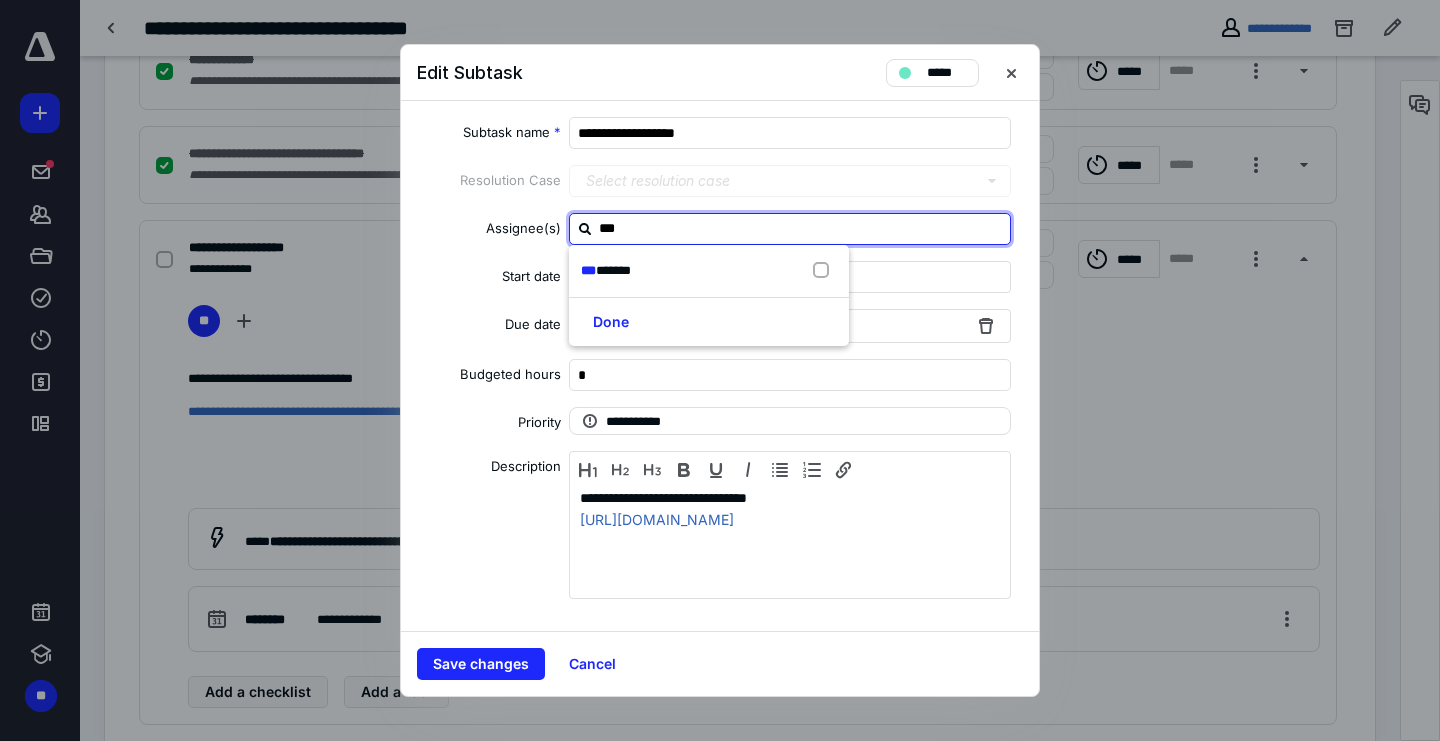type on "****" 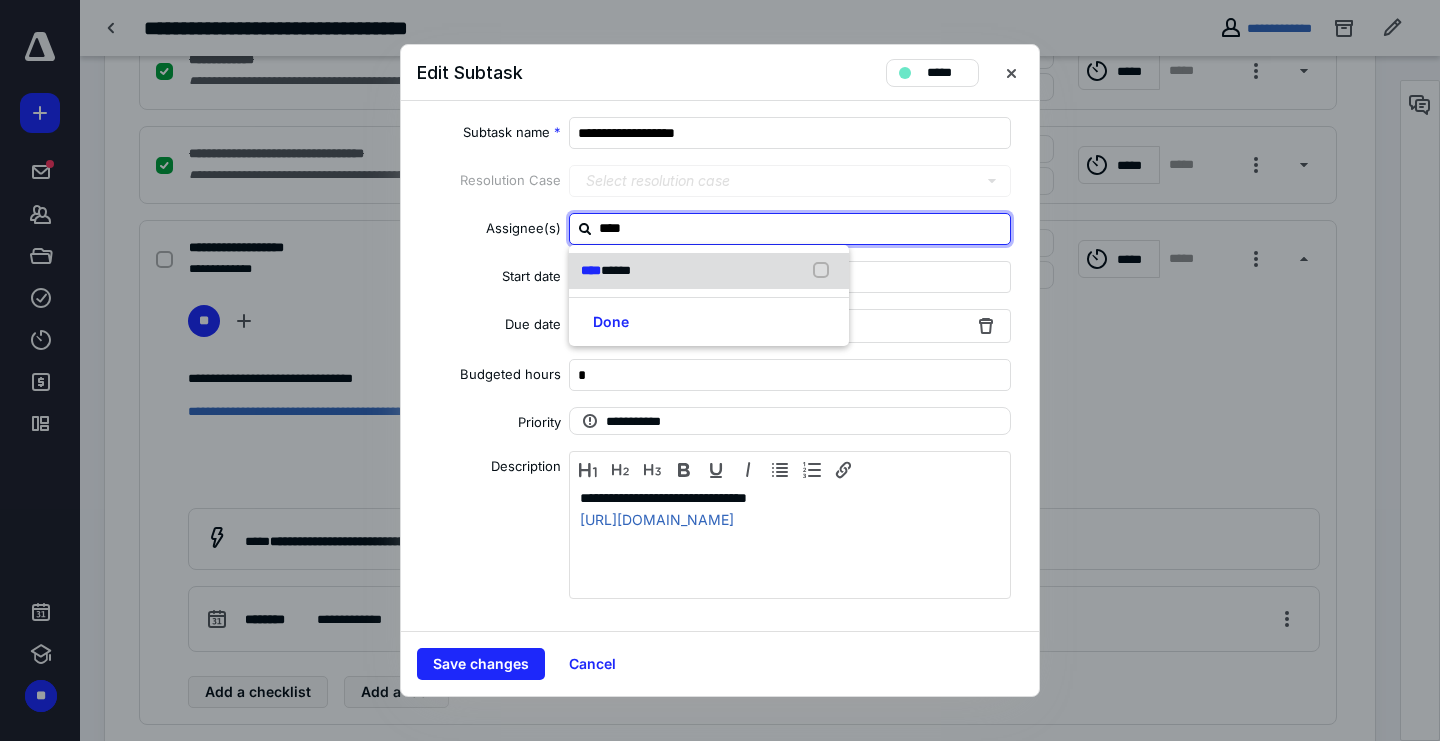 click on "*****" at bounding box center (616, 270) 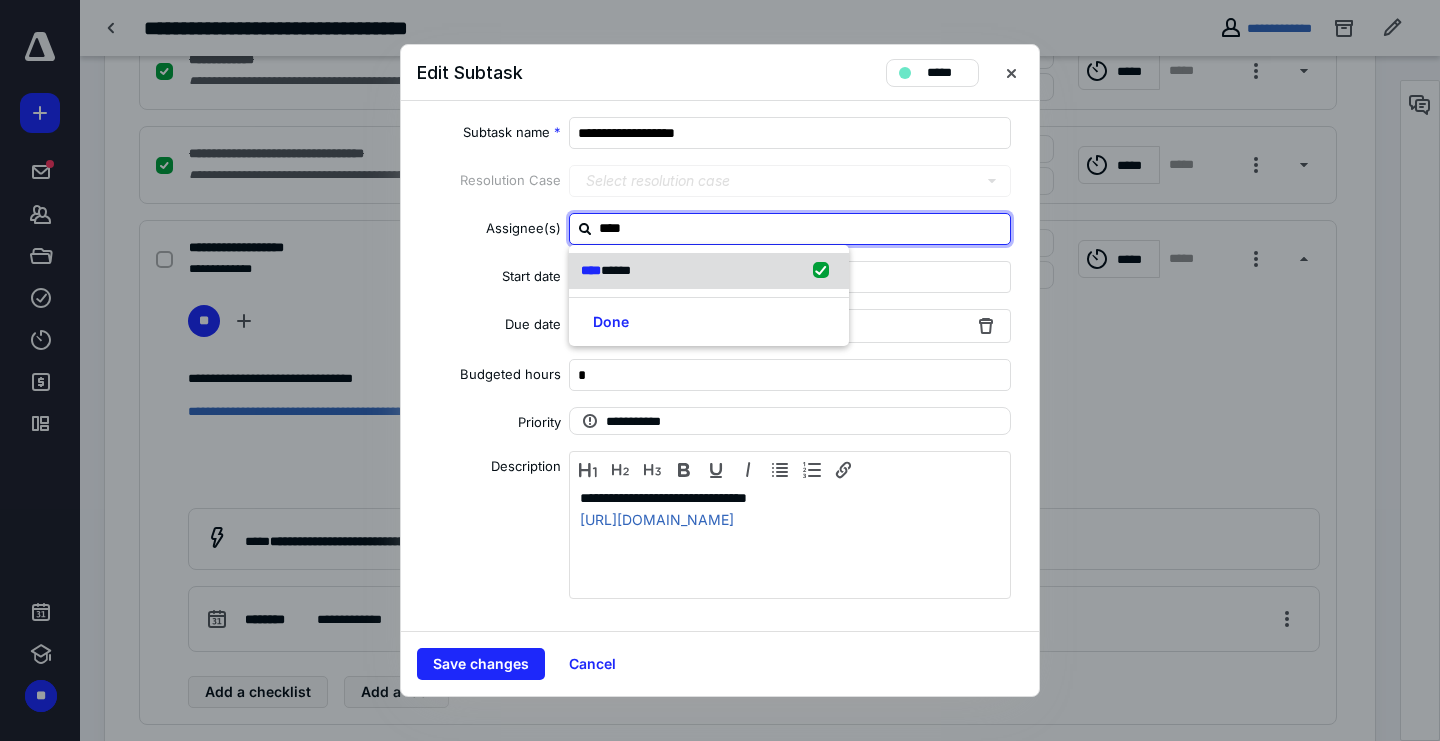 checkbox on "true" 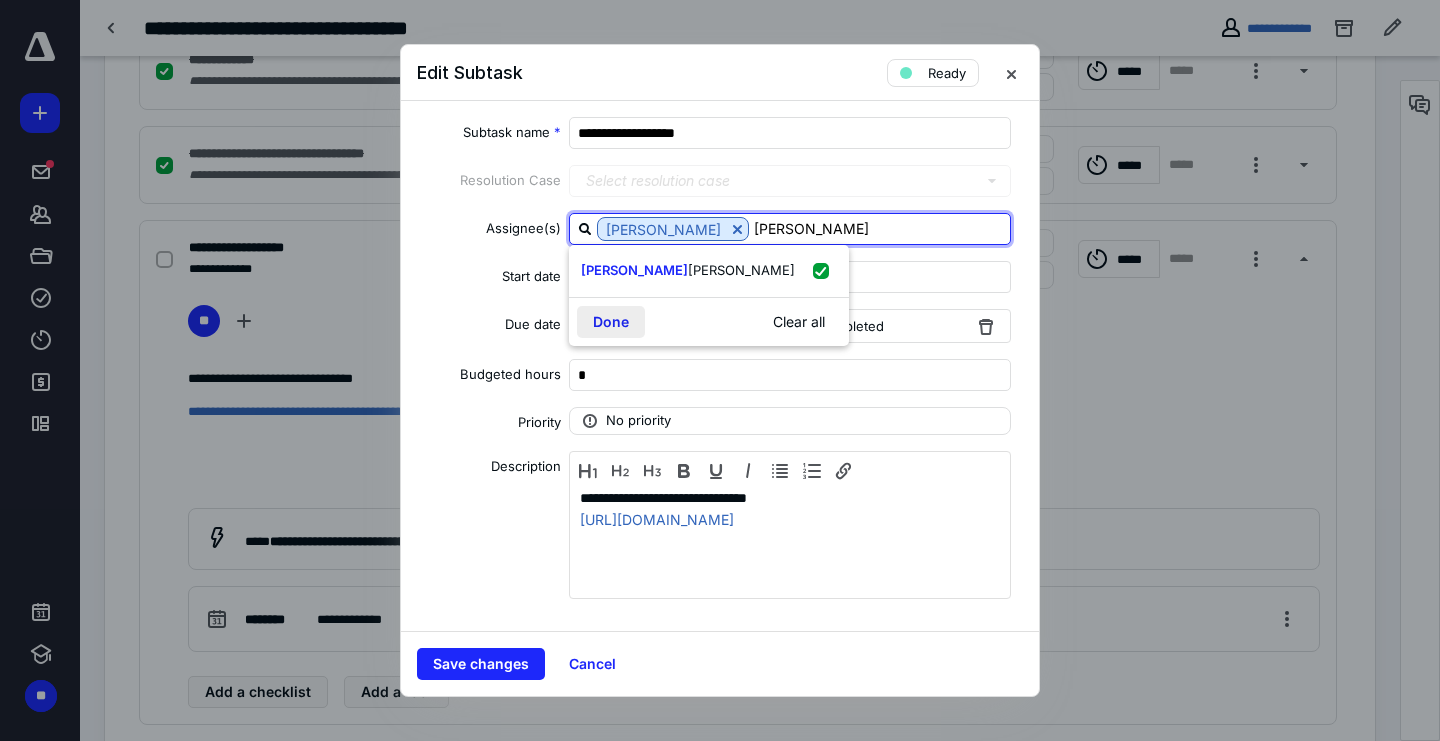 type on "Tony" 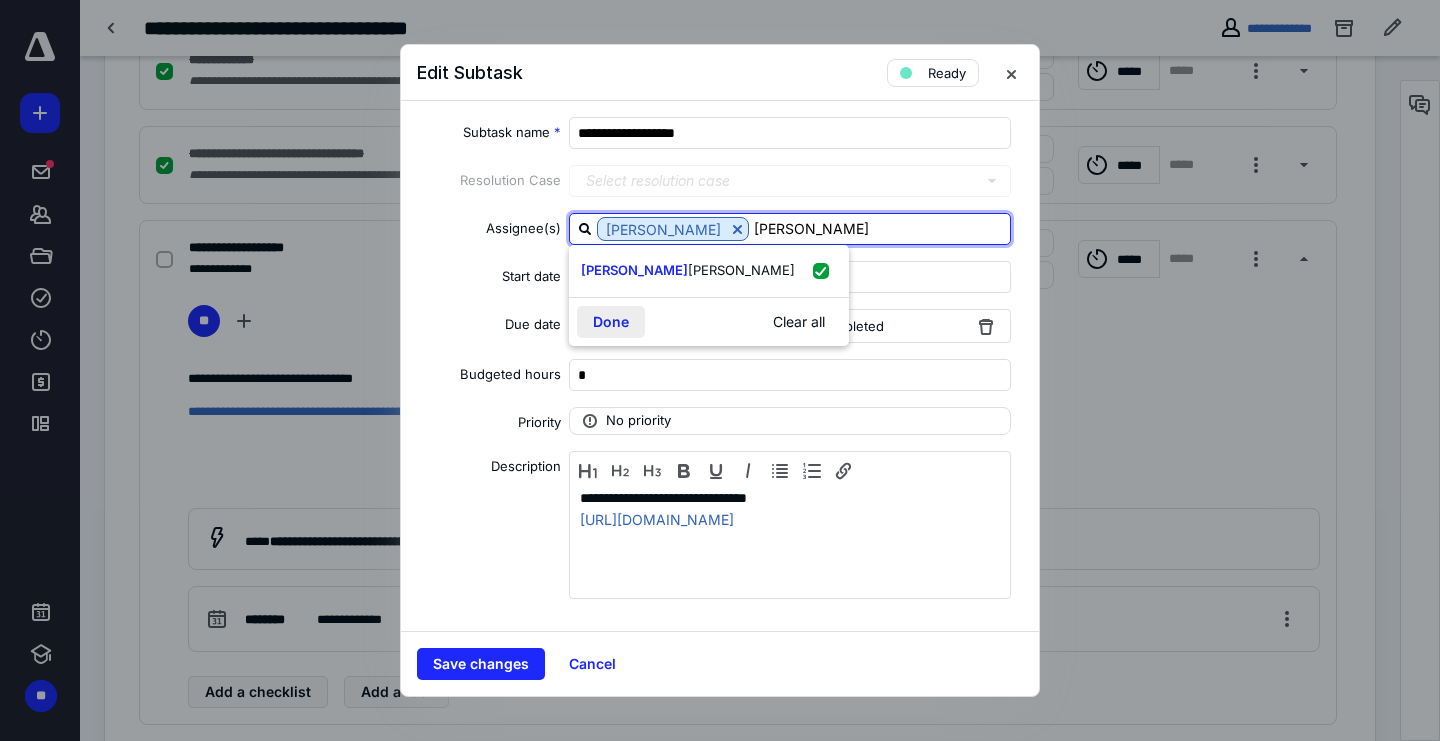 type 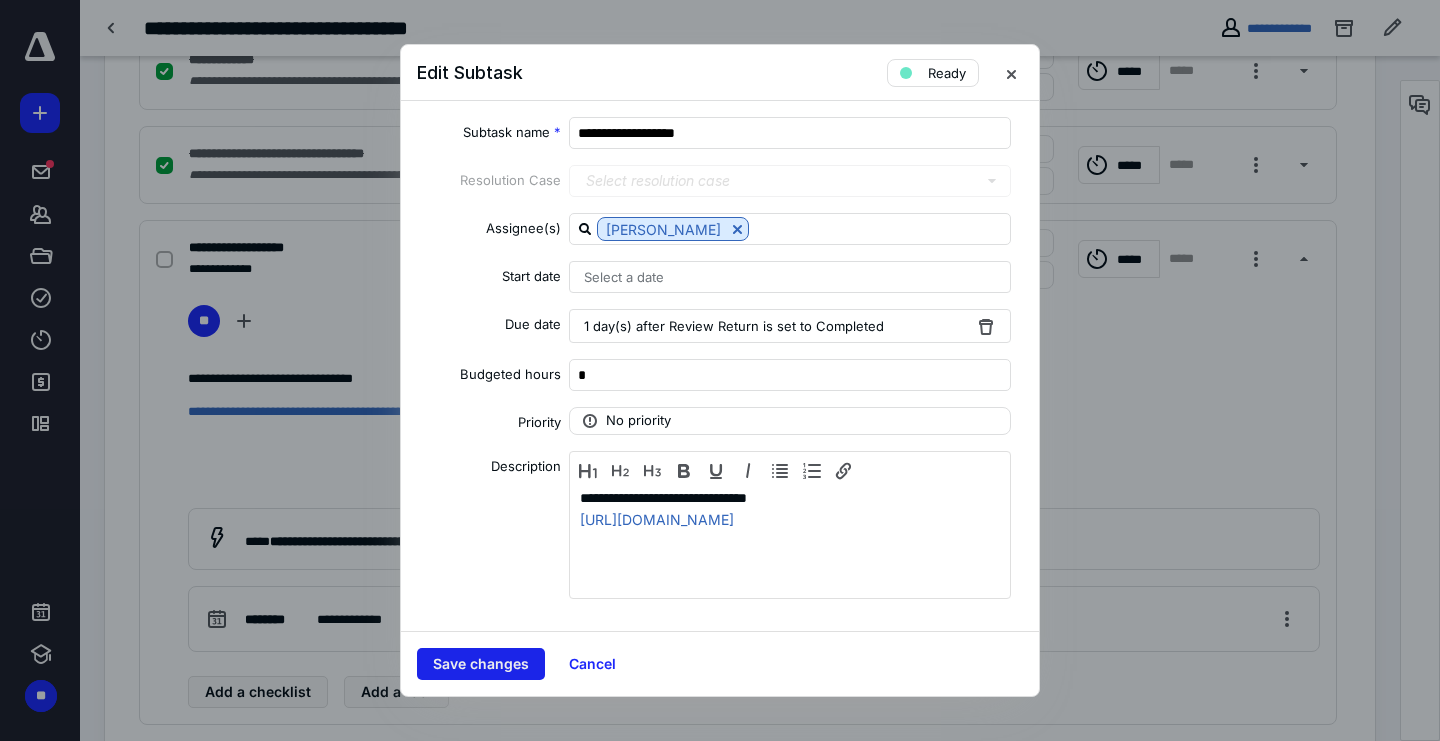 click on "Save changes" at bounding box center [481, 664] 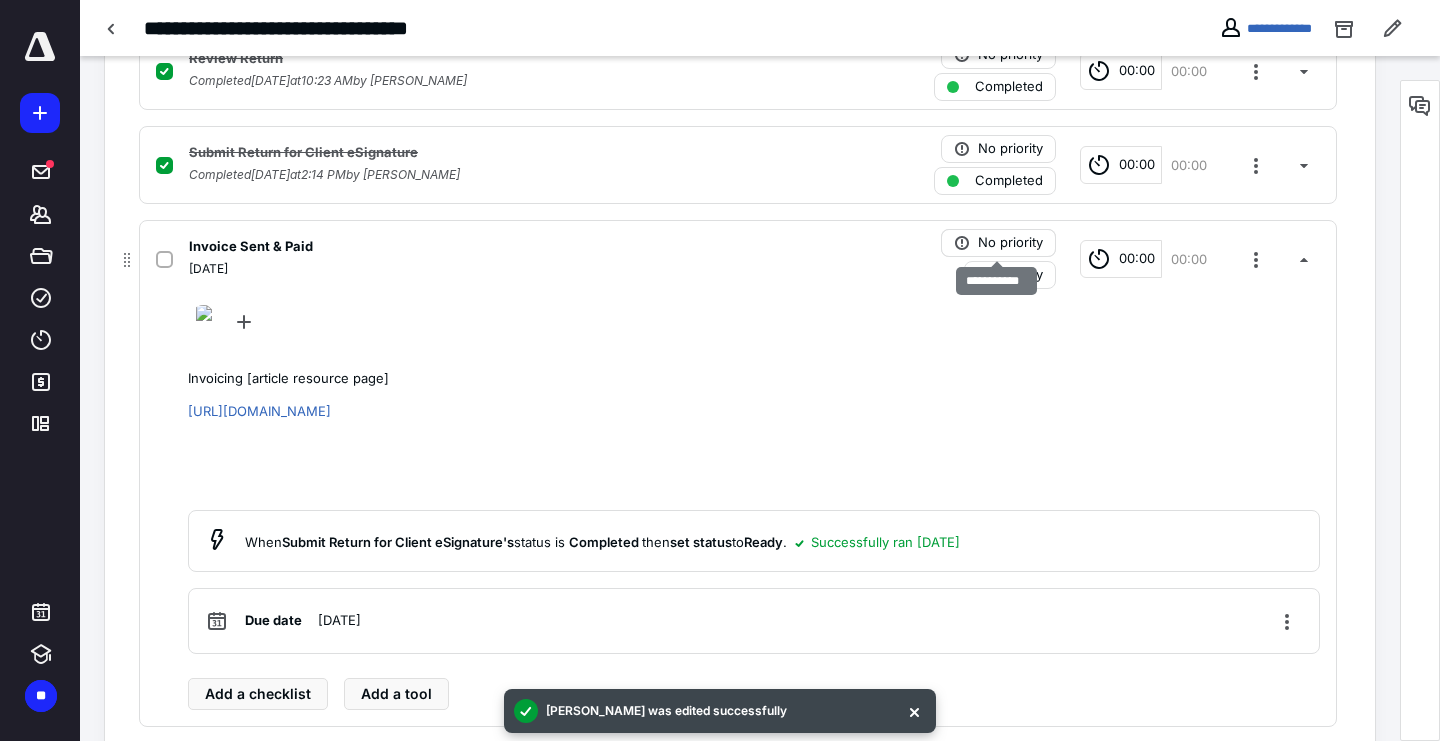click 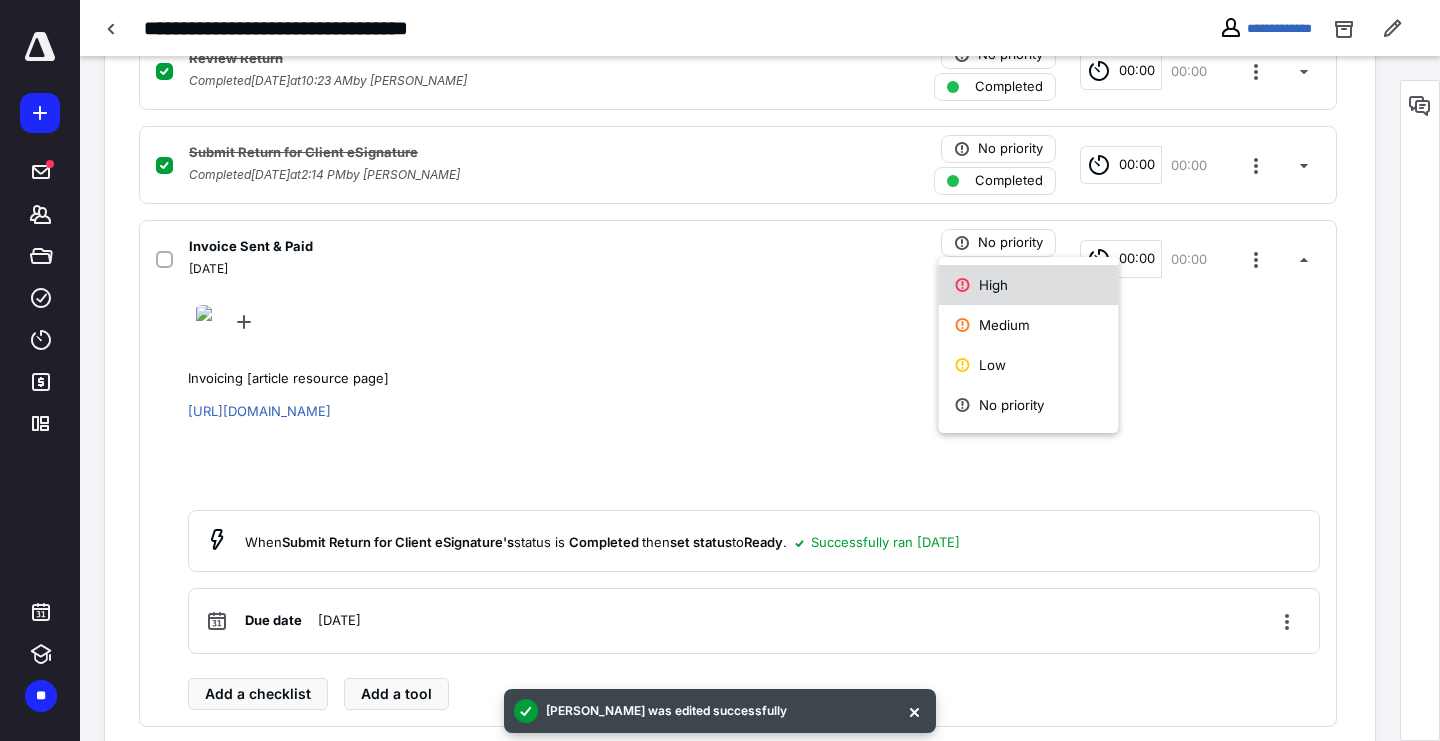 click 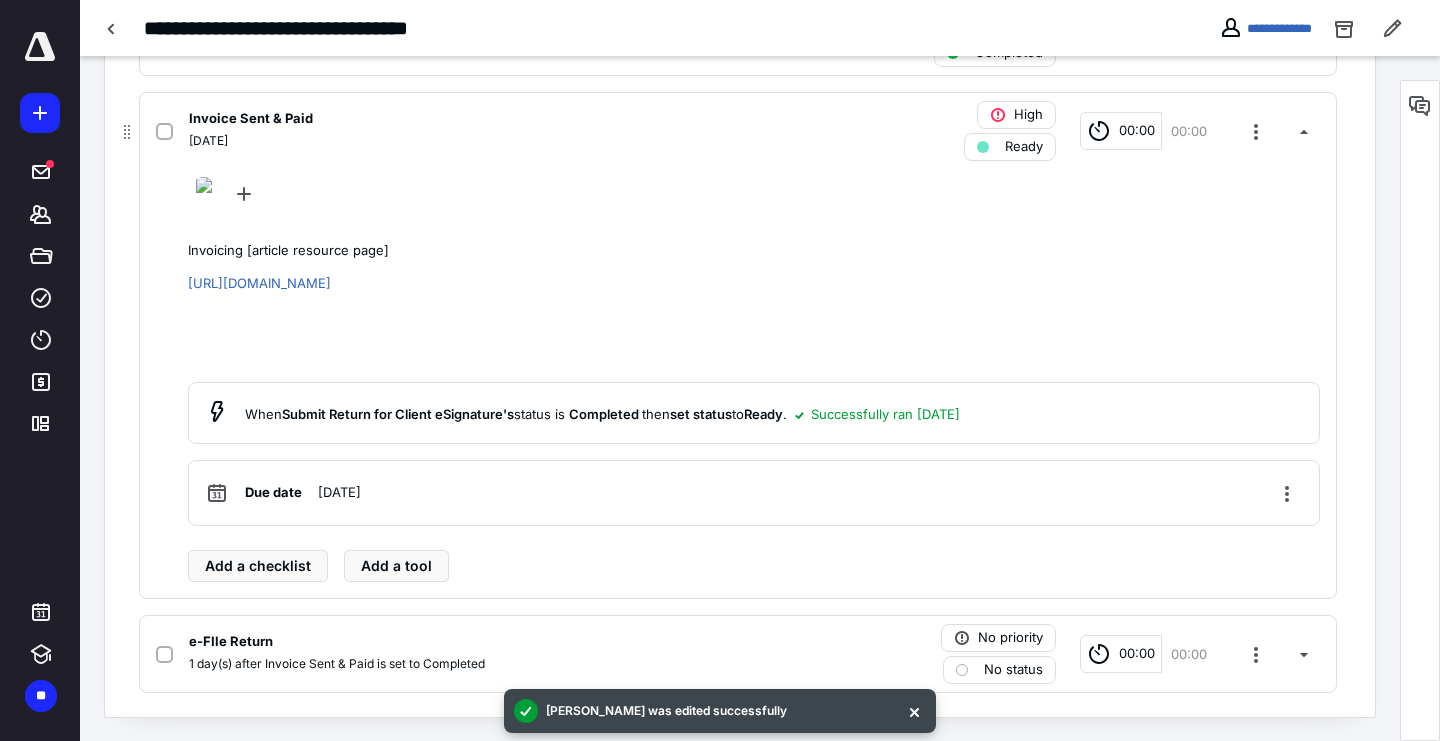 scroll, scrollTop: 1237, scrollLeft: 0, axis: vertical 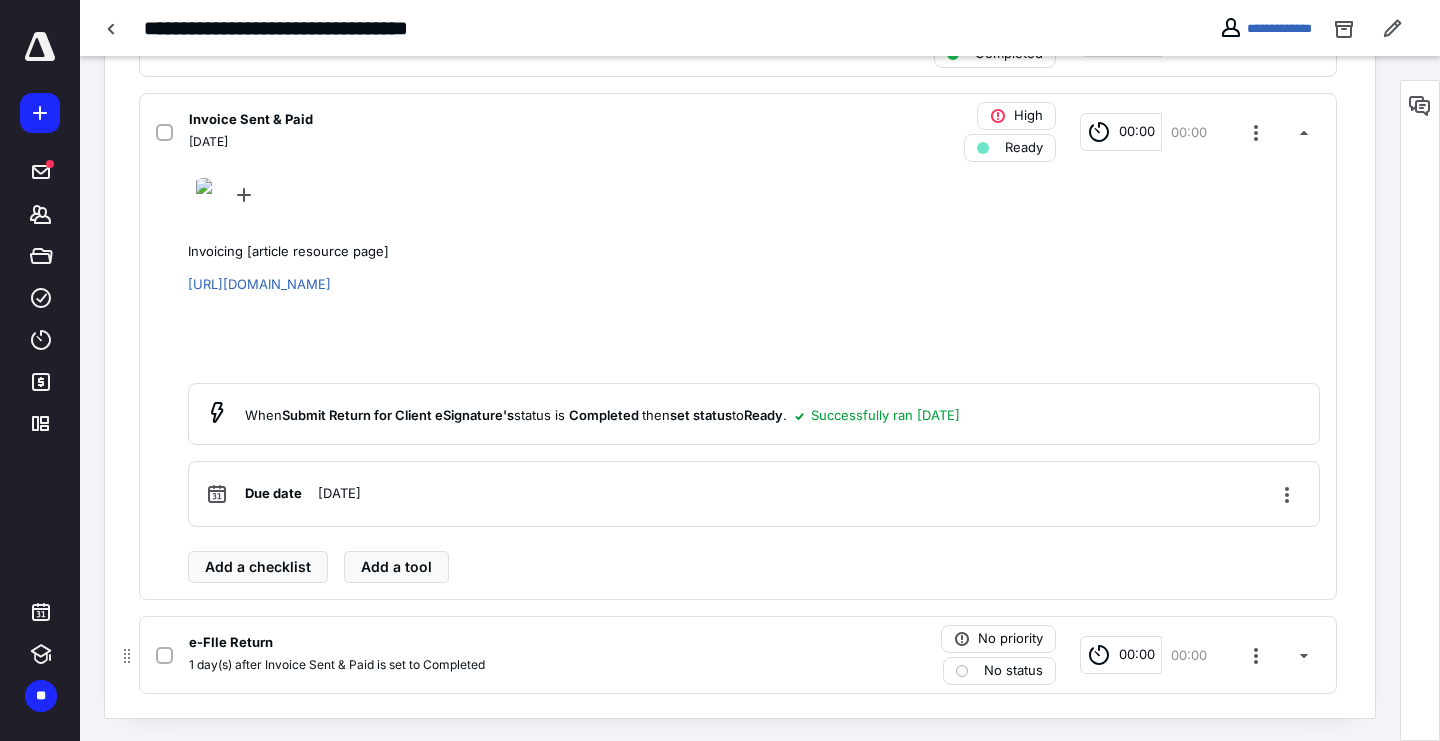 click on "e-FIle Return" at bounding box center (475, 643) 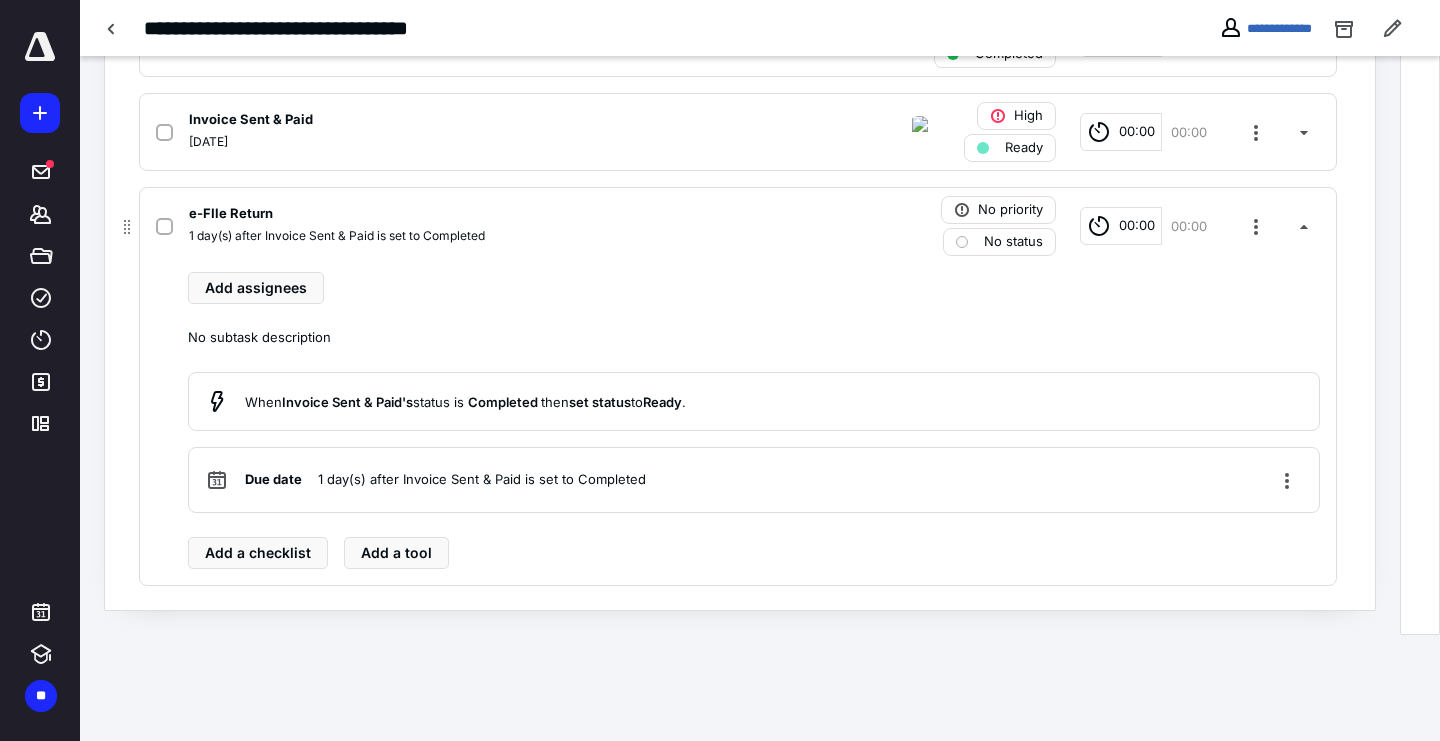 scroll, scrollTop: 1130, scrollLeft: 0, axis: vertical 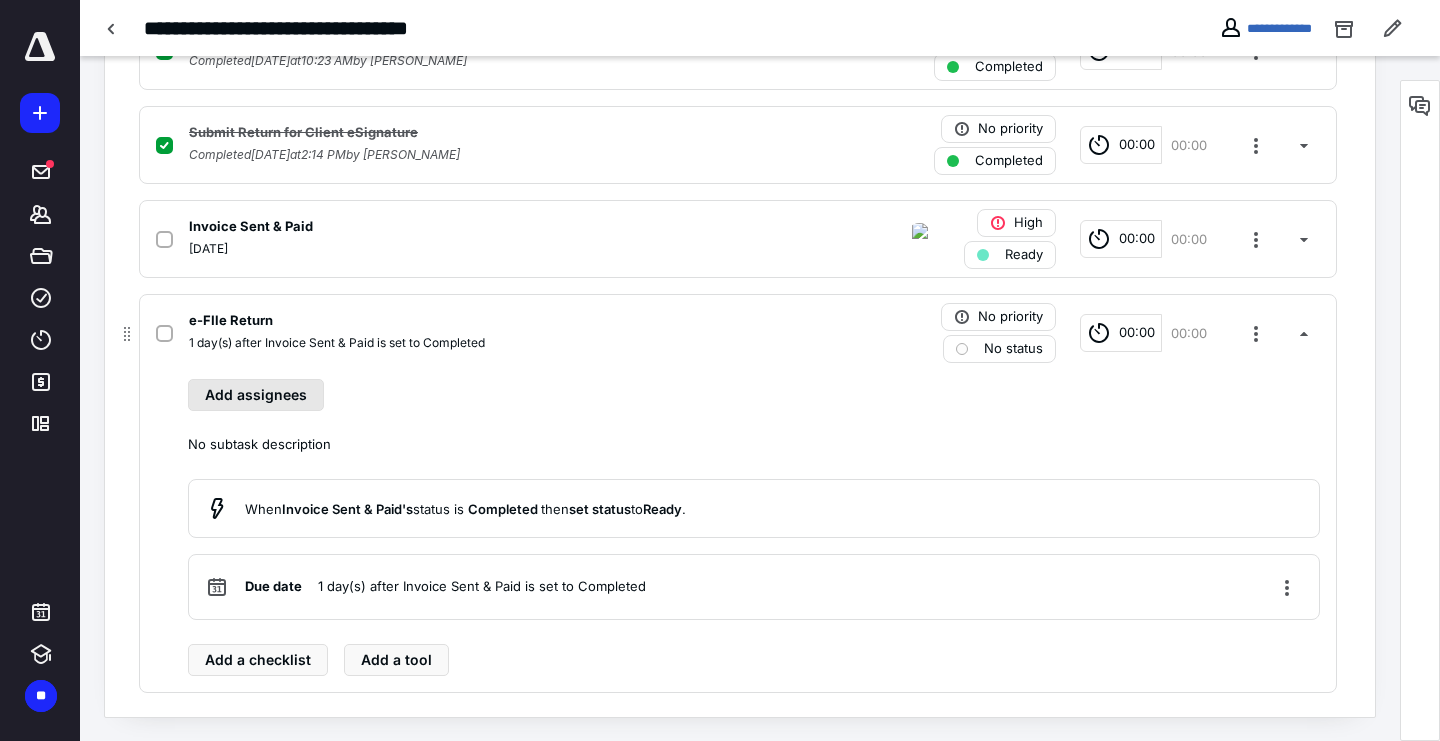 click on "Add assignees" at bounding box center [256, 395] 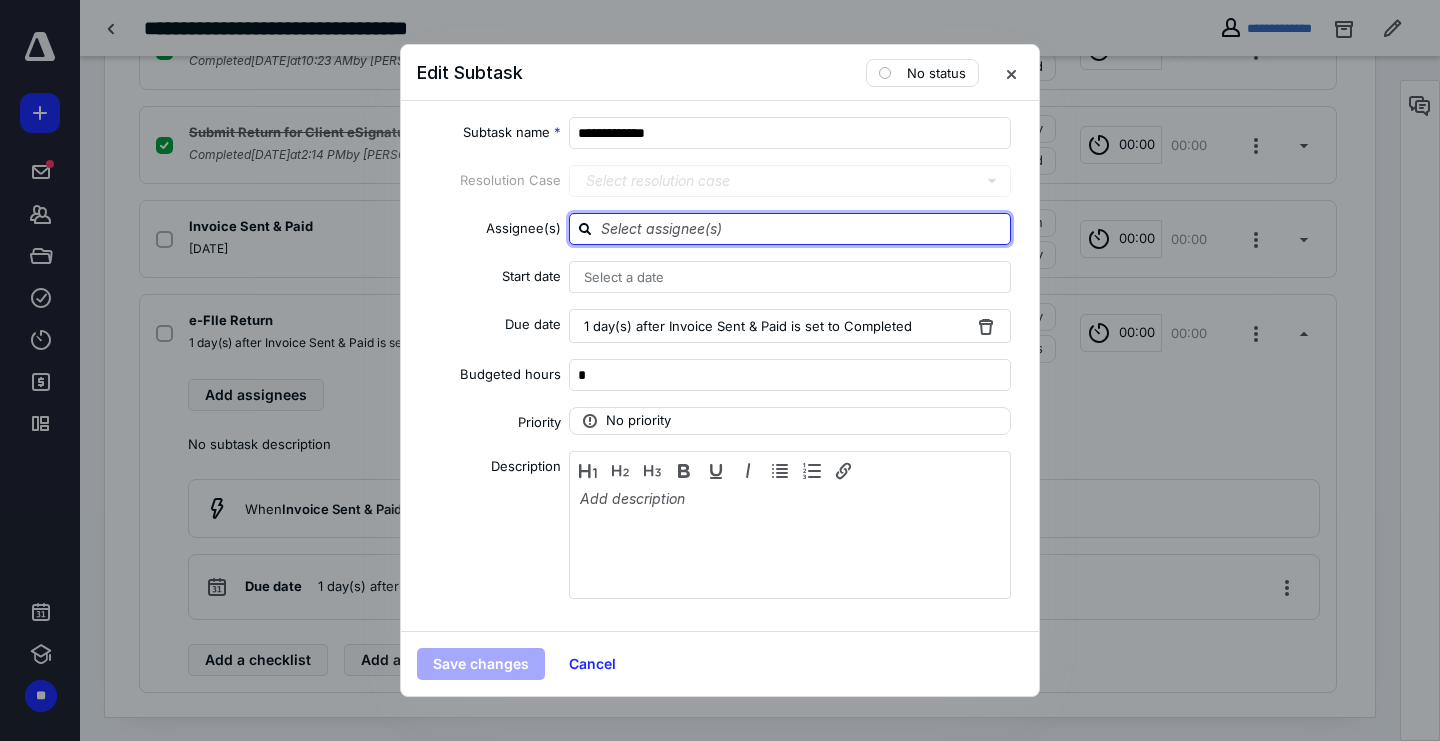 click at bounding box center [802, 228] 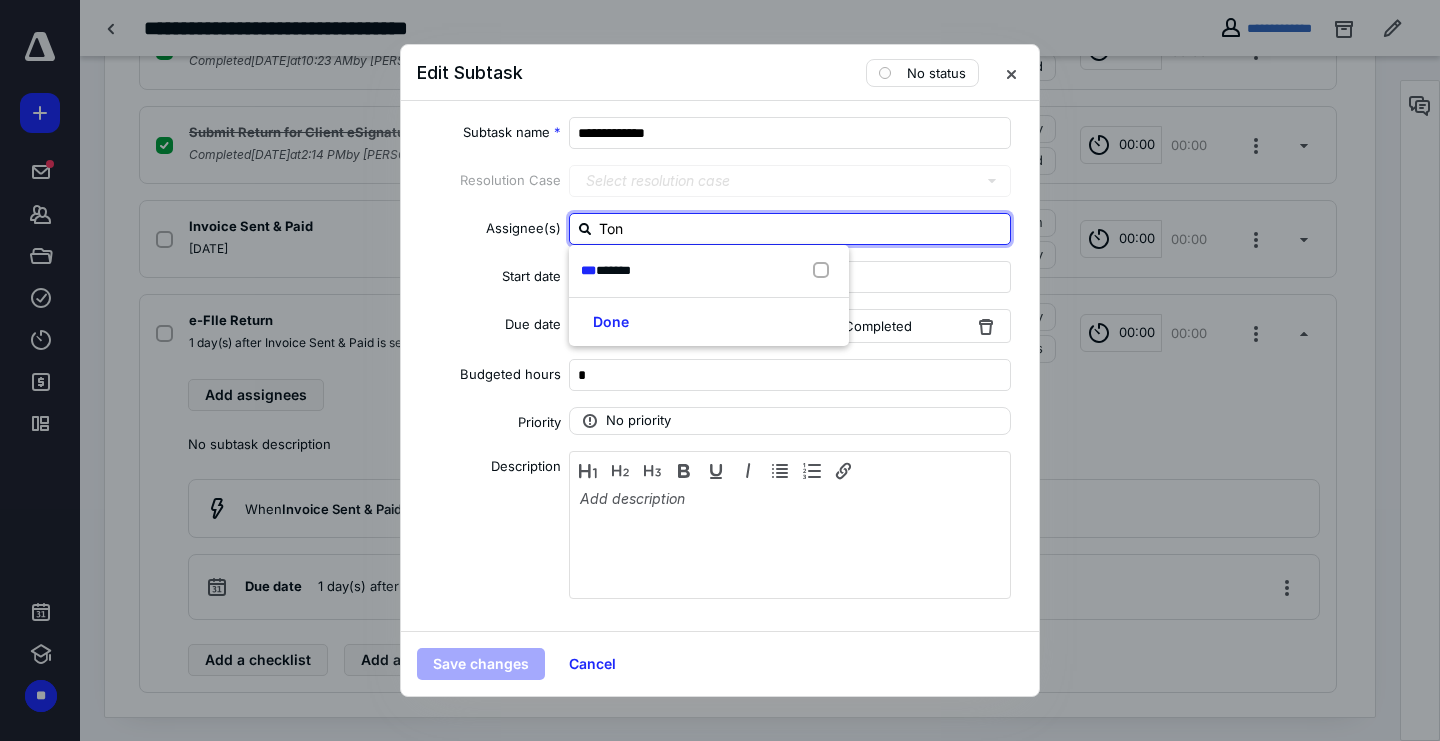 type on "Tony" 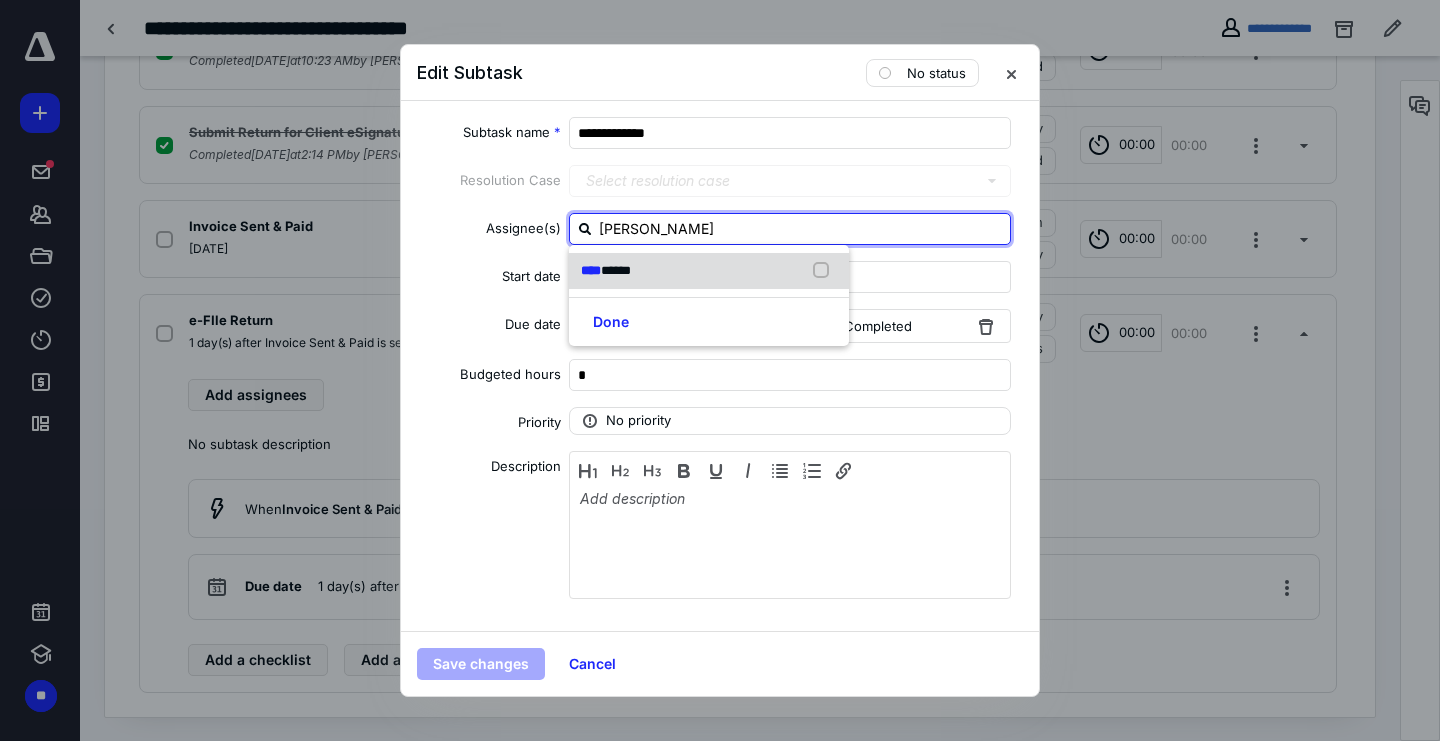 click on "*****" at bounding box center (616, 270) 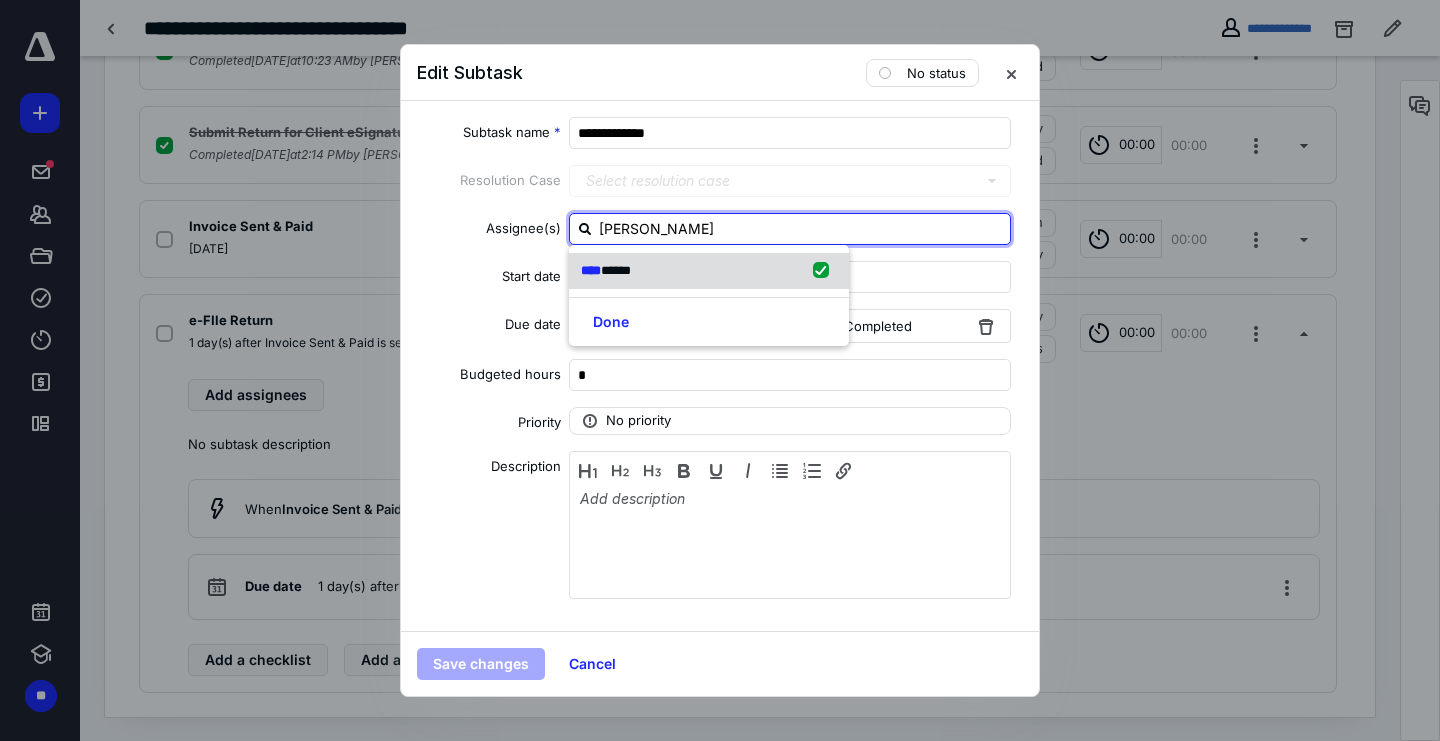 checkbox on "true" 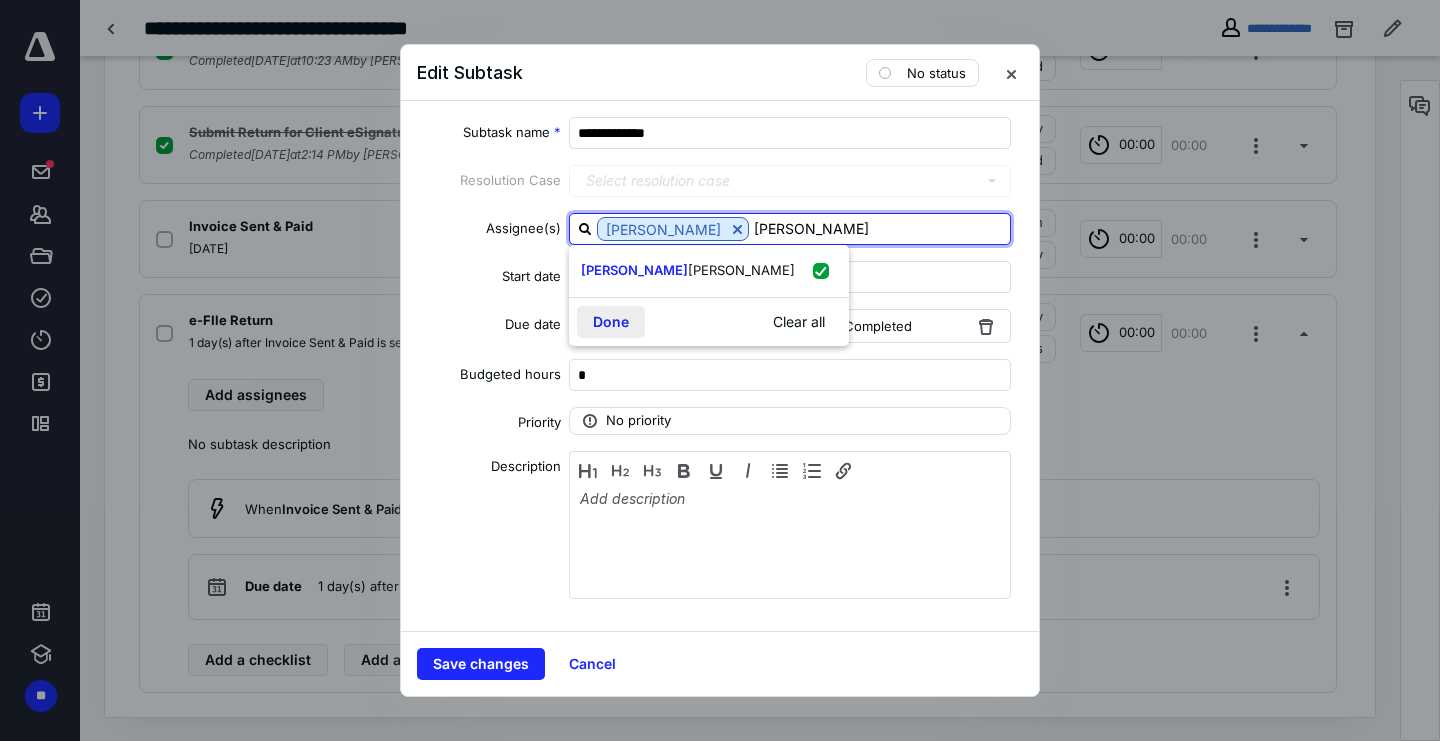 type on "Tony" 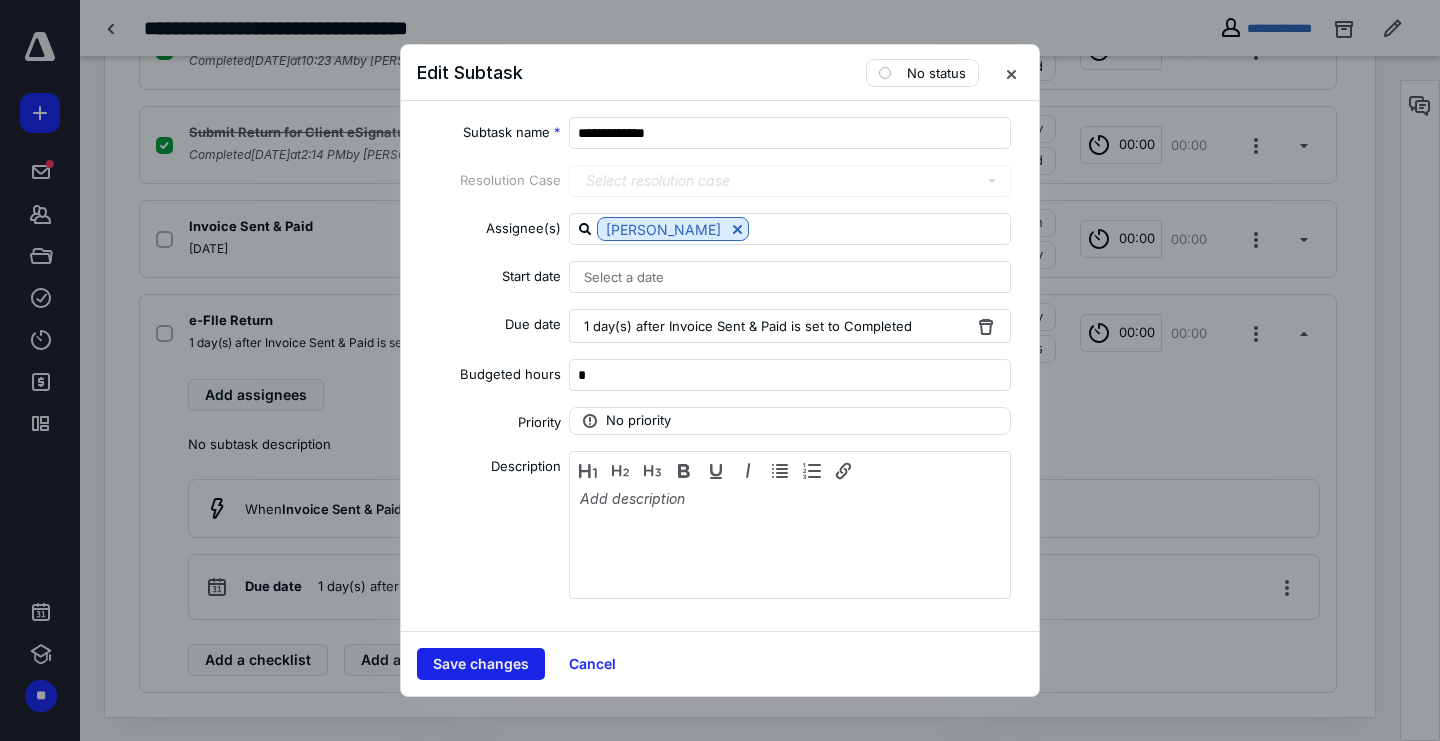 click on "Save changes" at bounding box center (481, 664) 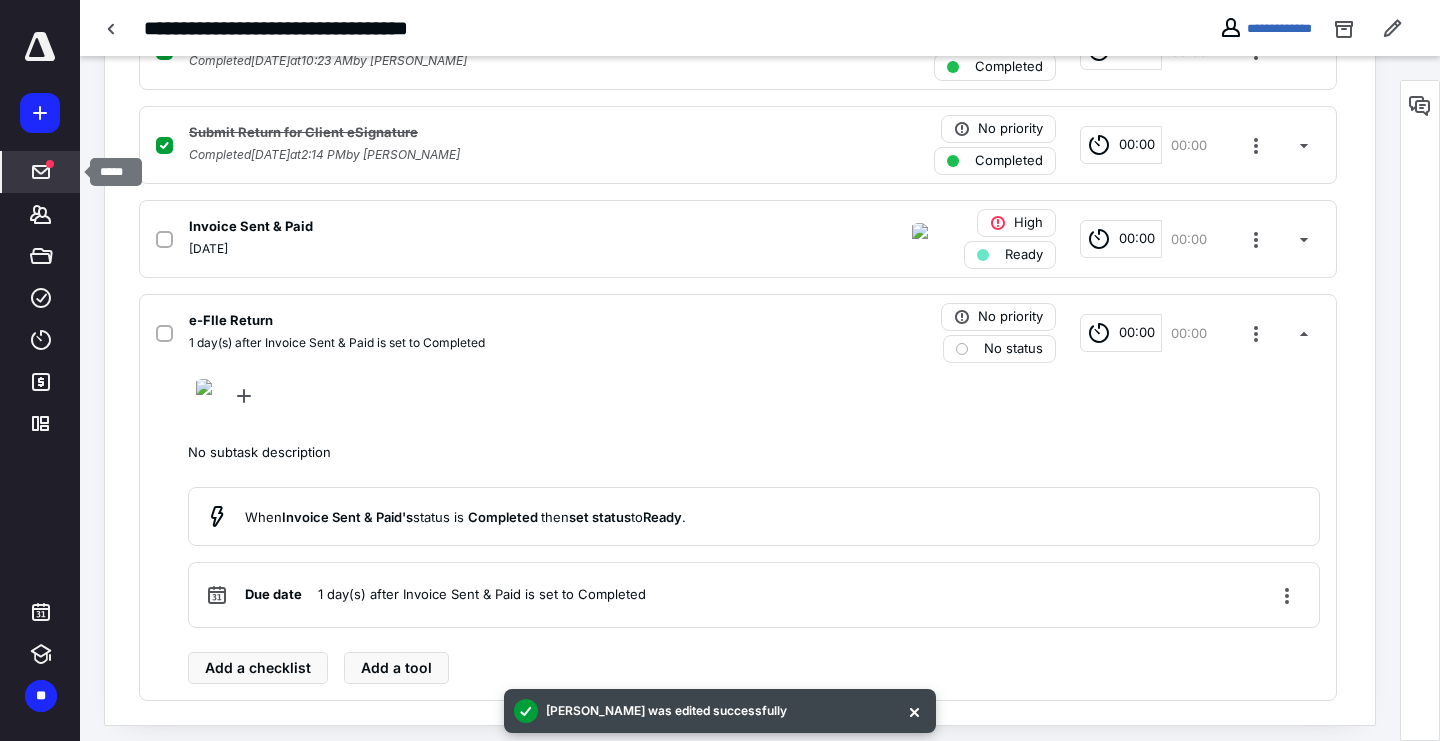 click 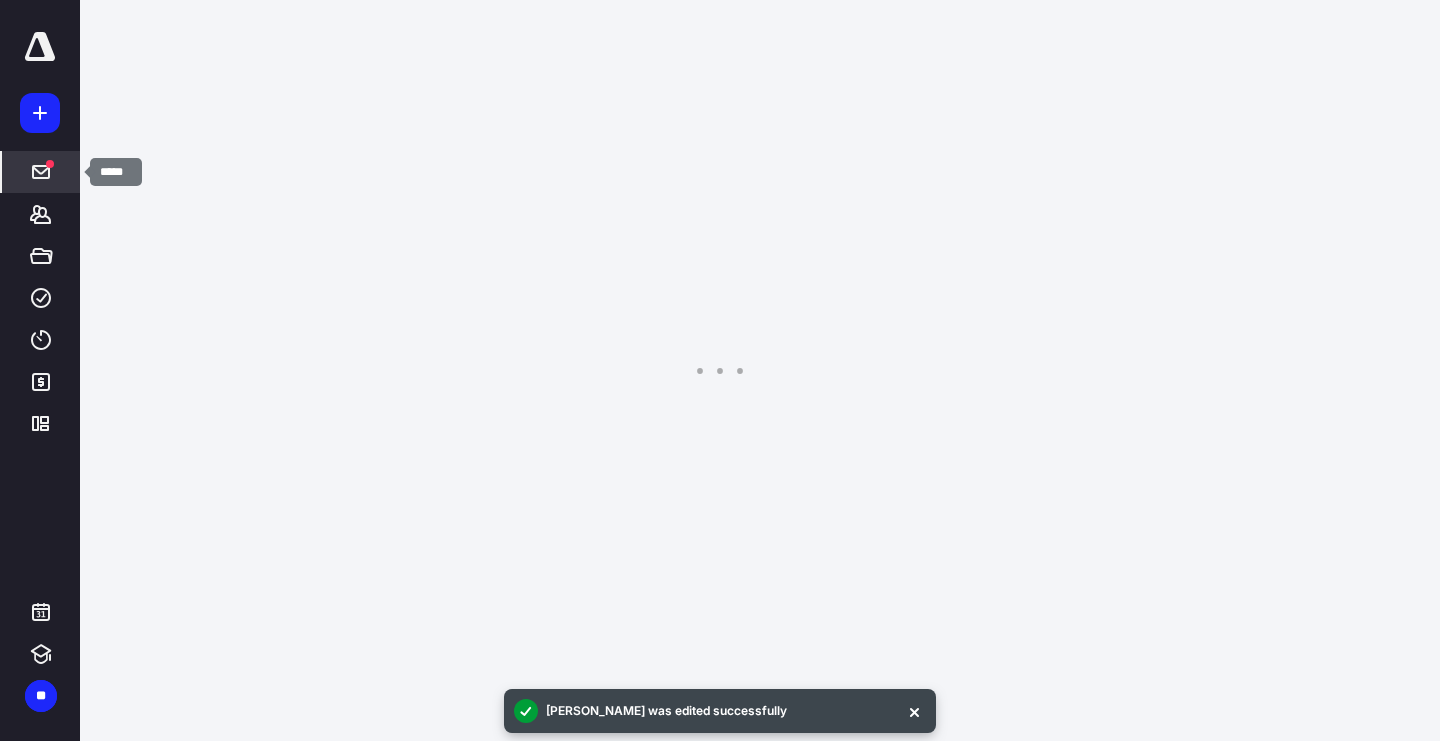scroll, scrollTop: 0, scrollLeft: 0, axis: both 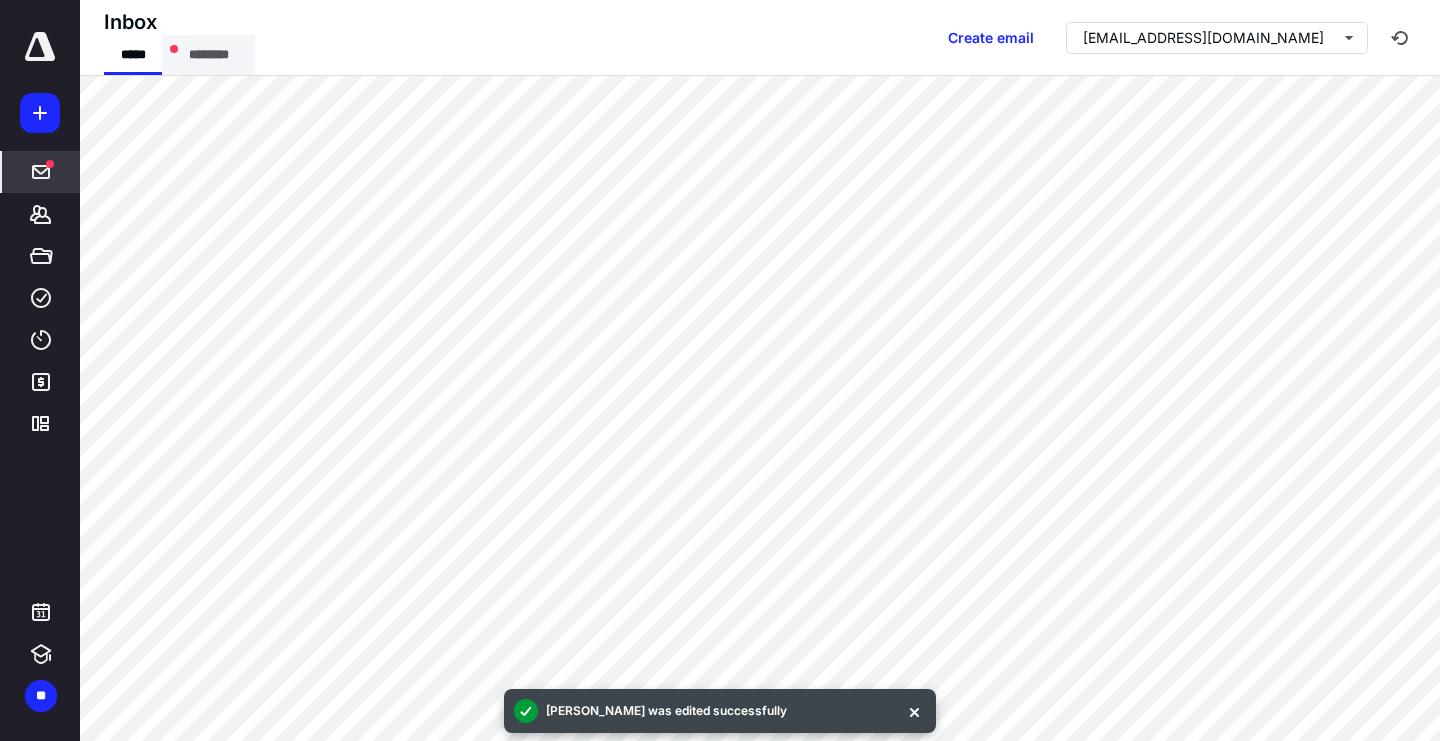 click on "********" at bounding box center [208, 55] 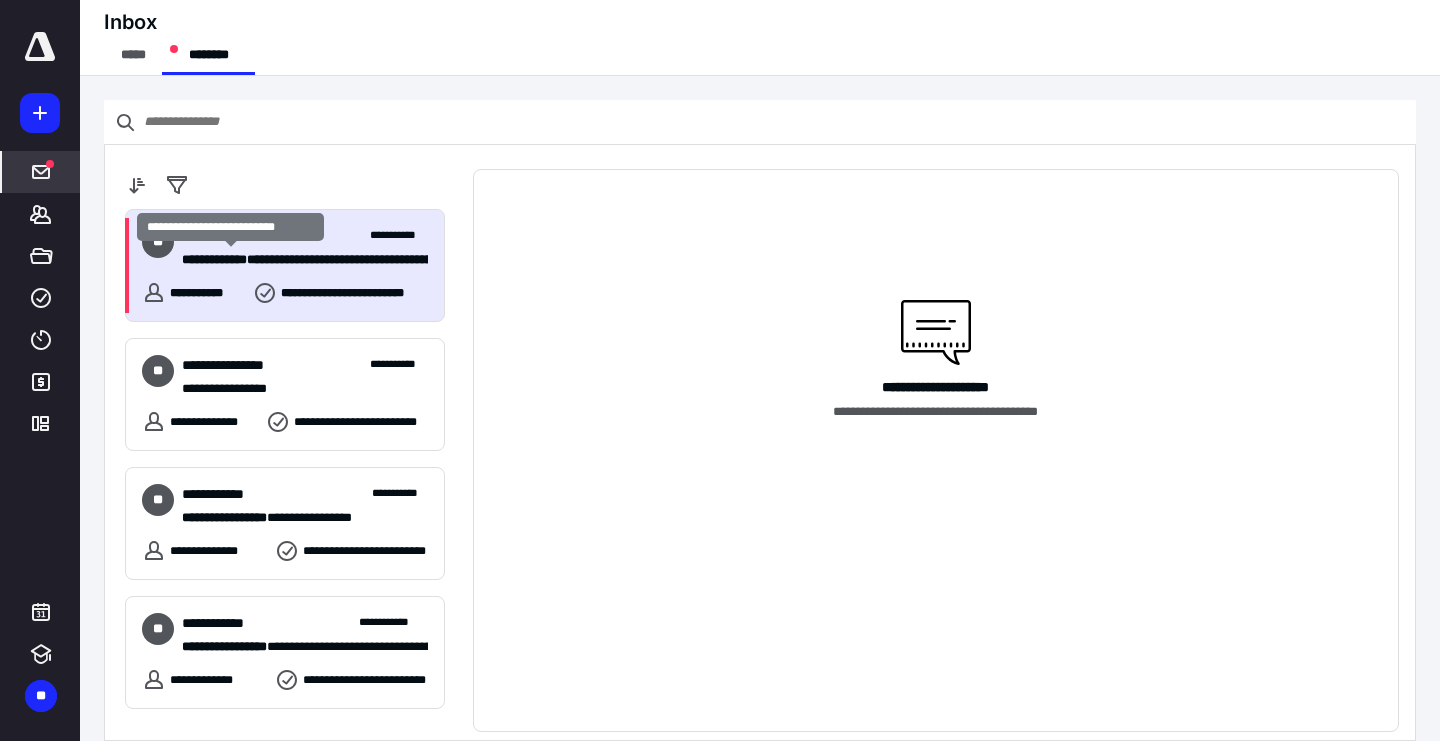 click on "**********" at bounding box center [214, 259] 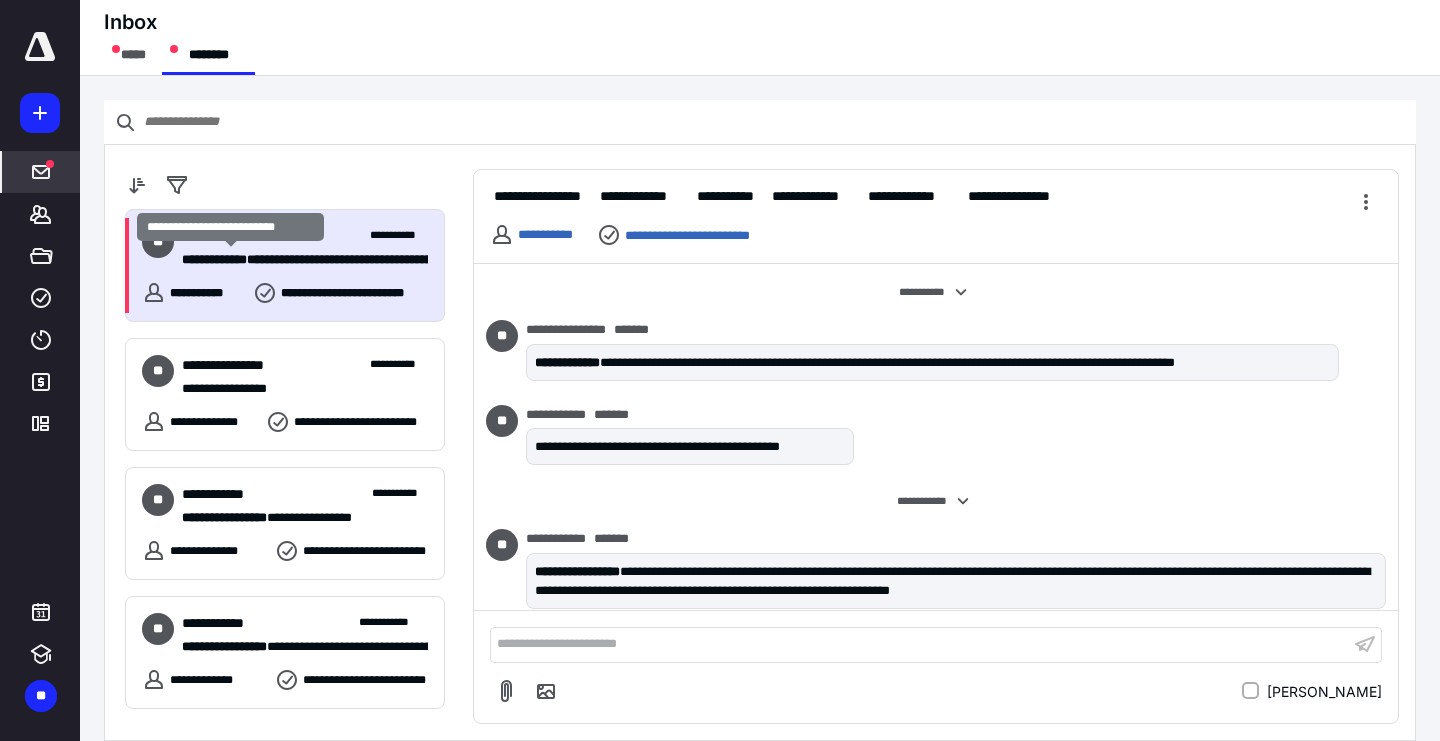 scroll, scrollTop: 1216, scrollLeft: 0, axis: vertical 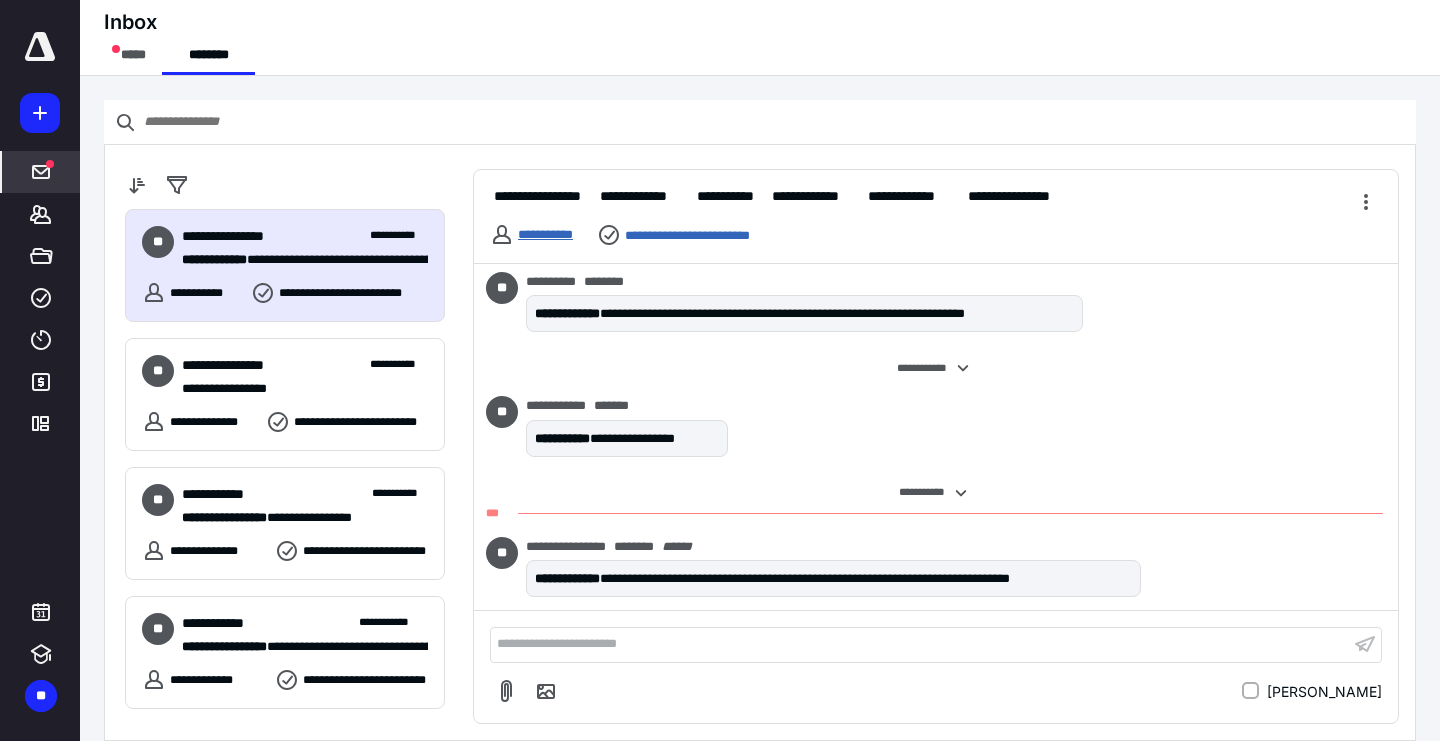 click on "**********" at bounding box center (545, 234) 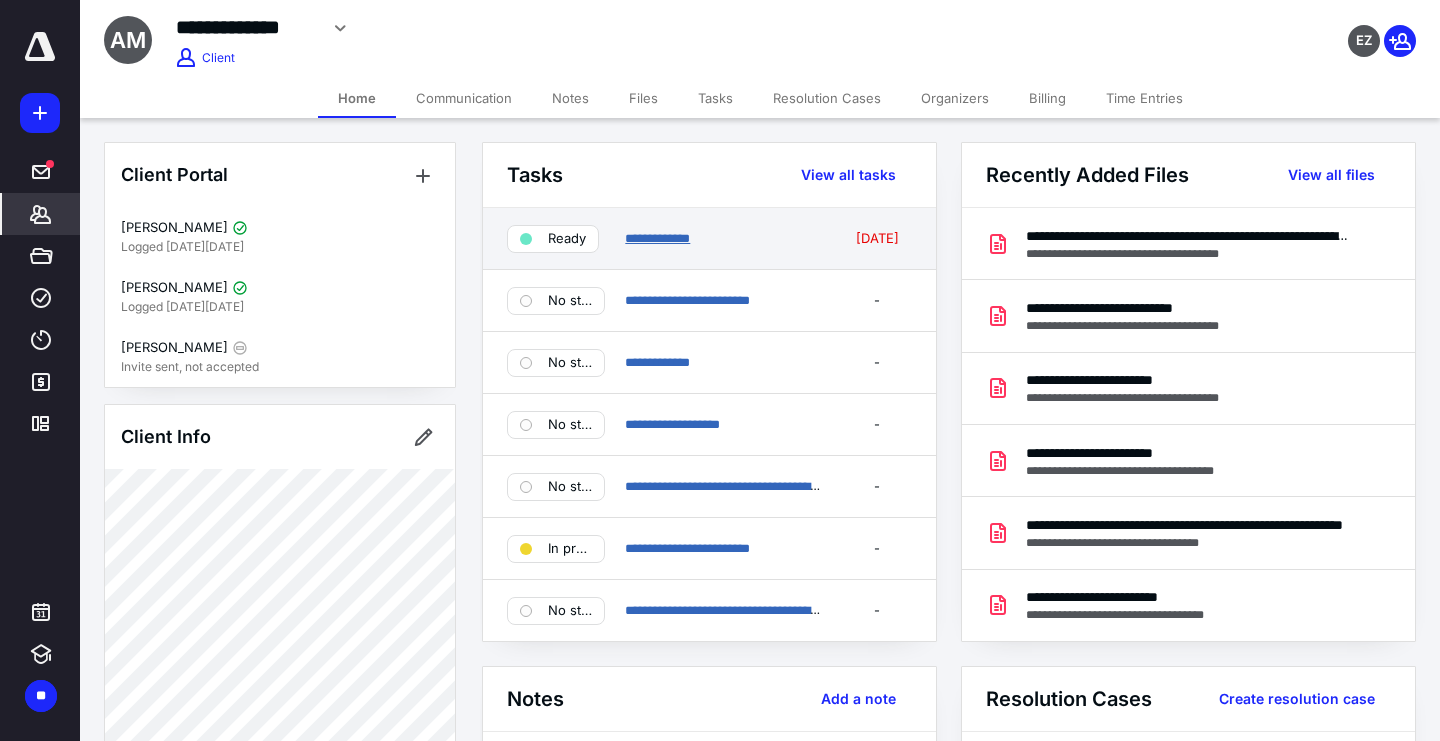 click on "**********" at bounding box center (657, 238) 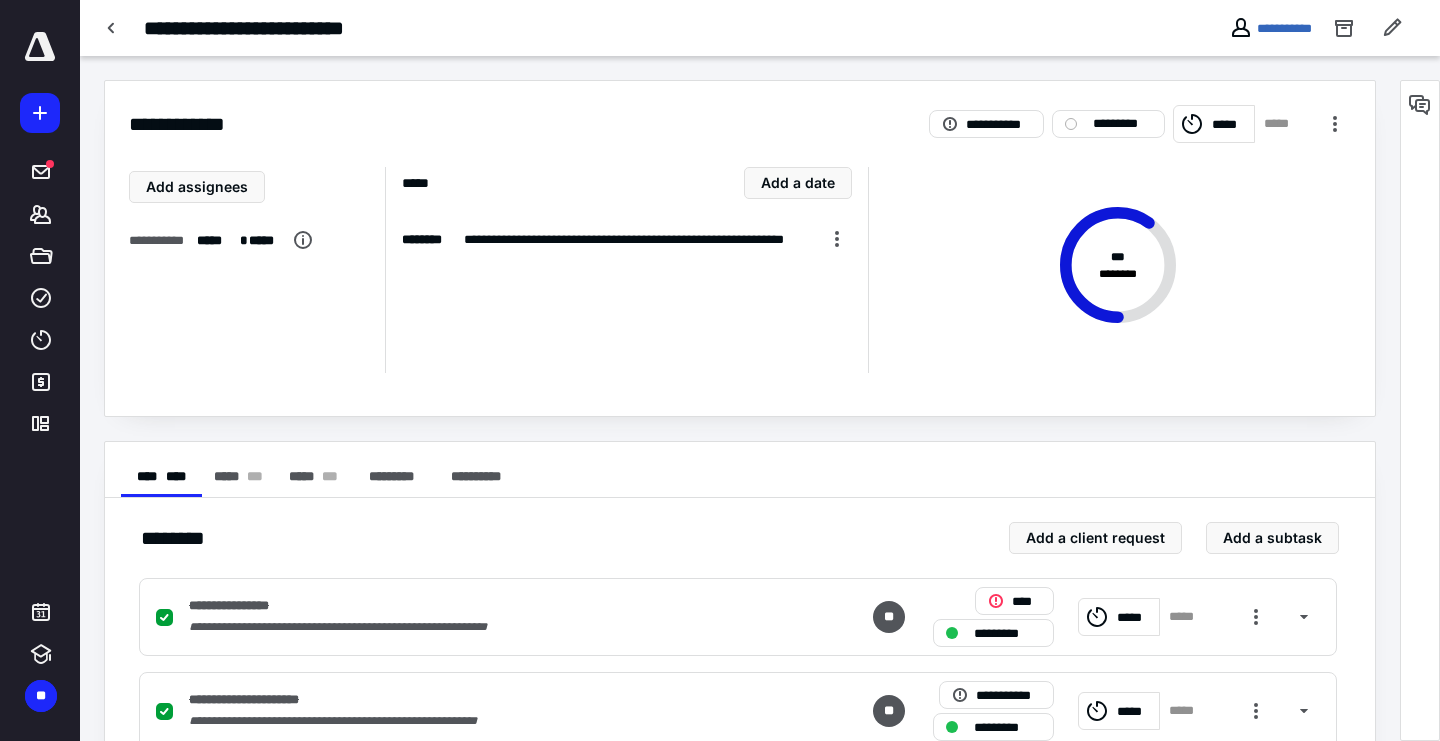 scroll, scrollTop: 0, scrollLeft: 0, axis: both 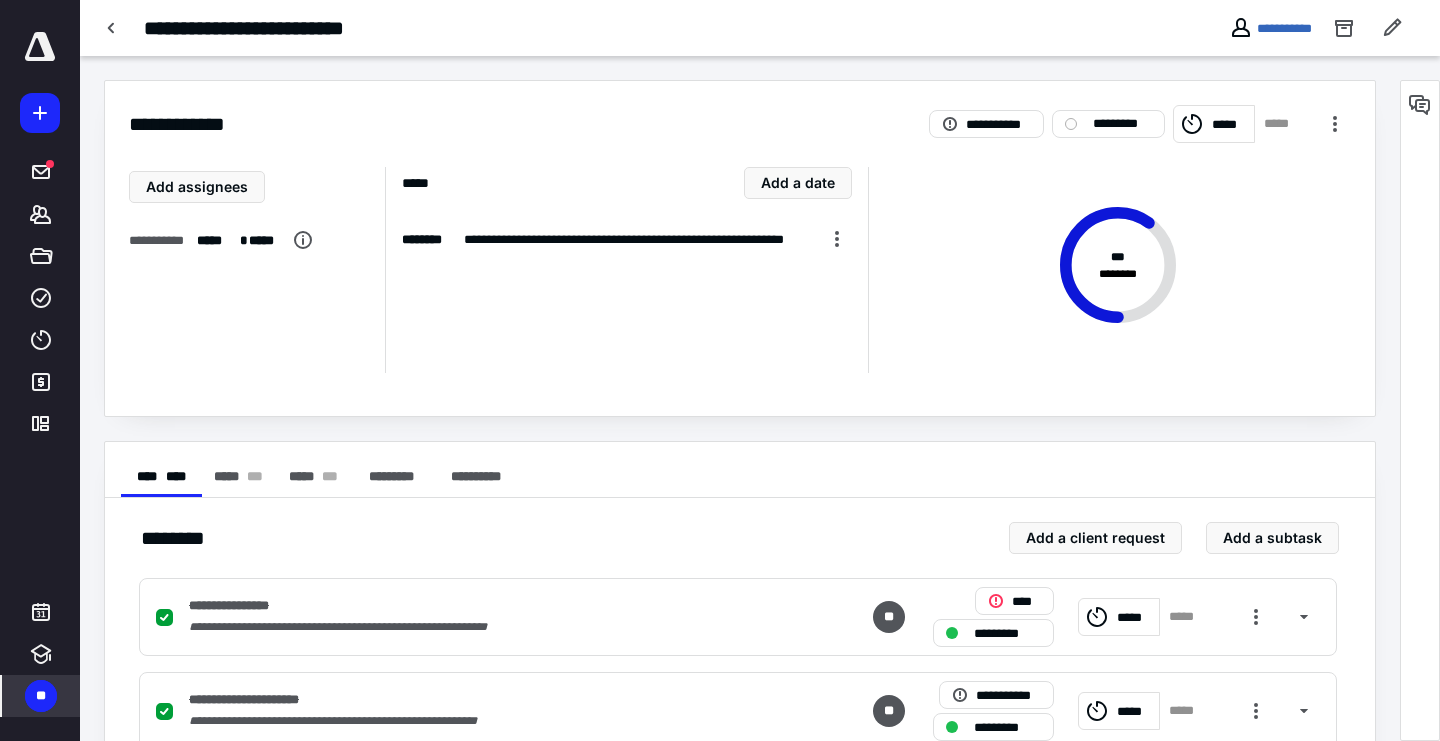 click on "**" at bounding box center [41, 696] 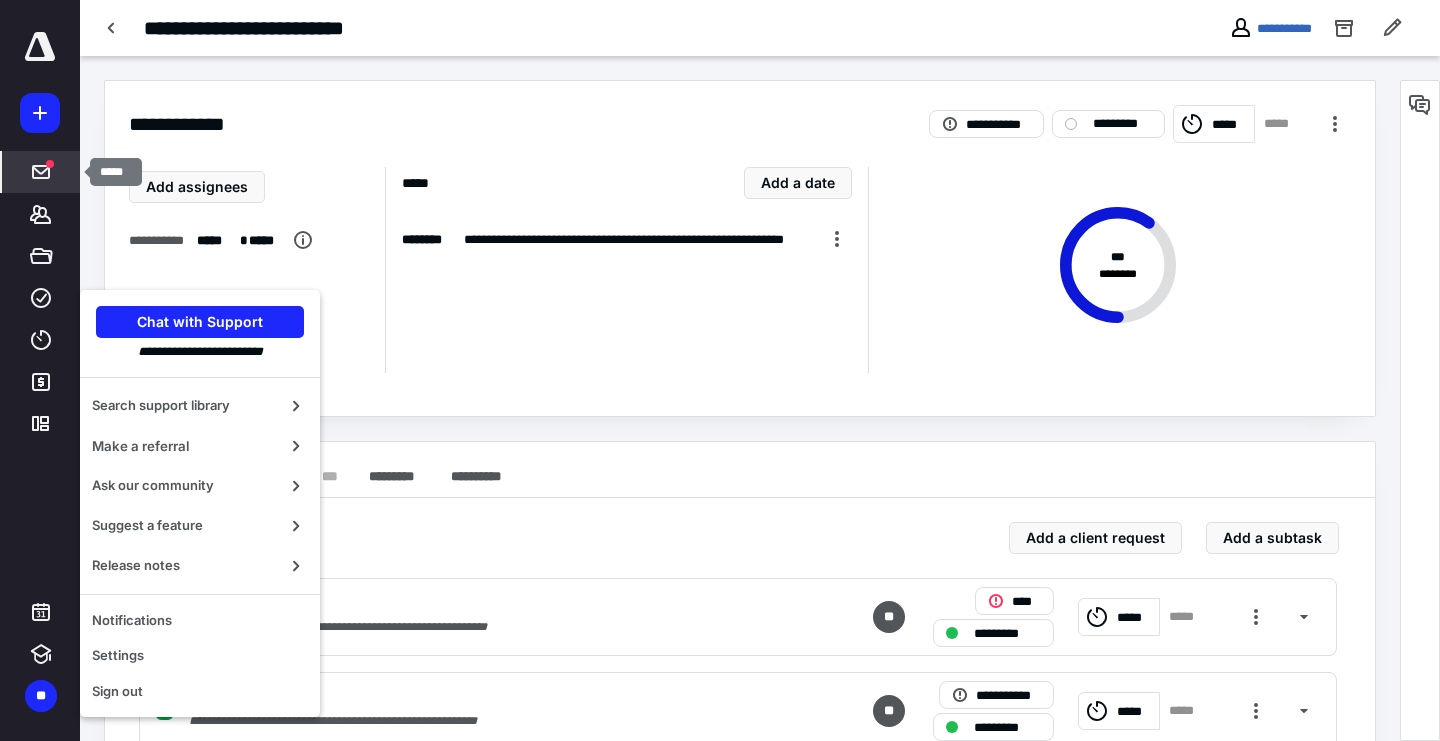 click at bounding box center (41, 172) 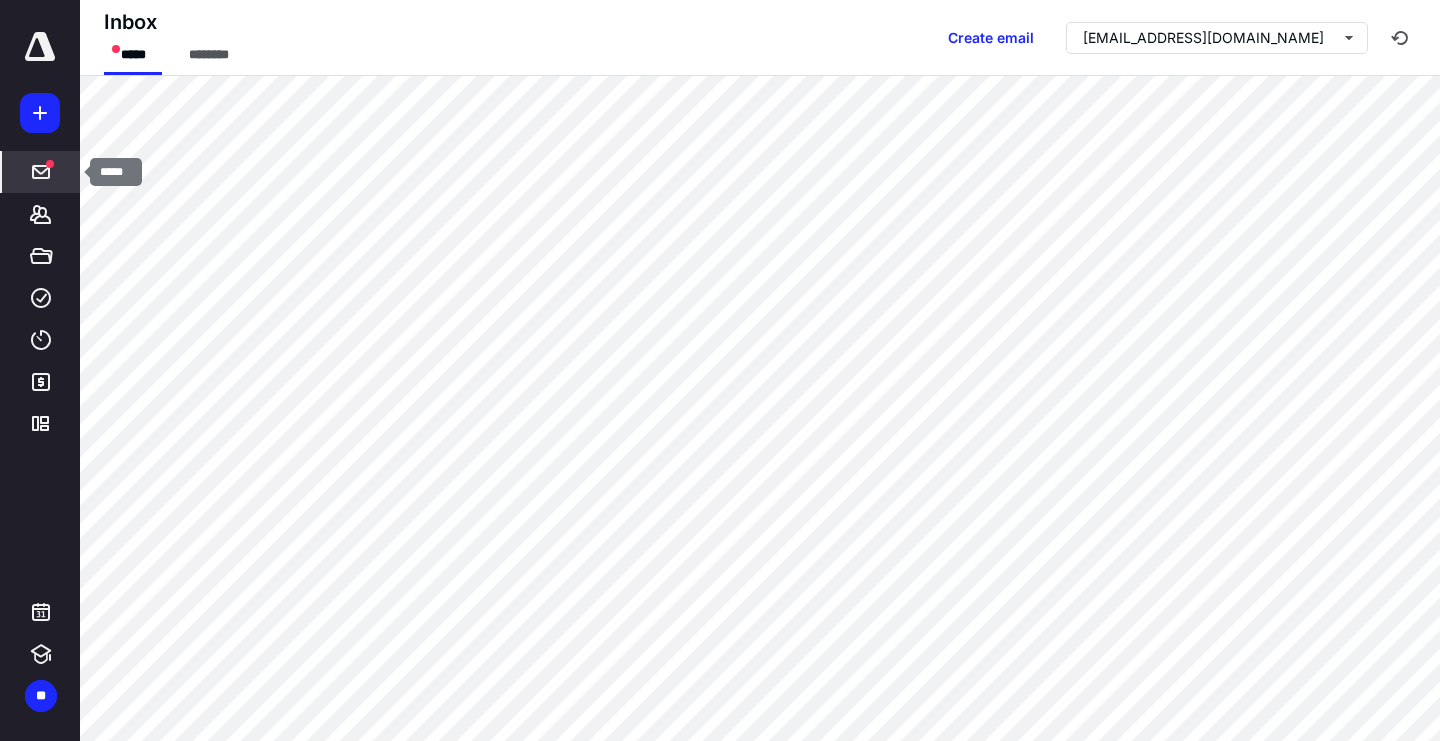 click 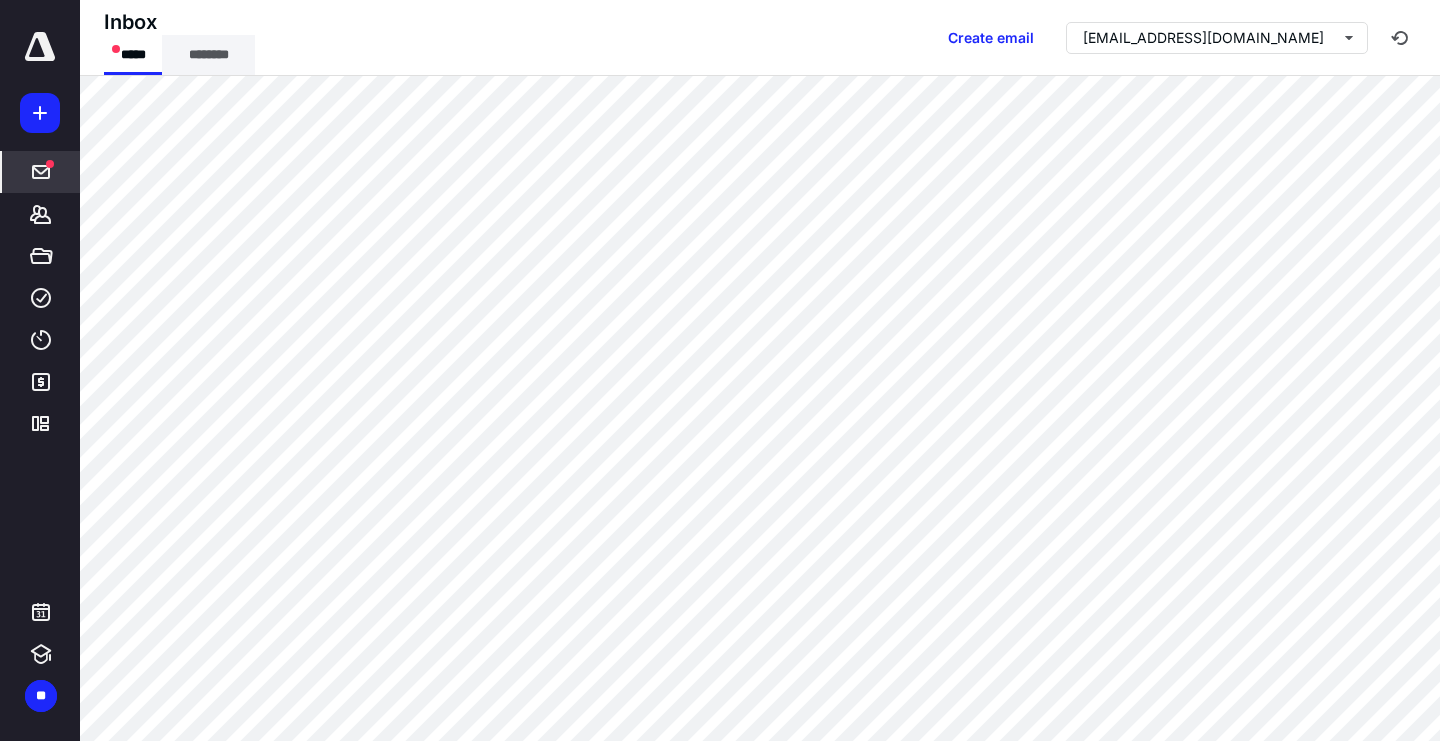 click on "********" at bounding box center (208, 55) 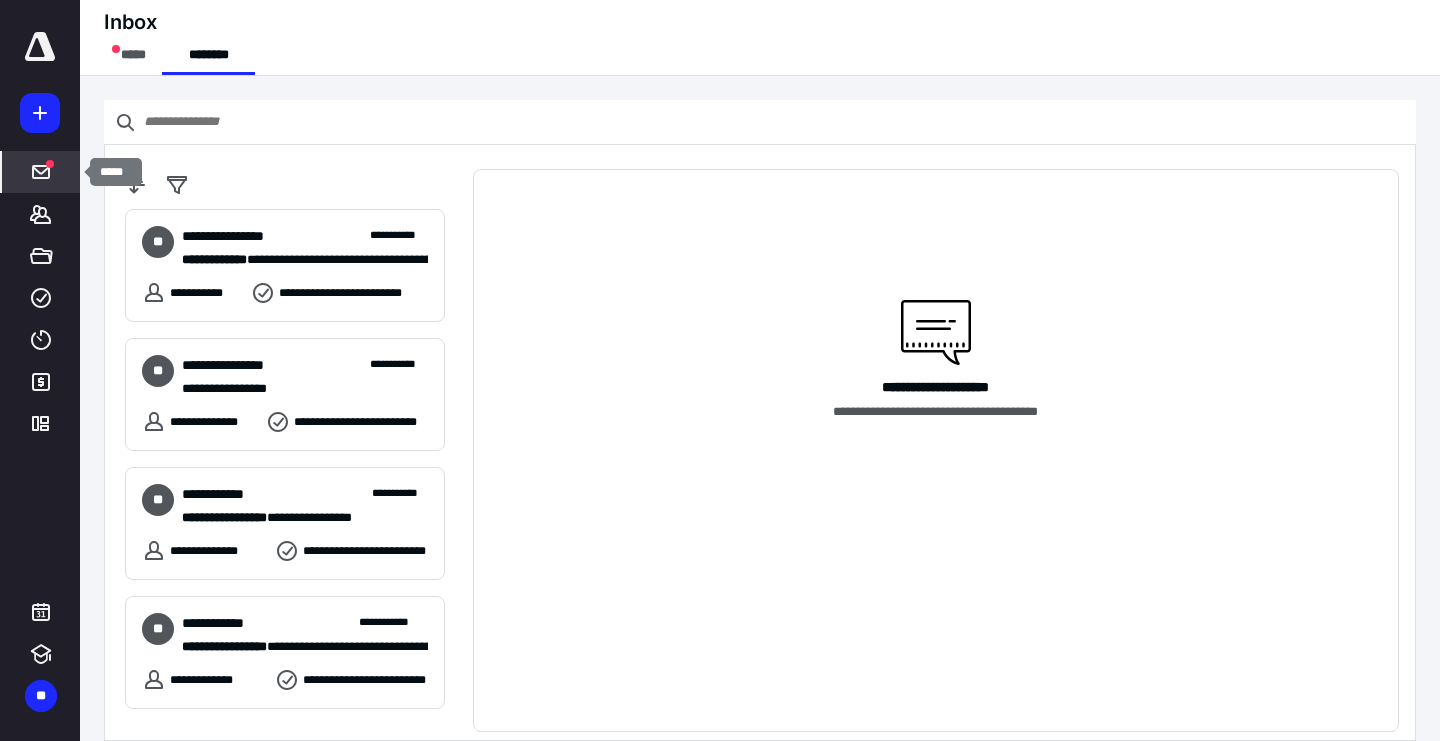 click 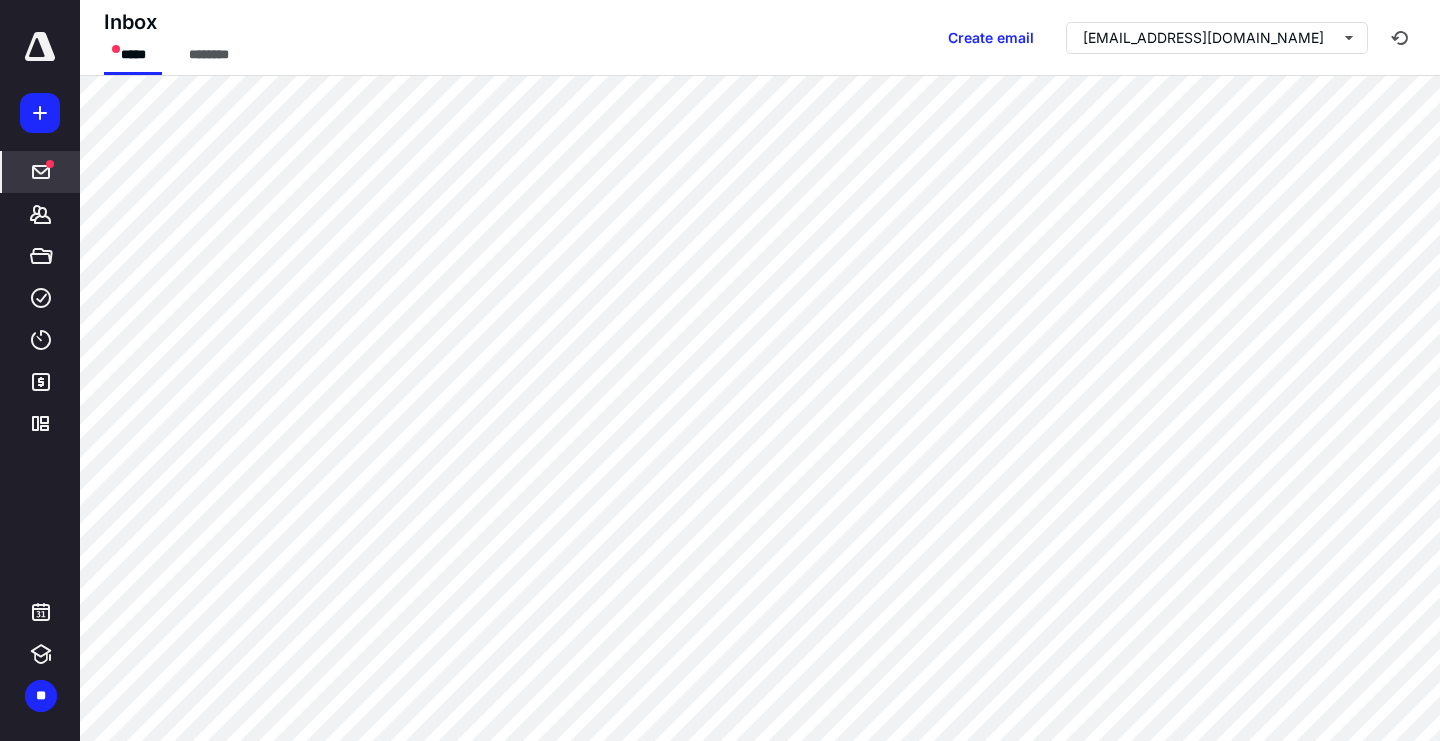 scroll, scrollTop: 0, scrollLeft: 0, axis: both 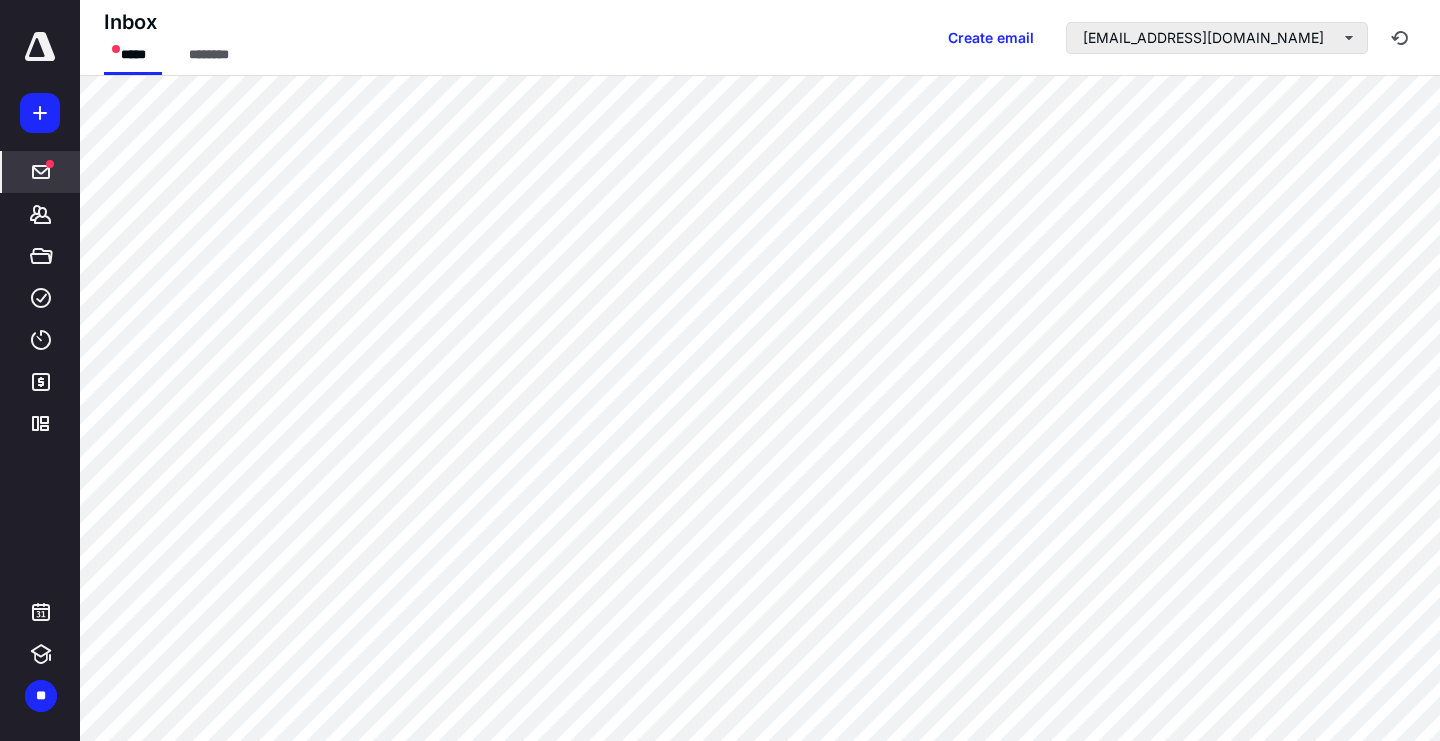 click on "tbruns@cobbpllc.com" at bounding box center [1217, 38] 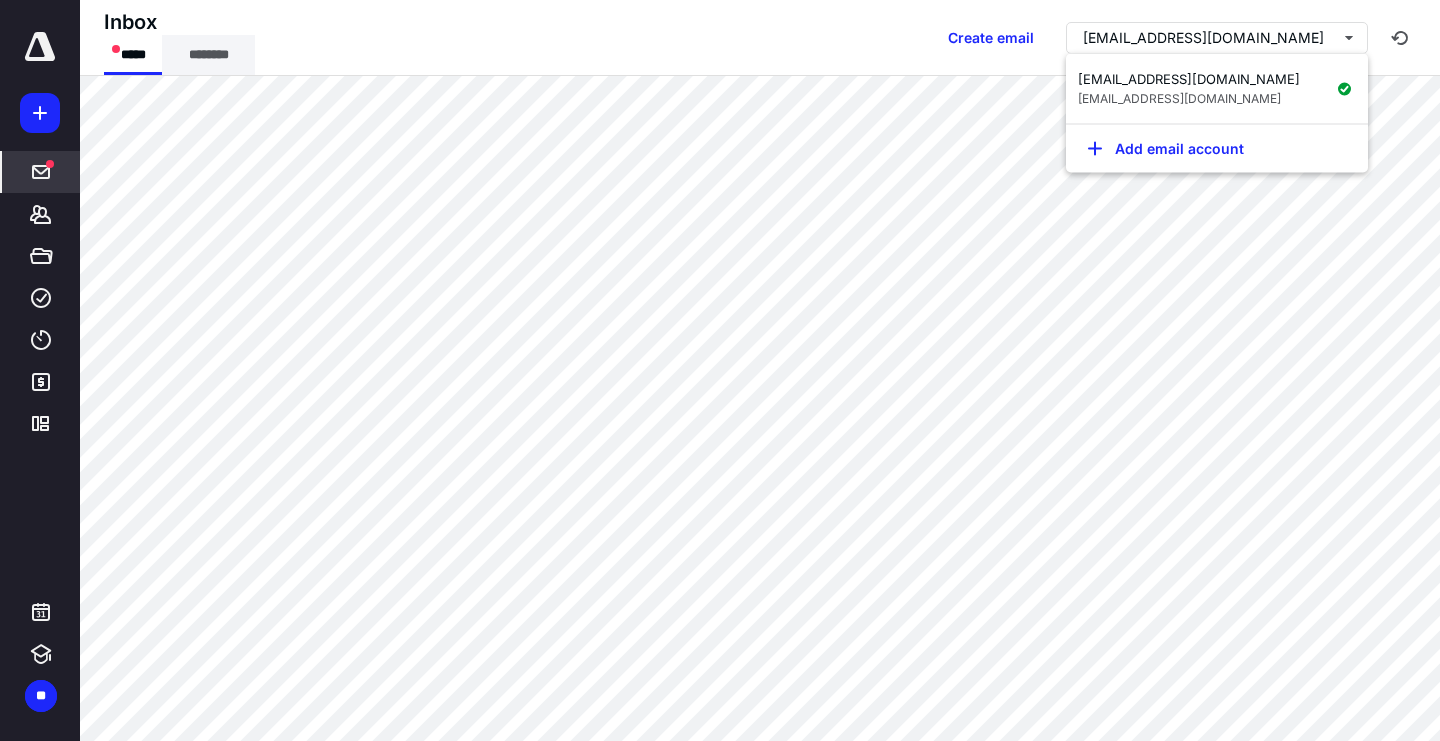 click on "********" at bounding box center [208, 55] 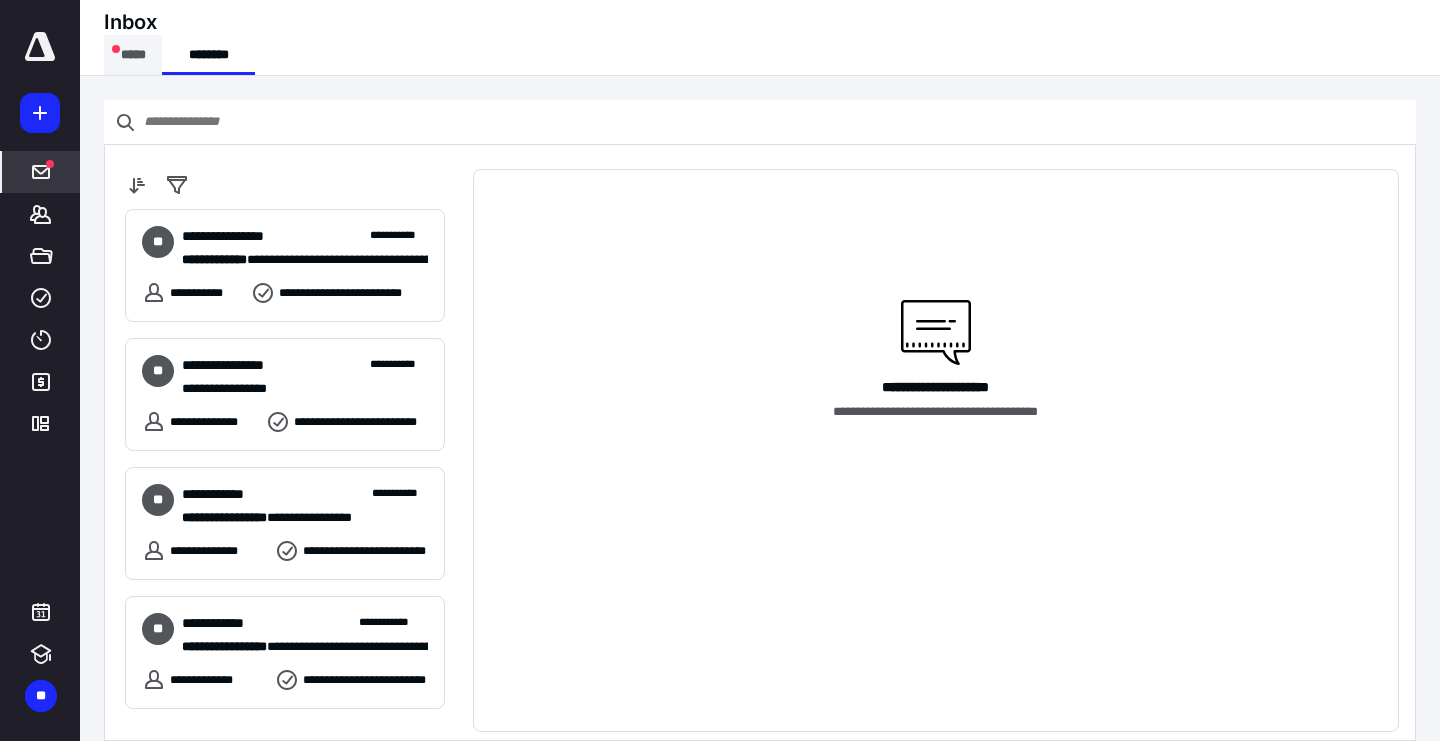 click on "*****" at bounding box center (133, 55) 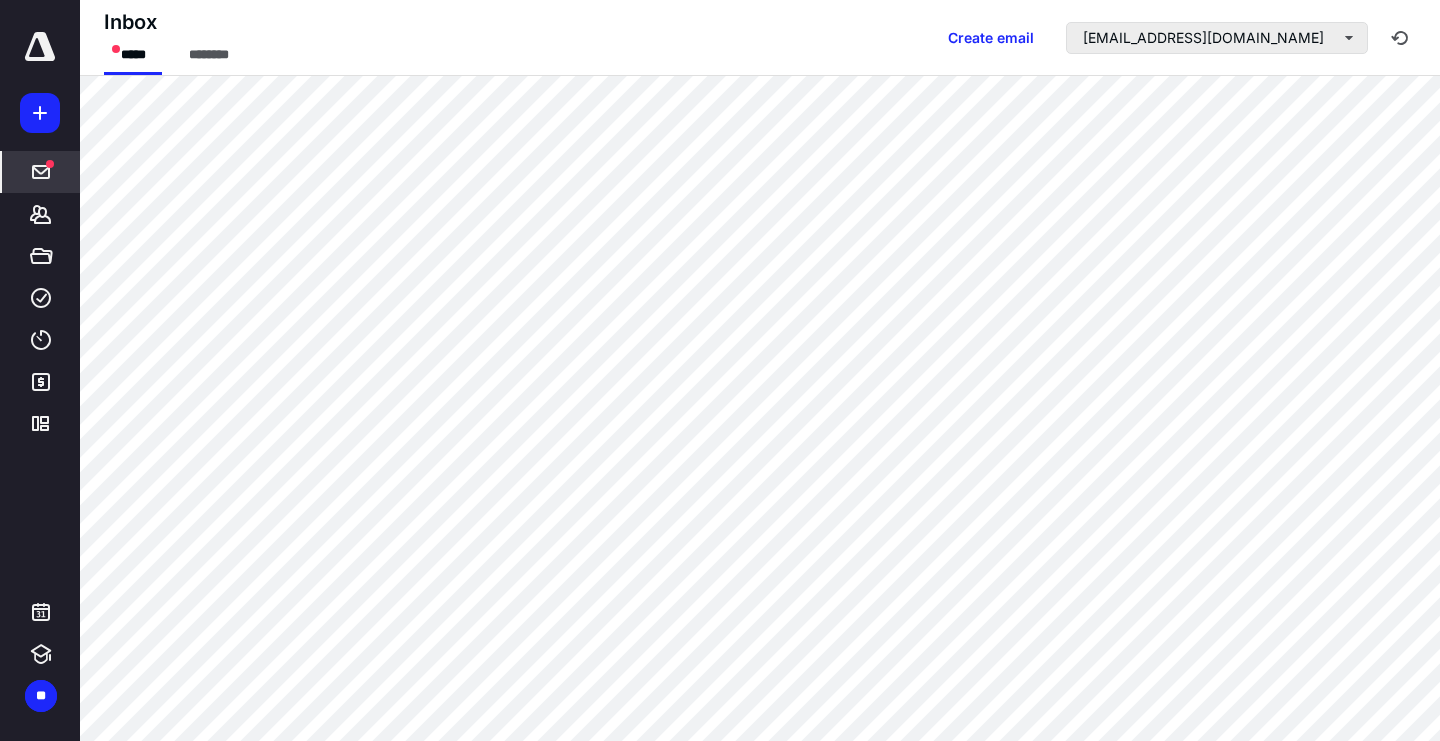 click on "tbruns@cobbpllc.com" at bounding box center (1217, 38) 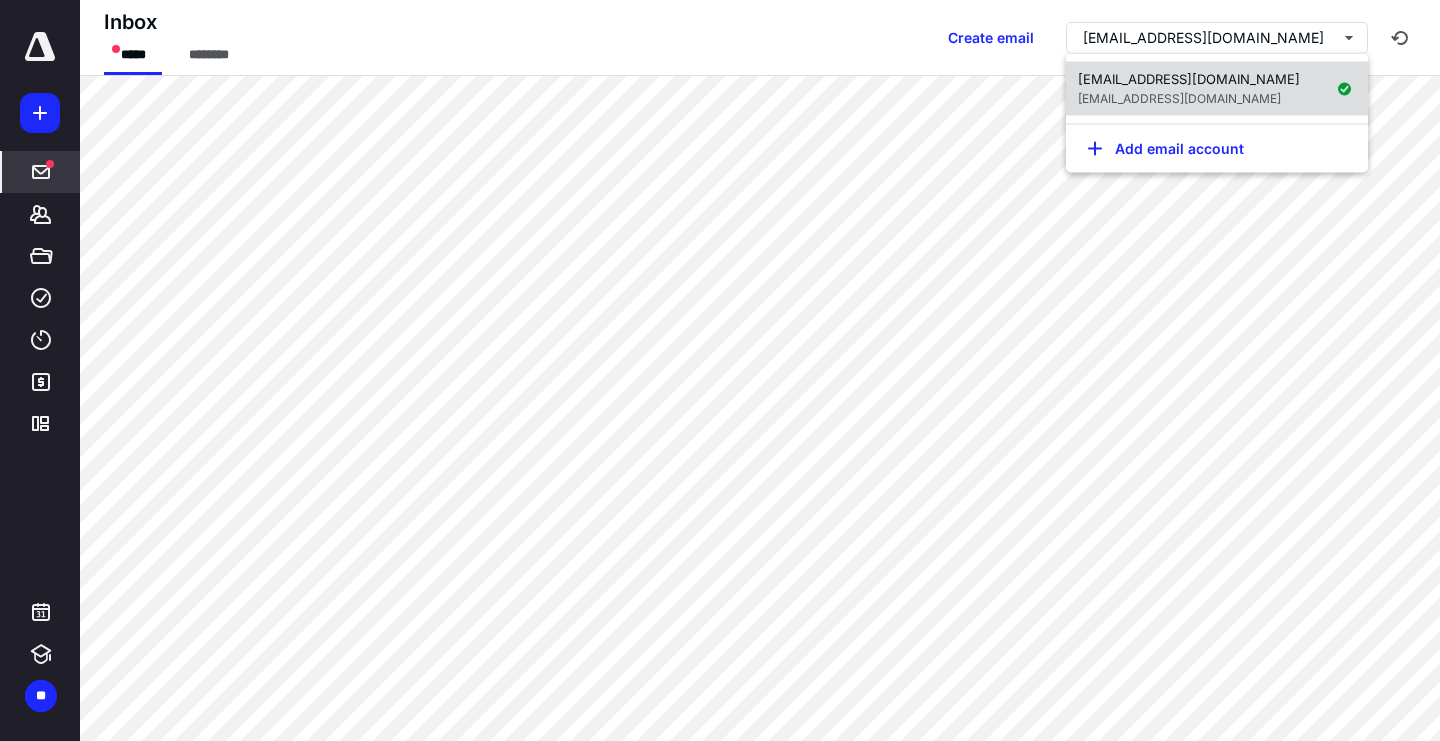click 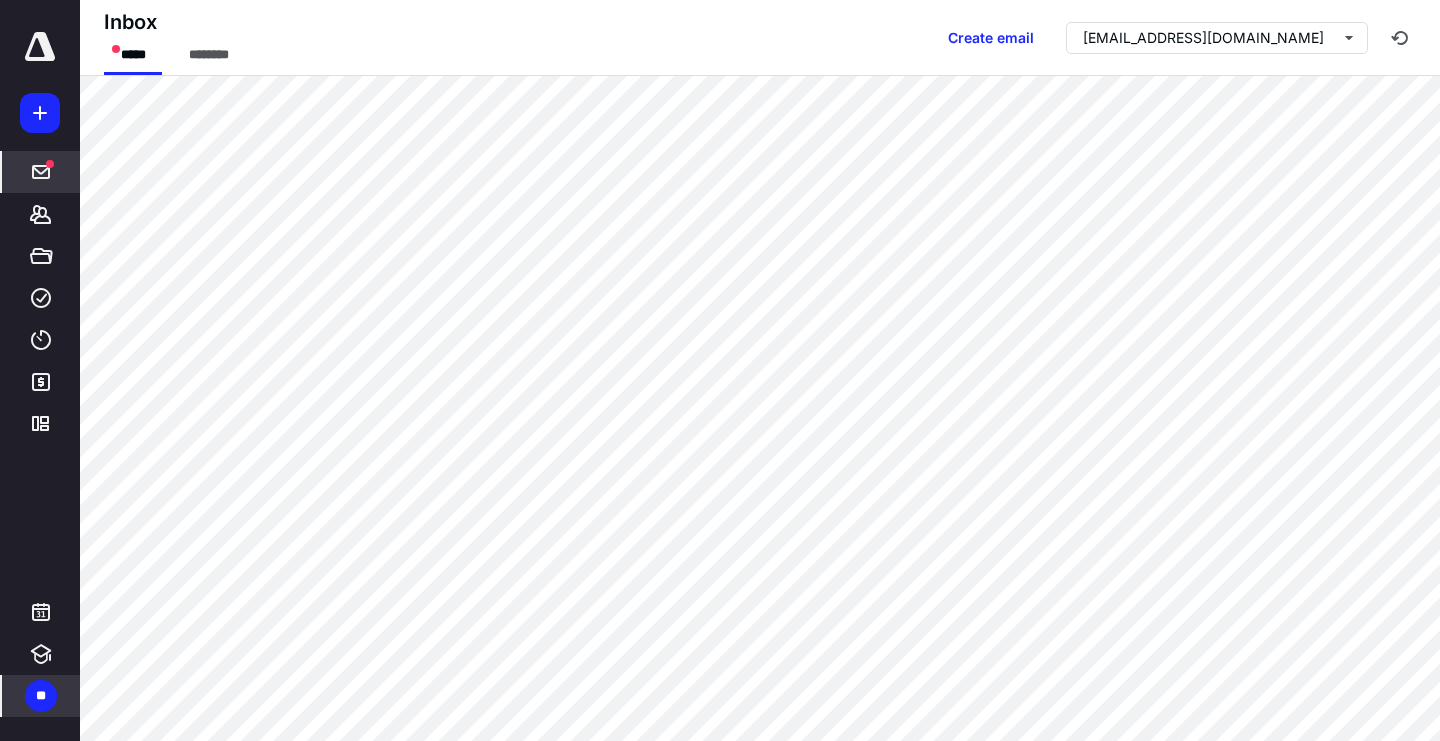 click on "**" at bounding box center [41, 696] 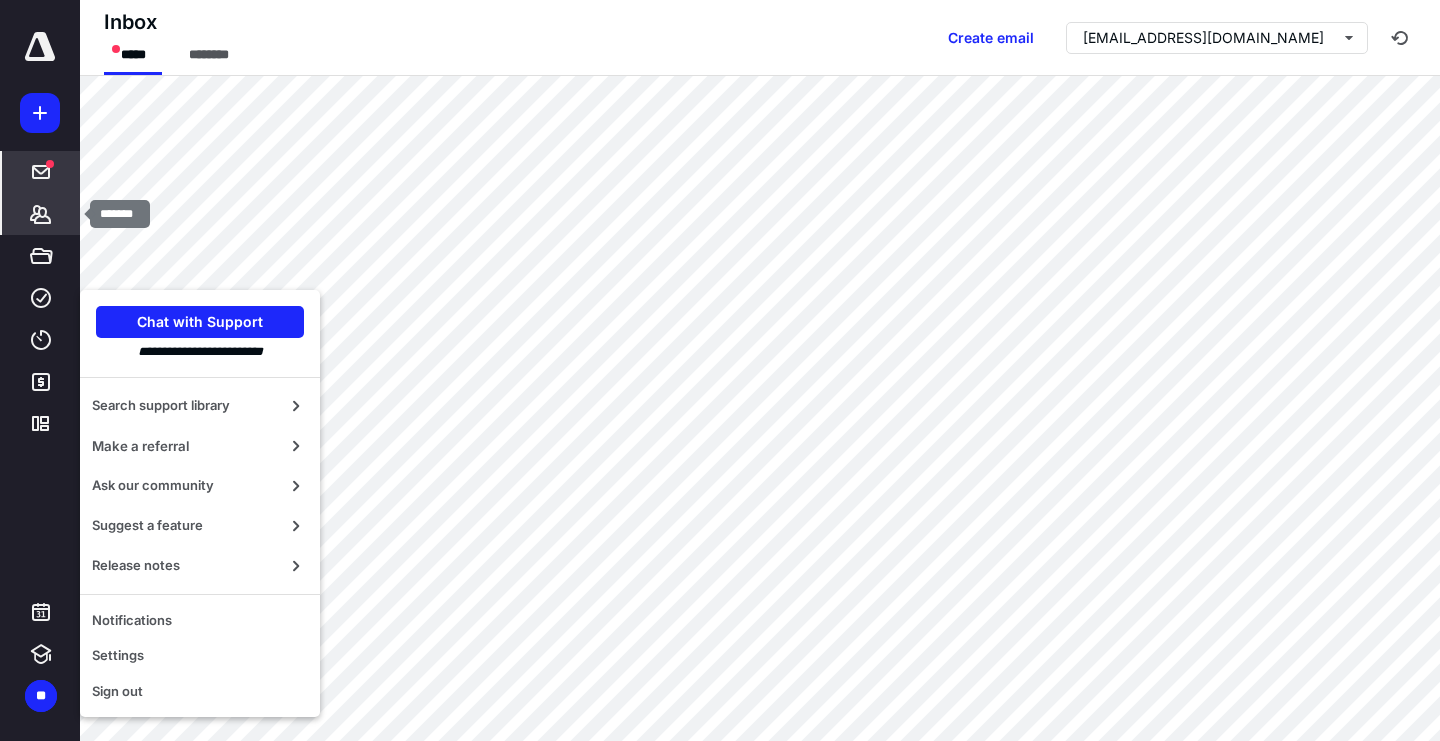 click 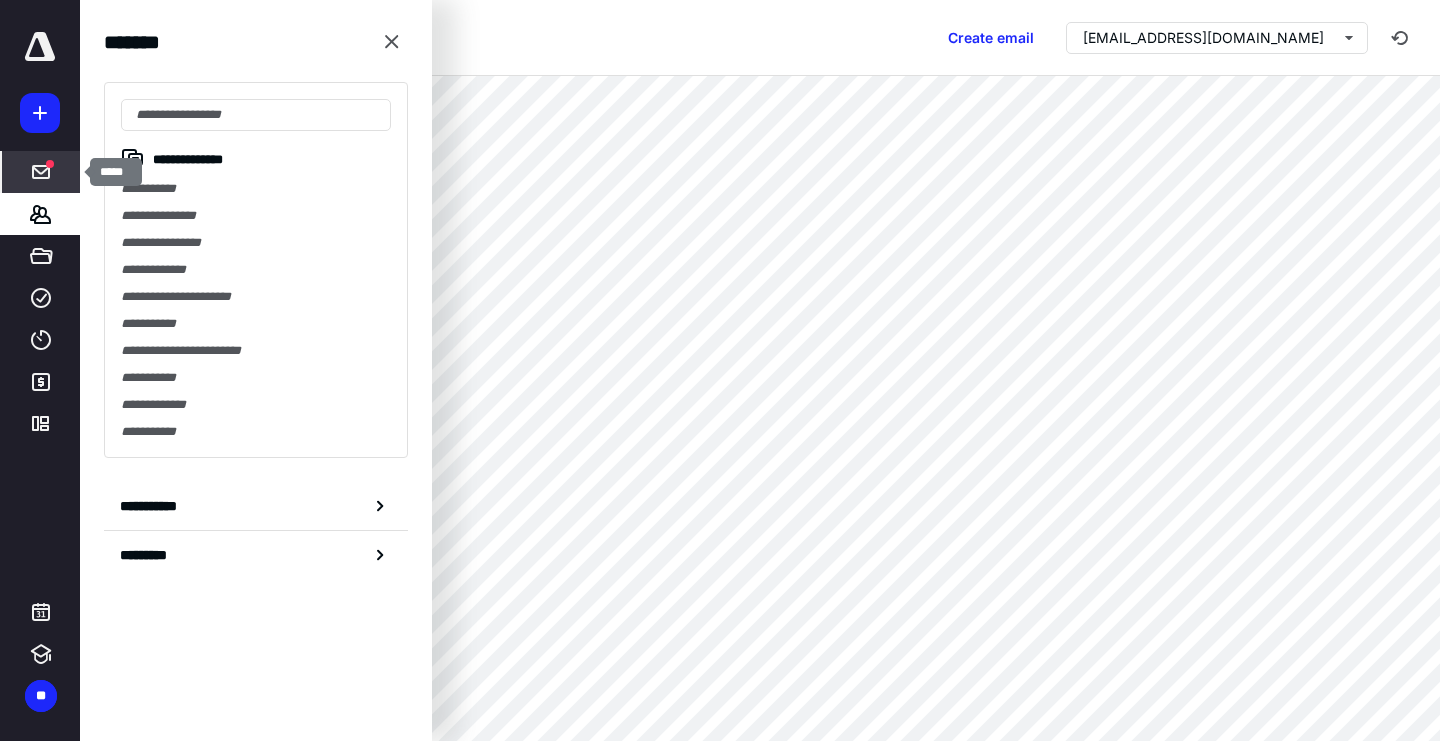 click 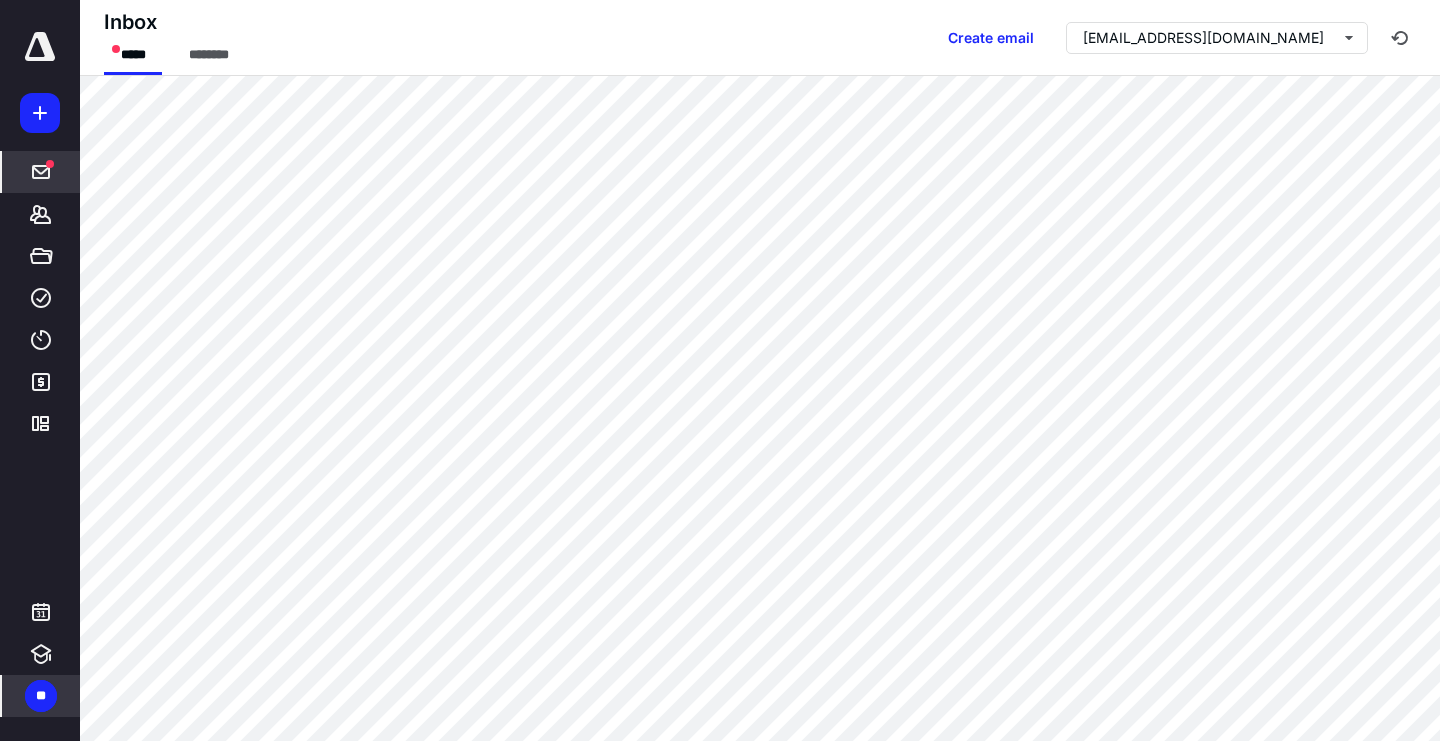 click on "**" at bounding box center (41, 696) 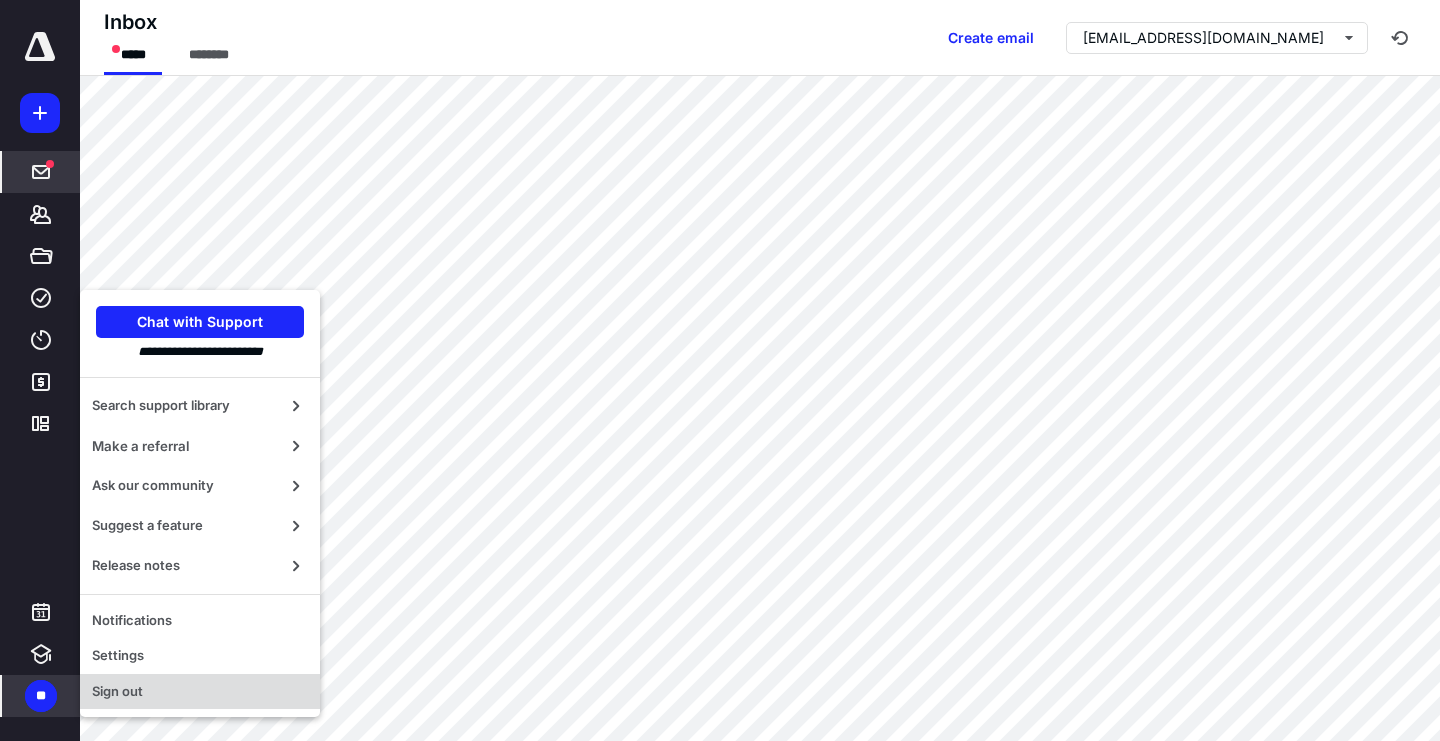 click on "Sign out" at bounding box center [200, 692] 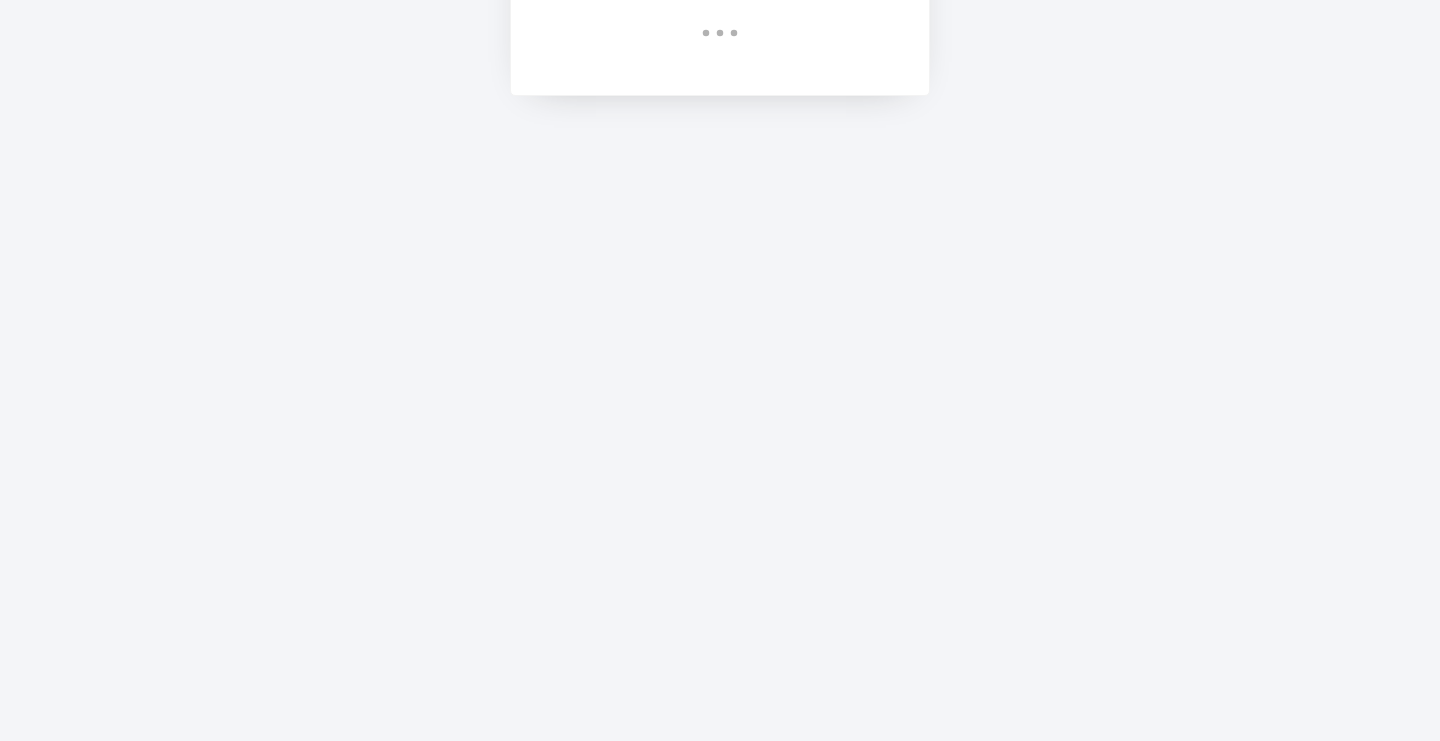 scroll, scrollTop: 0, scrollLeft: 0, axis: both 